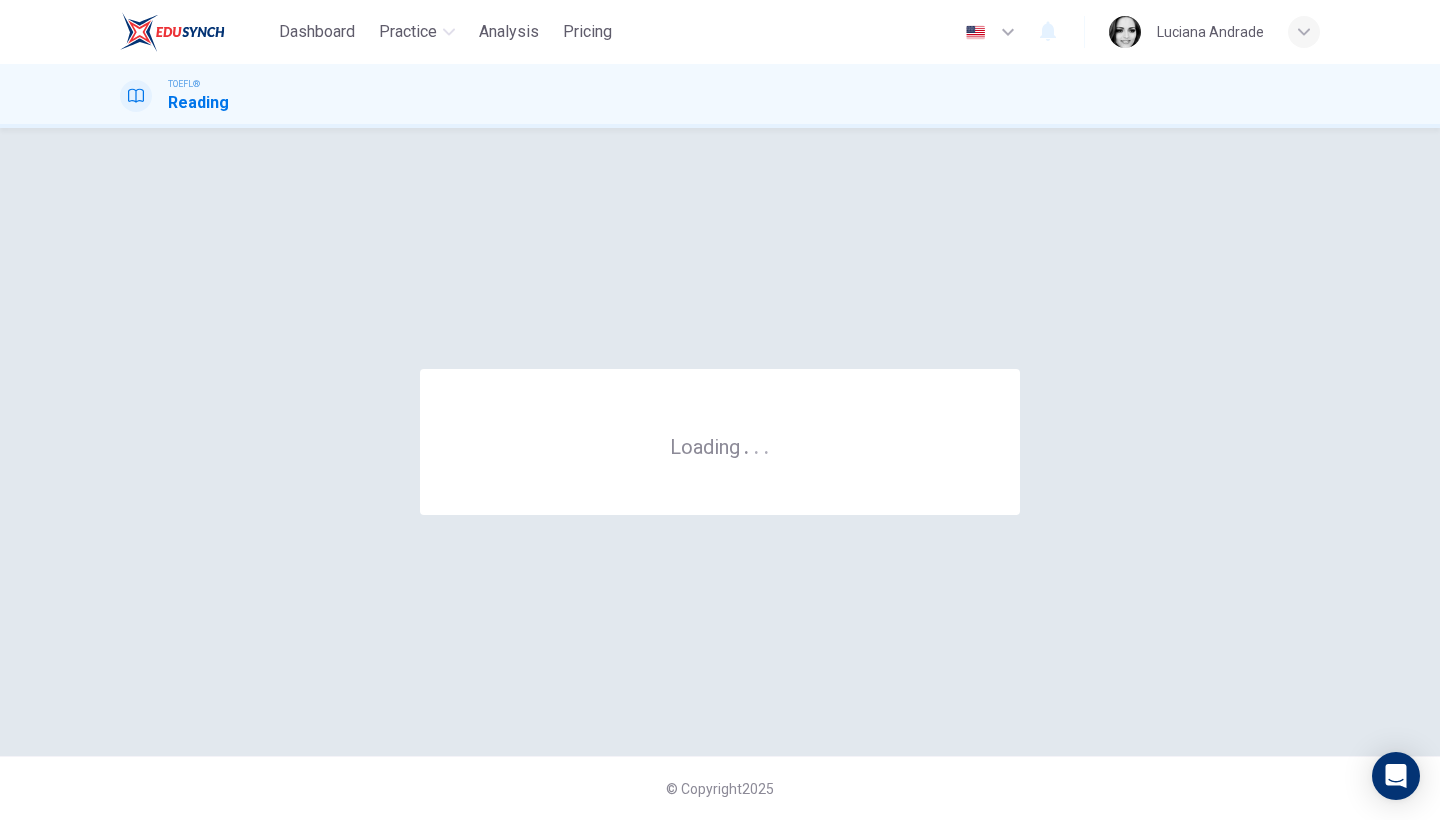 scroll, scrollTop: 0, scrollLeft: 0, axis: both 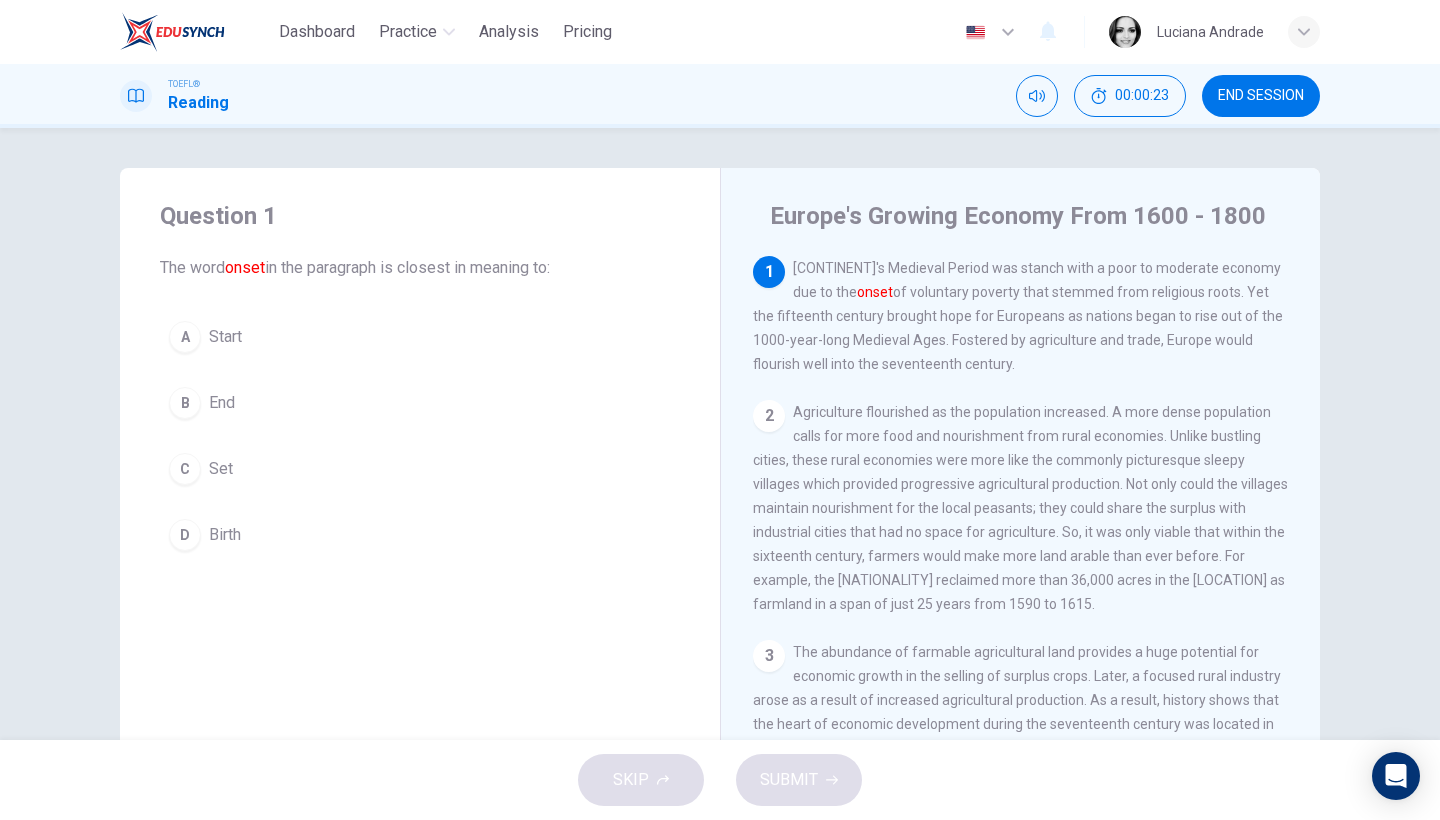 click on "A" at bounding box center (185, 337) 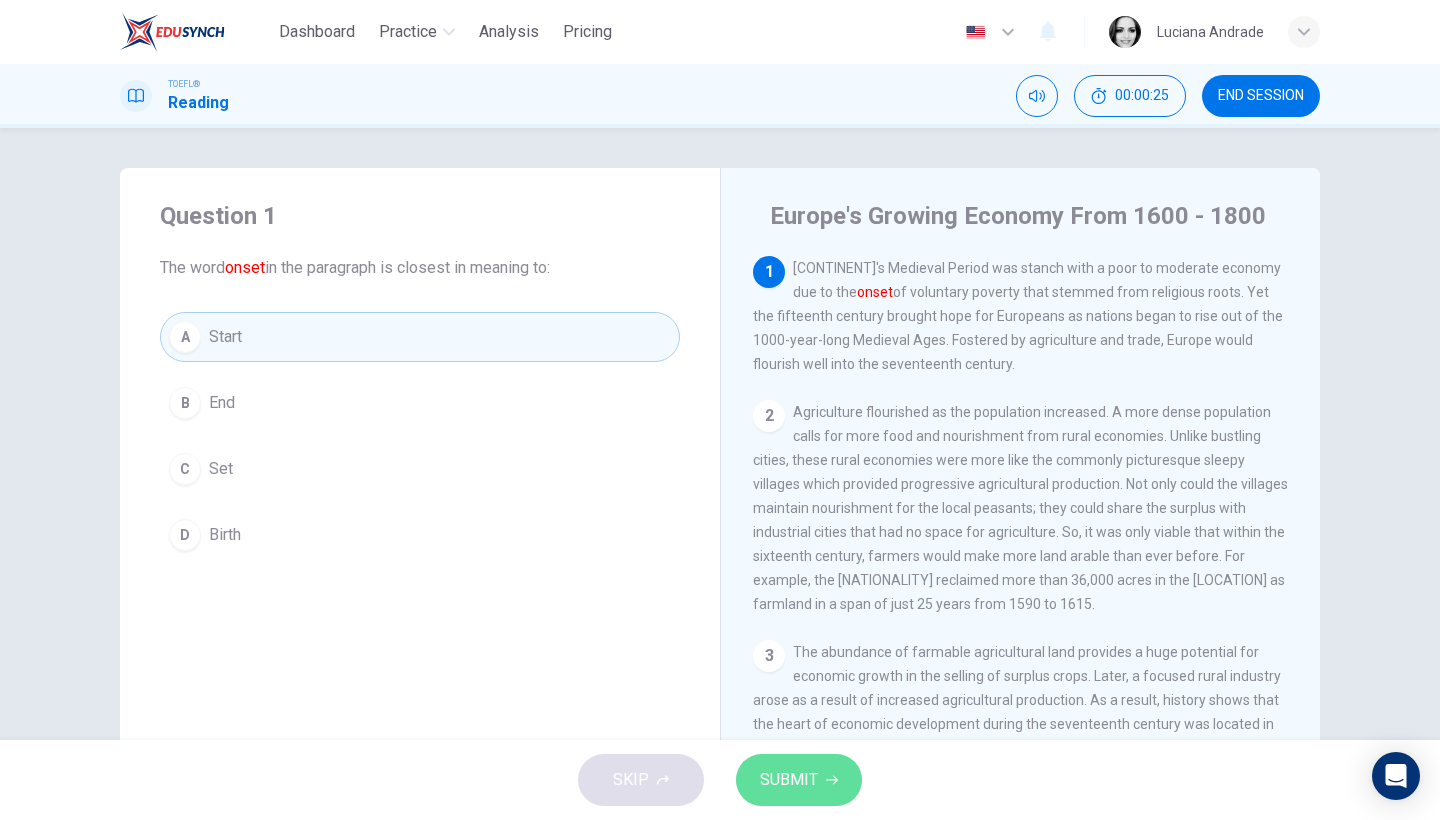 click on "SUBMIT" at bounding box center [799, 780] 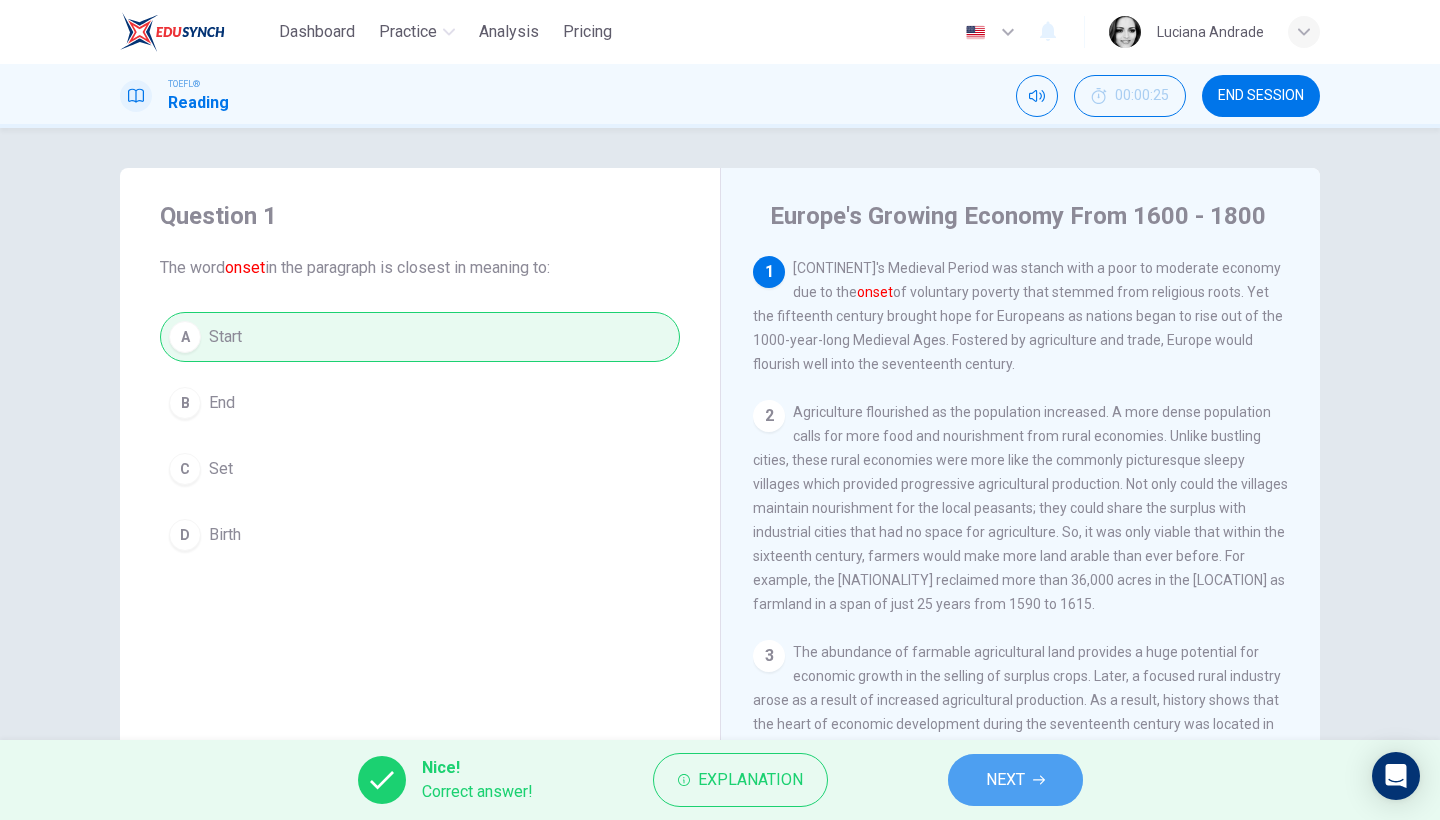 click on "NEXT" at bounding box center [1005, 780] 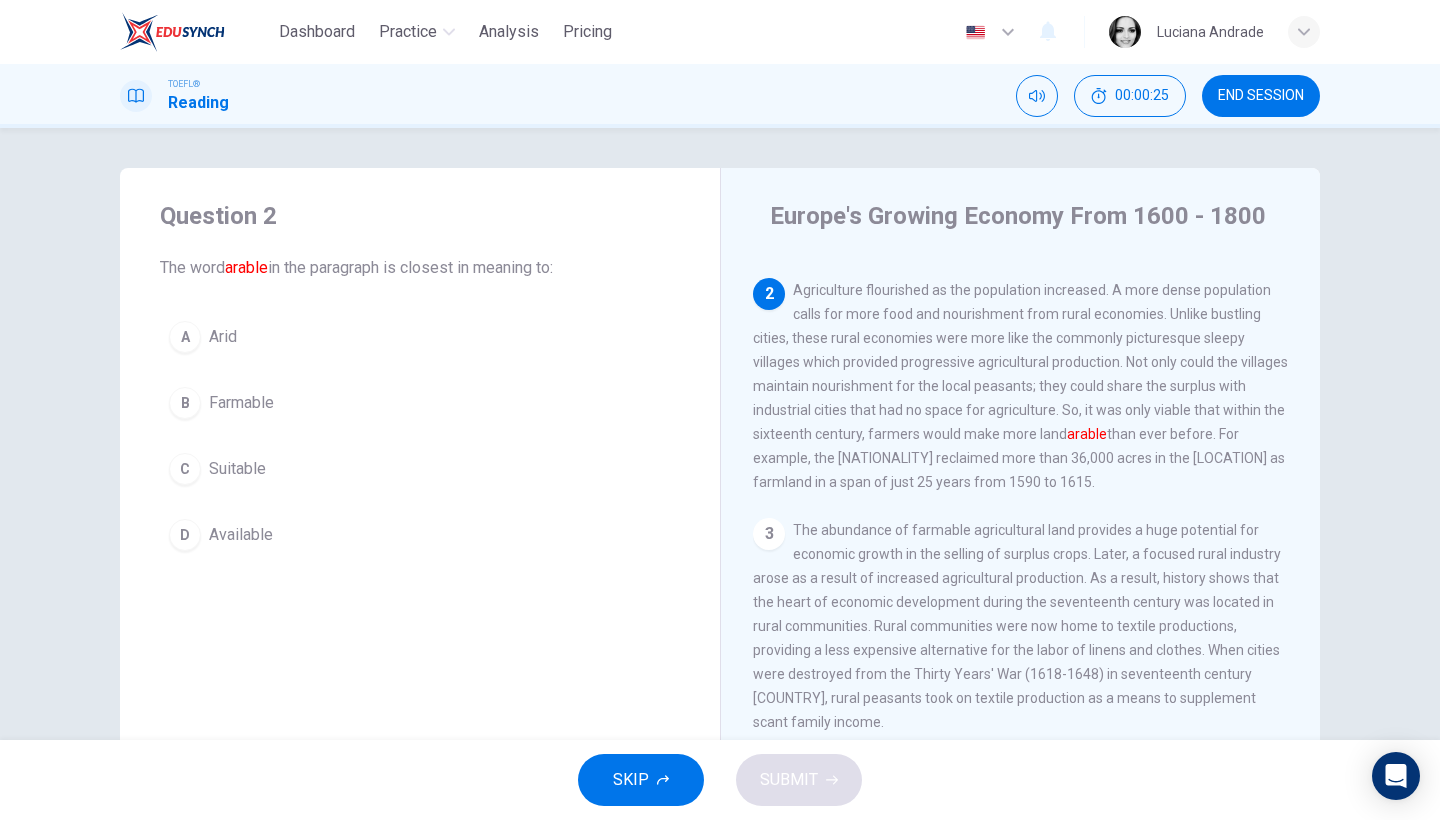 scroll, scrollTop: 144, scrollLeft: 0, axis: vertical 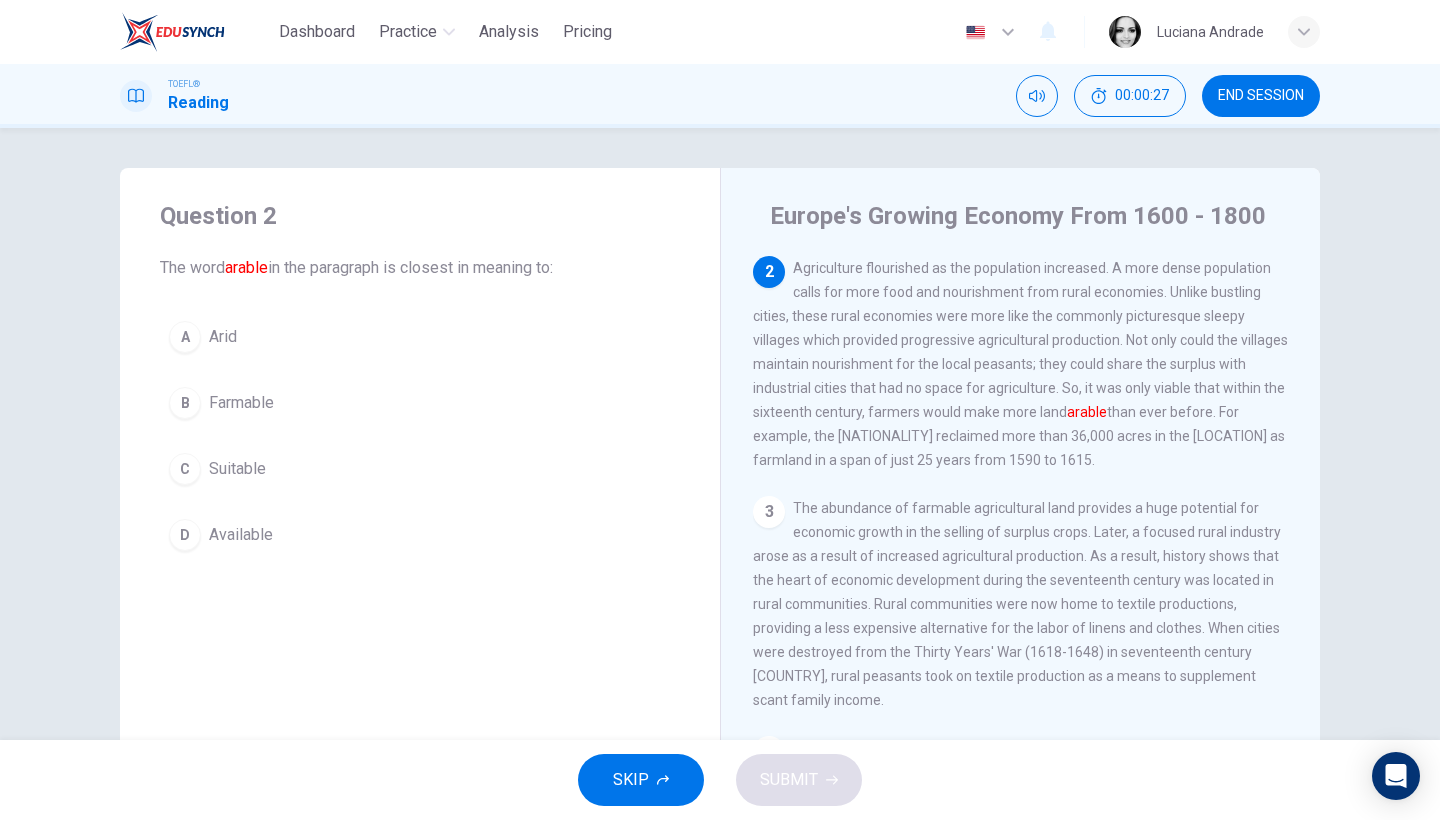 click on "B" at bounding box center [185, 403] 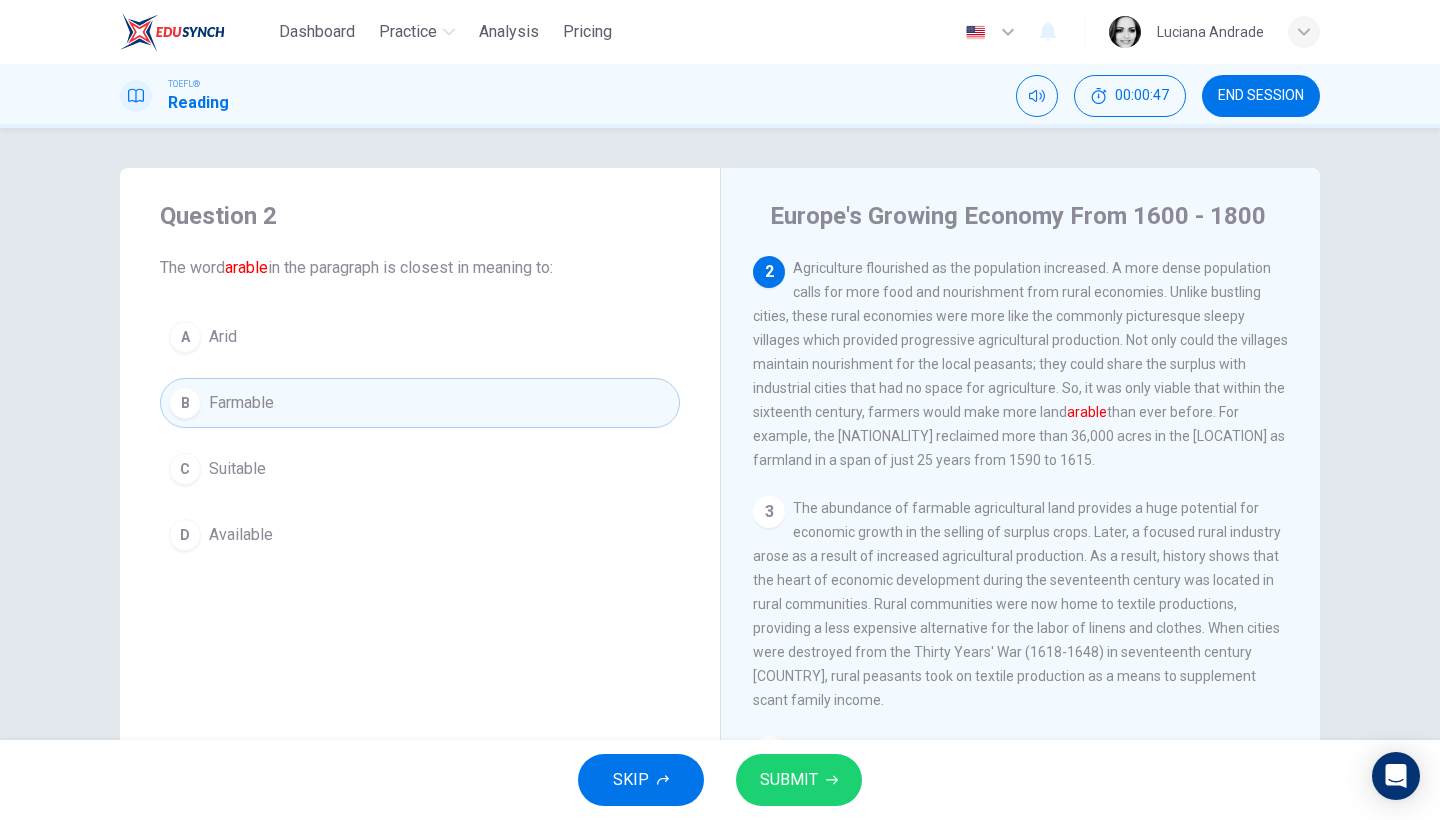 click on "SUBMIT" at bounding box center [789, 780] 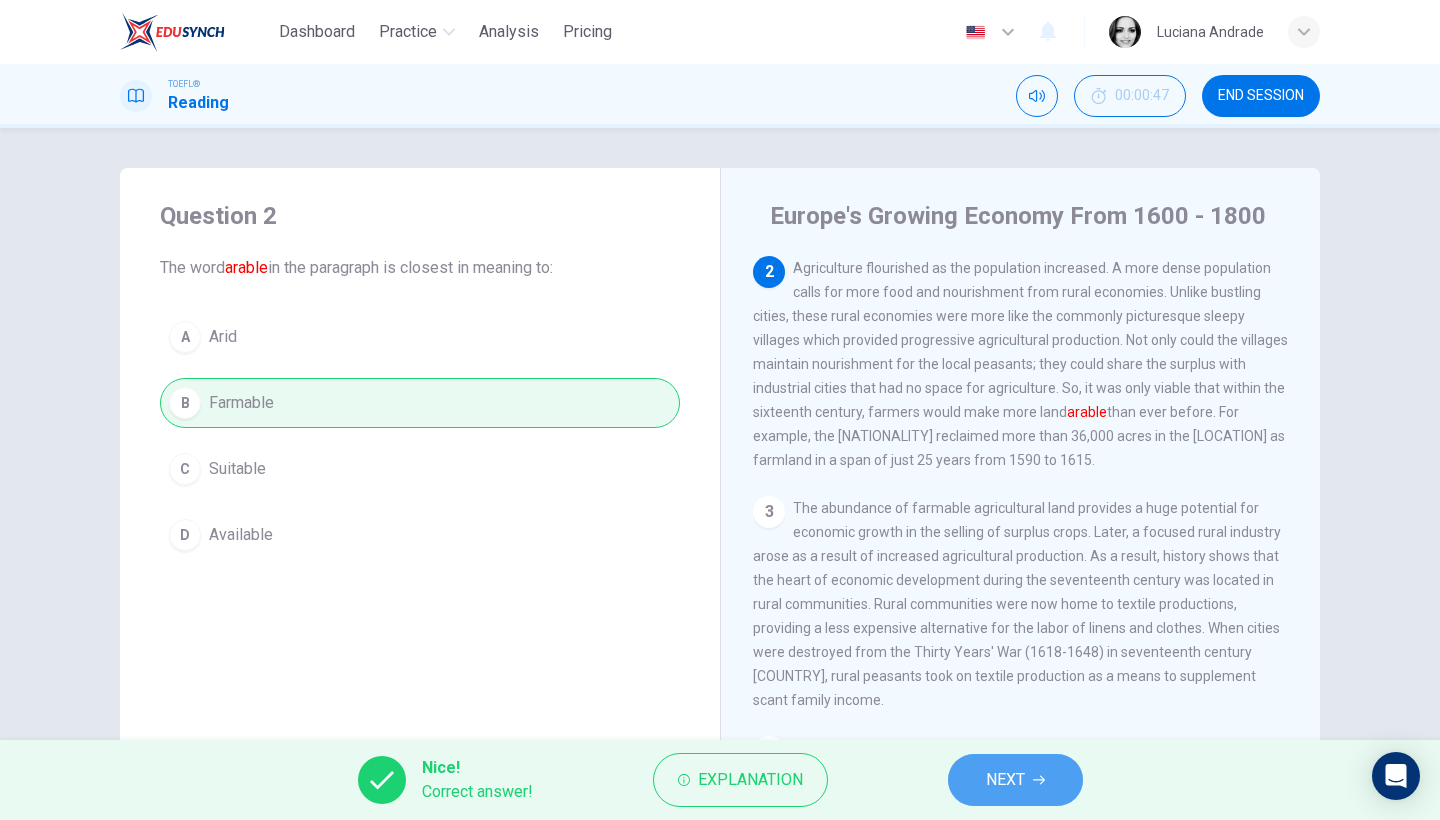 click 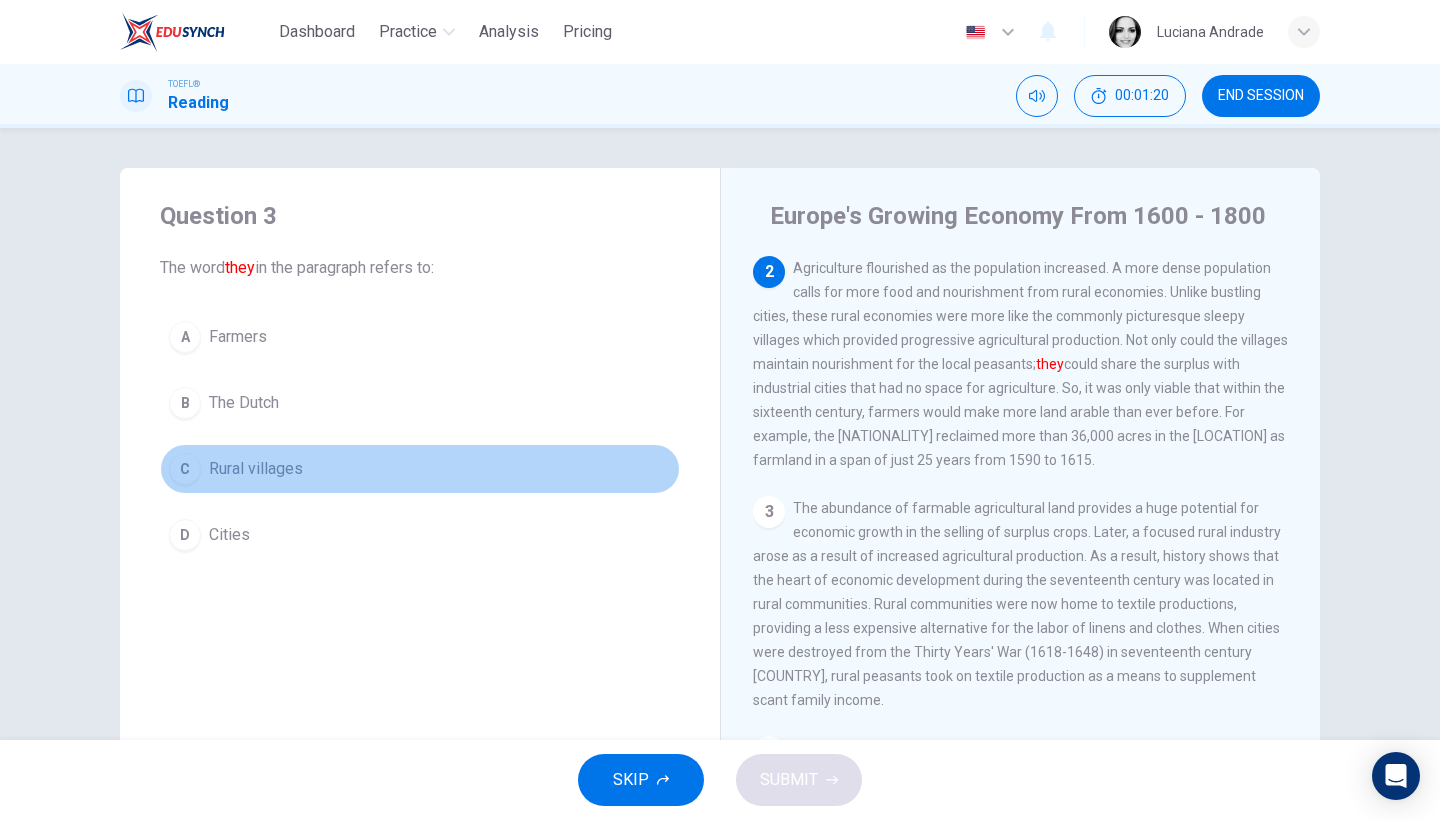 click on "Rural villages" at bounding box center (256, 469) 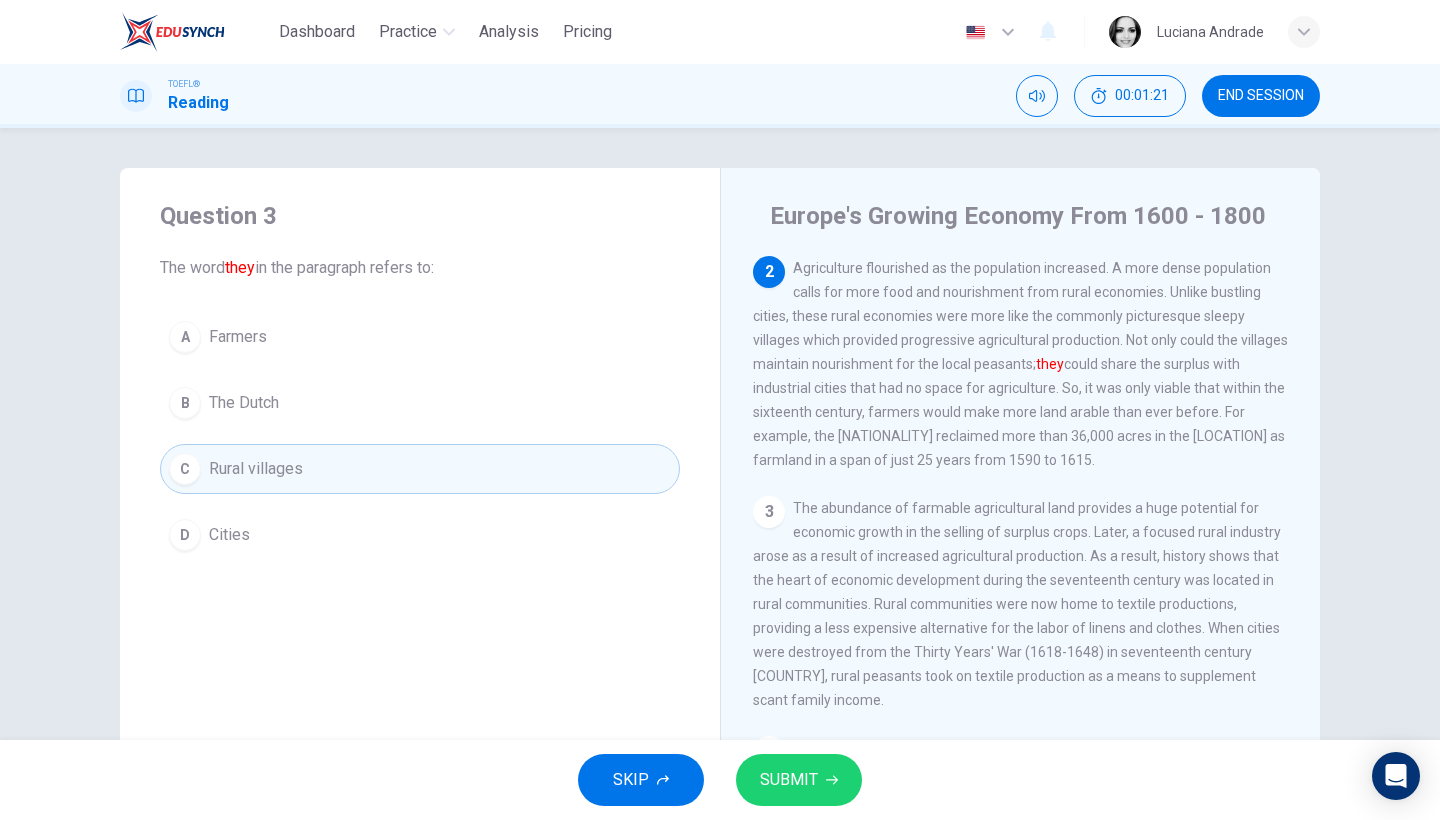 click on "SUBMIT" at bounding box center (789, 780) 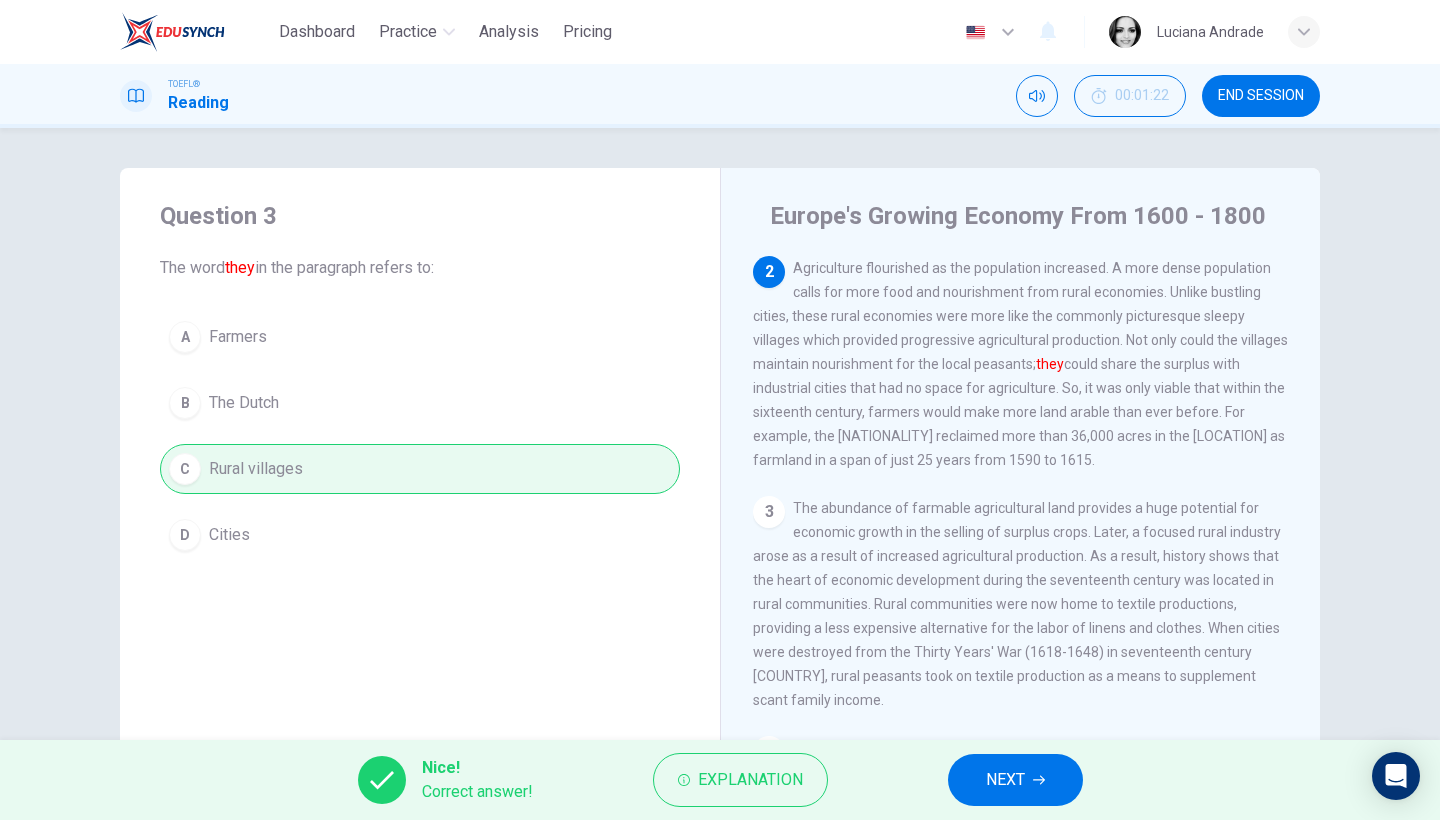 click on "NEXT" at bounding box center (1015, 780) 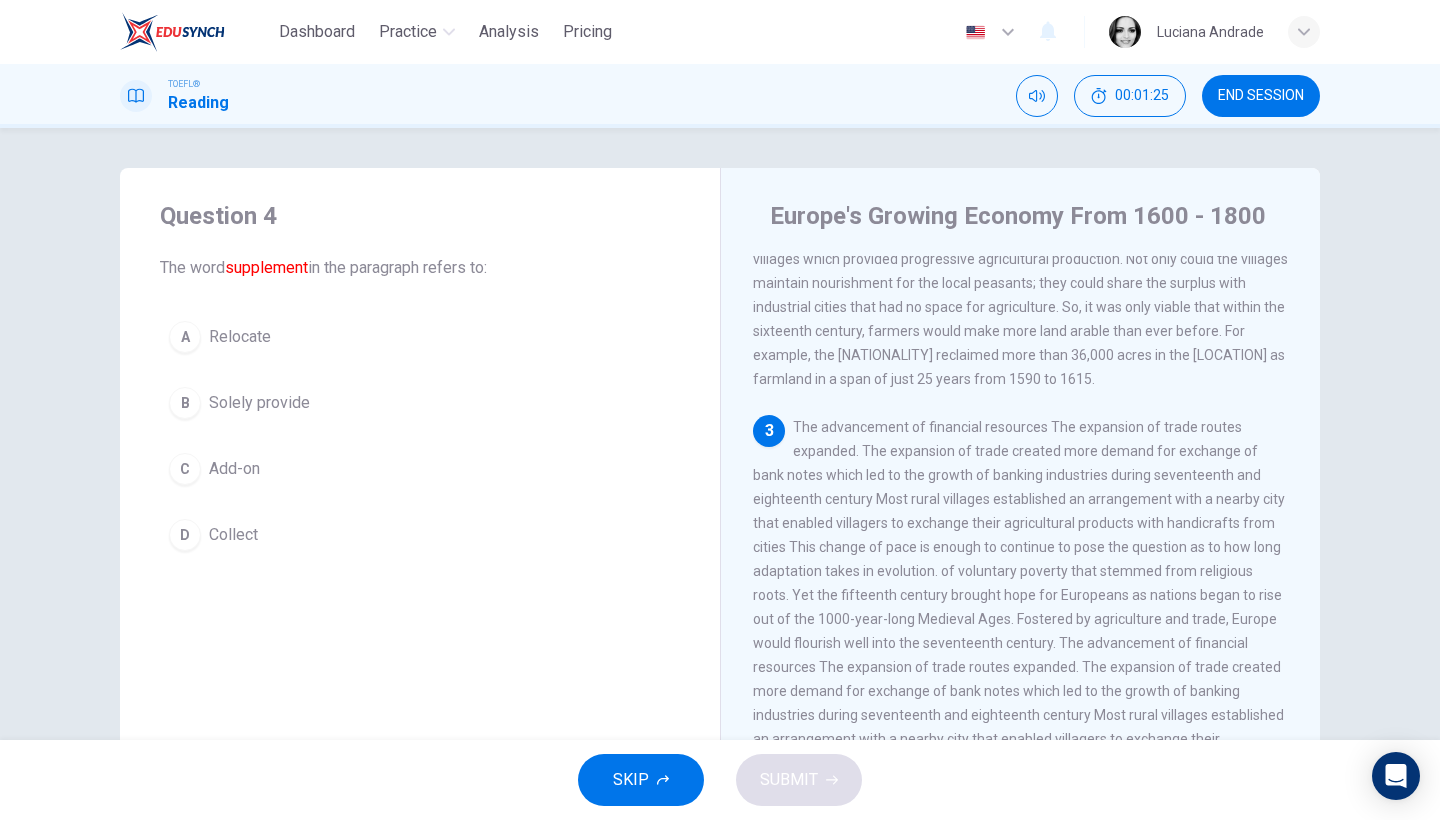 click on "D Collect" at bounding box center [420, 535] 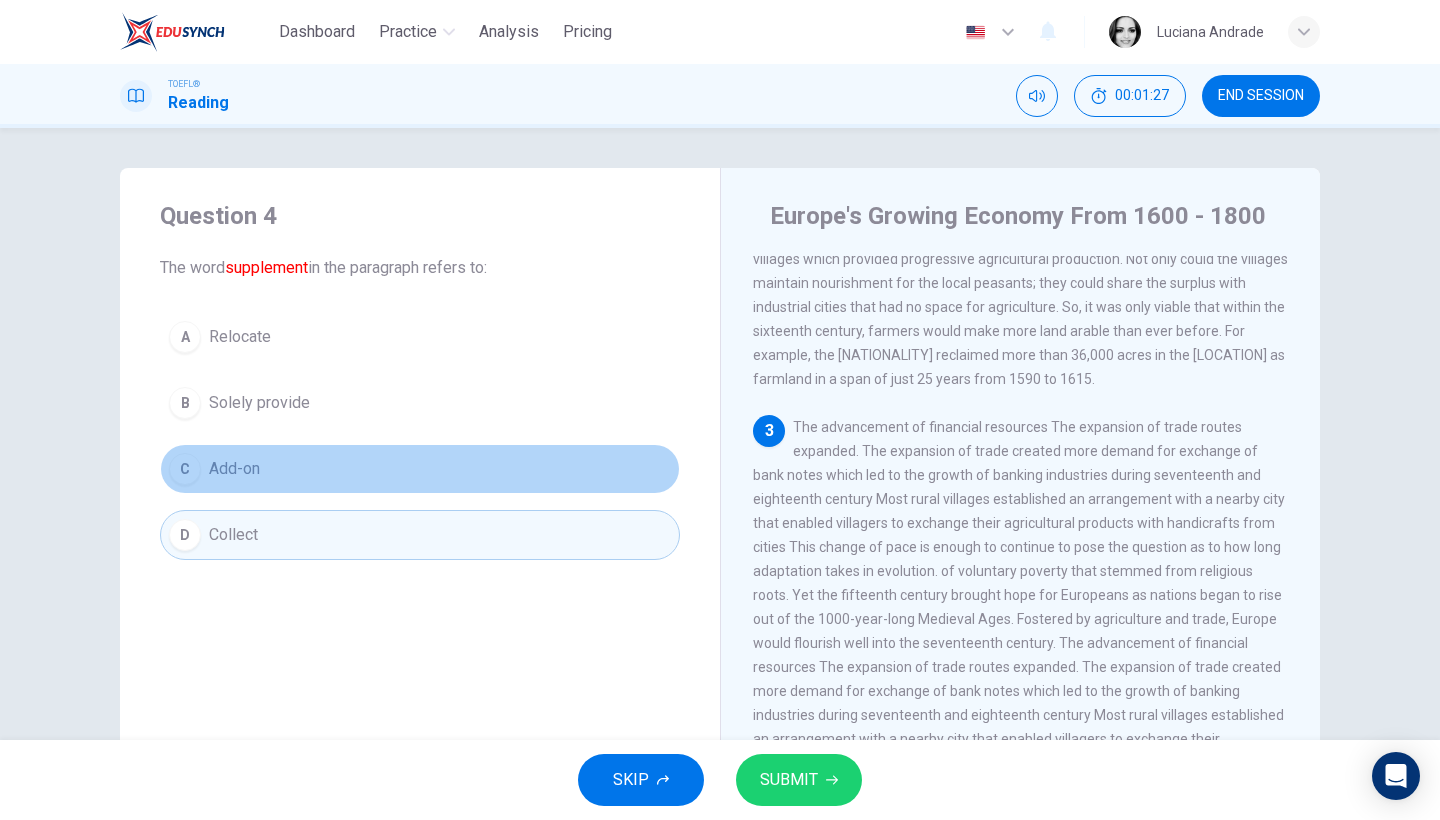 click on "C Add-on" at bounding box center (420, 469) 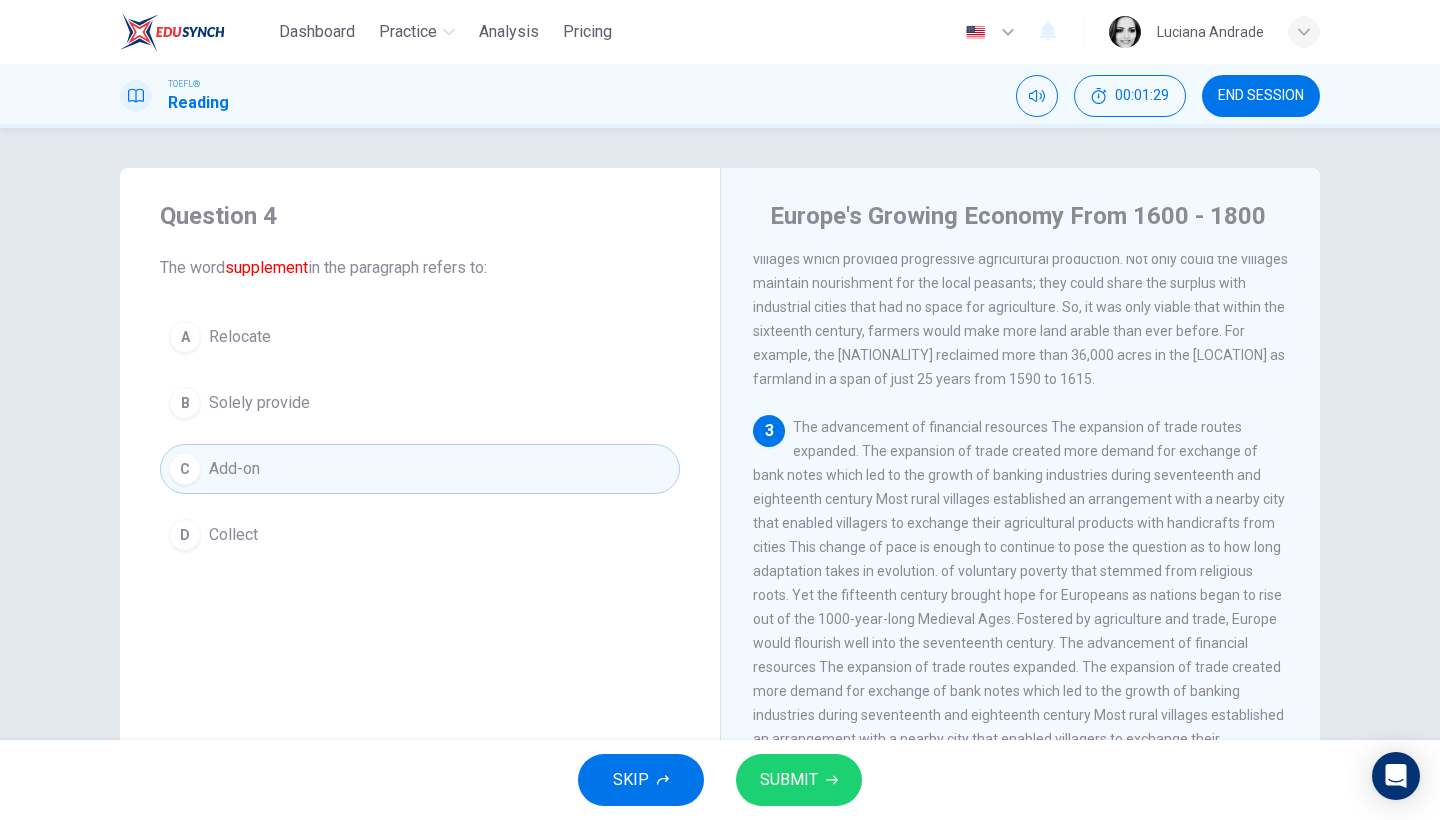 click on "SUBMIT" at bounding box center (799, 780) 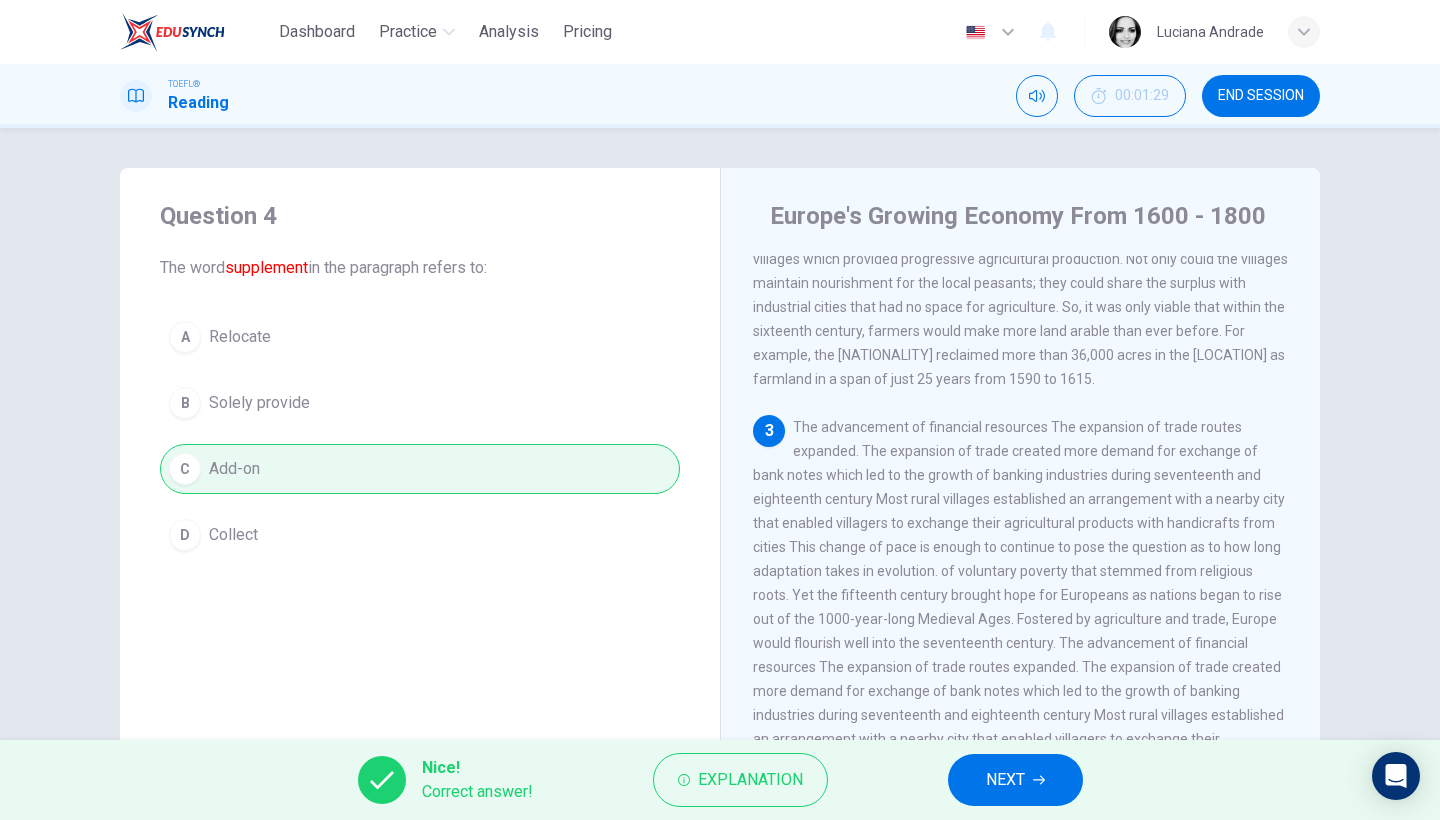 click on "NEXT" at bounding box center (1005, 780) 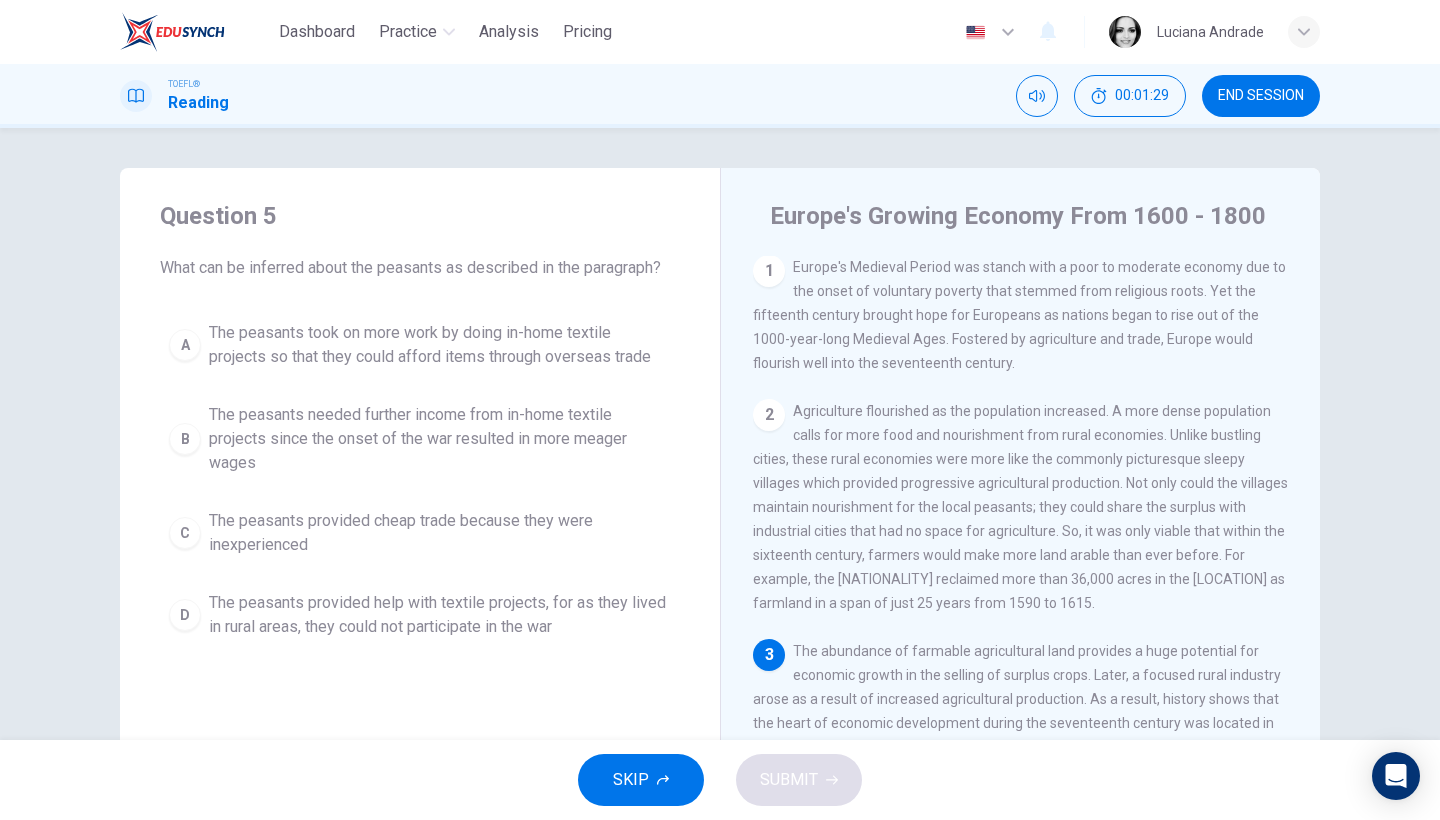 scroll, scrollTop: 0, scrollLeft: 0, axis: both 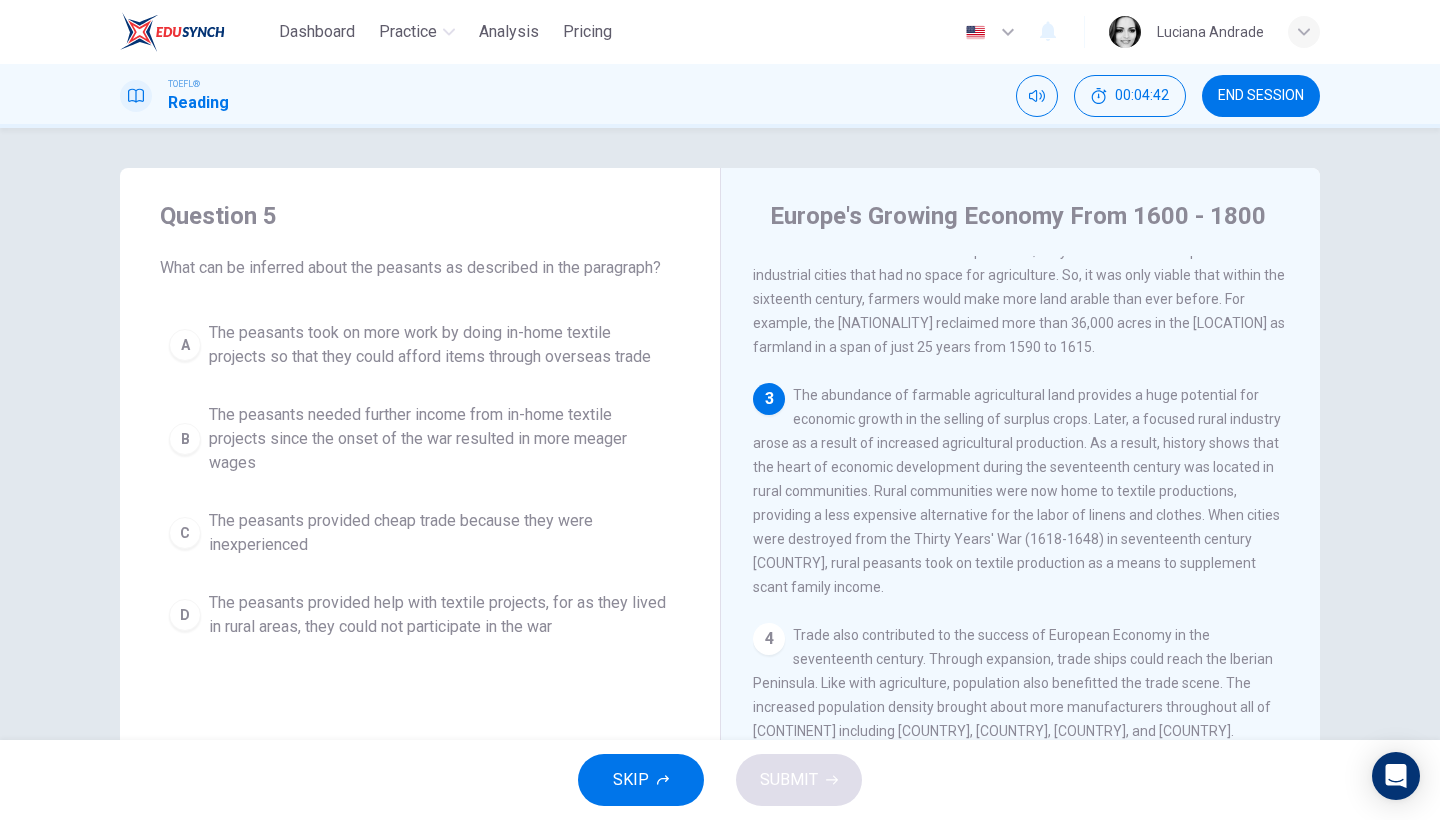 click on "The peasants needed further income from in-home textile projects since the onset of the war resulted in more meager wages" at bounding box center (440, 439) 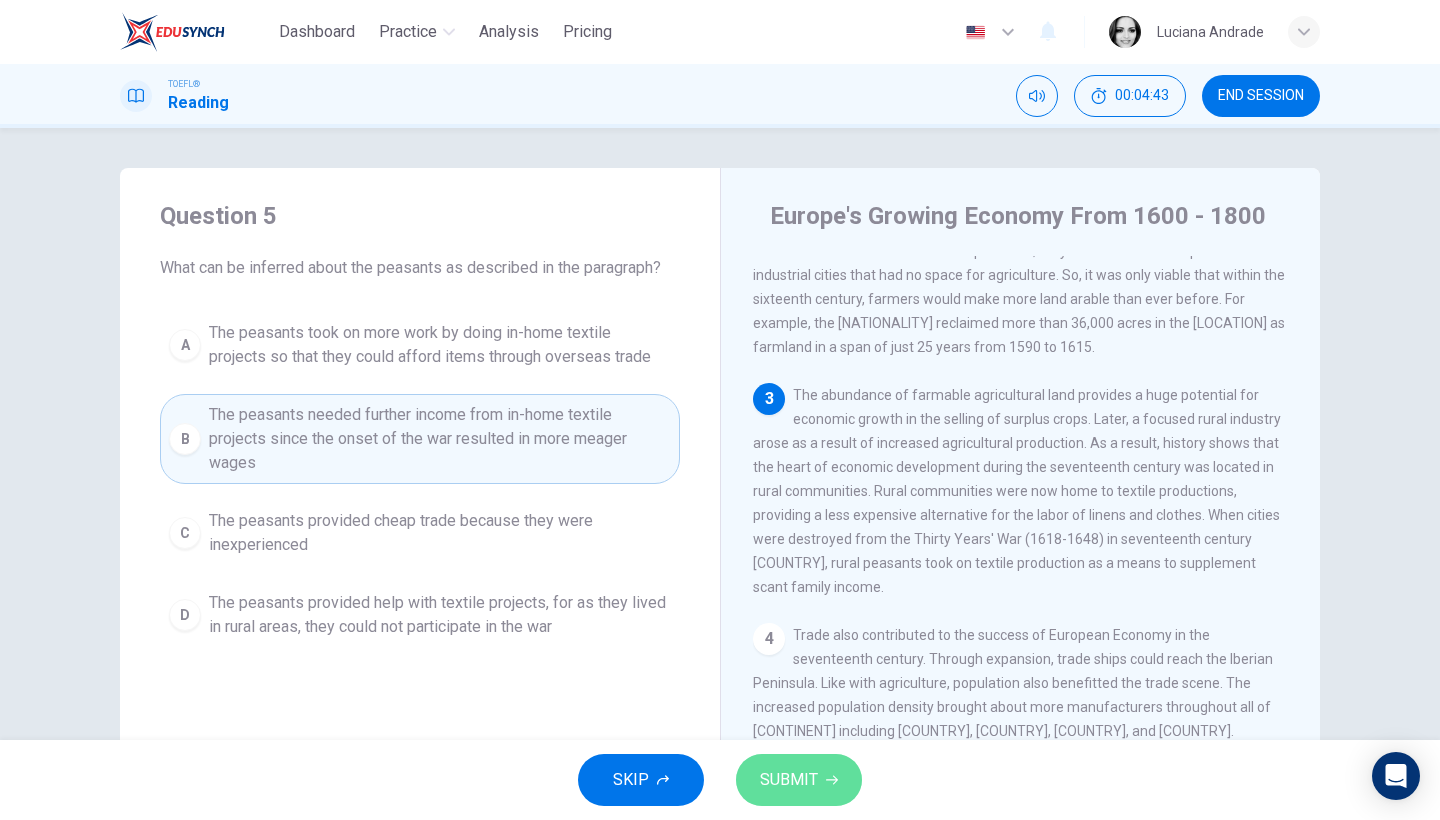 click on "SUBMIT" at bounding box center [789, 780] 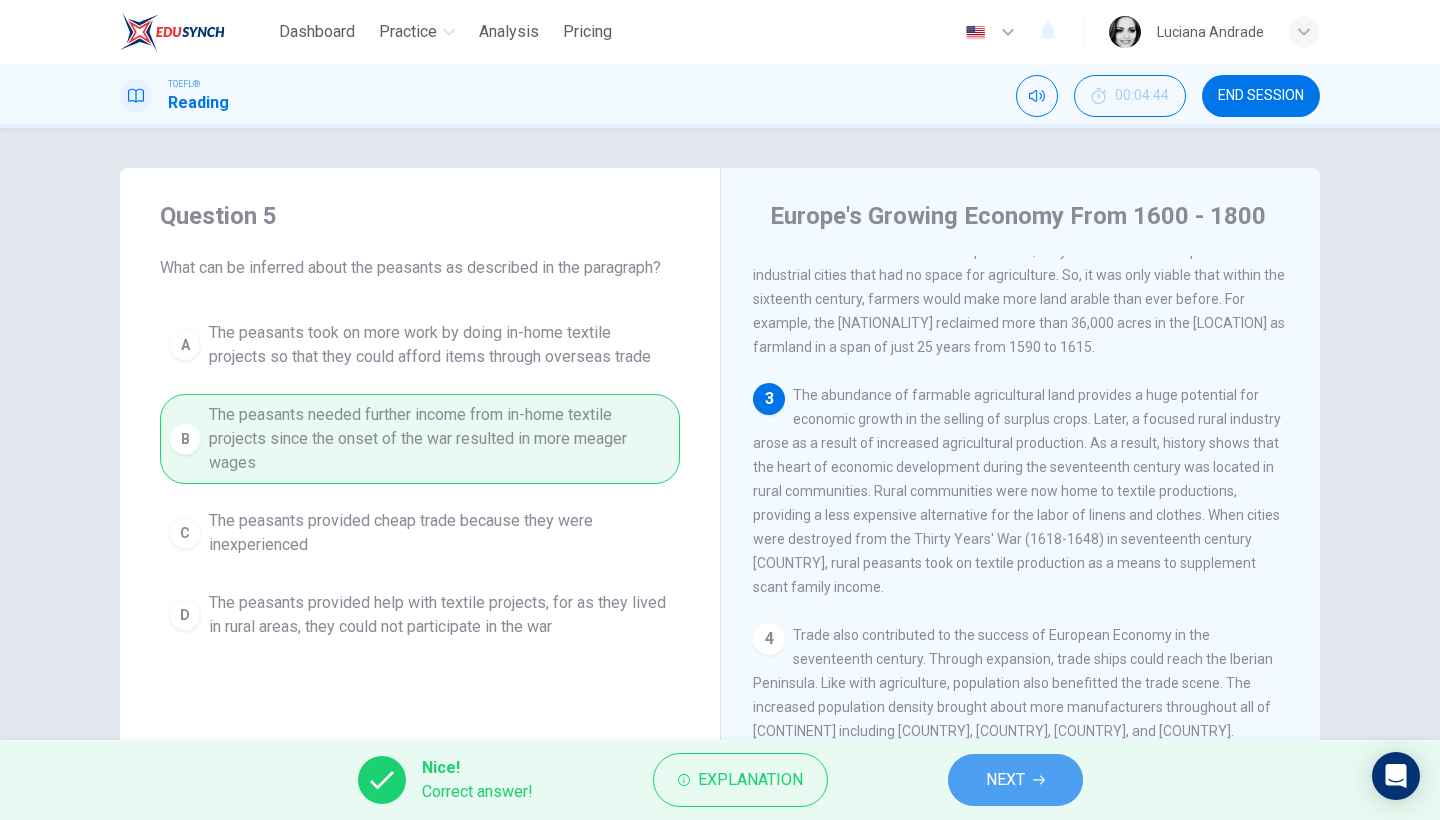 click on "NEXT" at bounding box center (1005, 780) 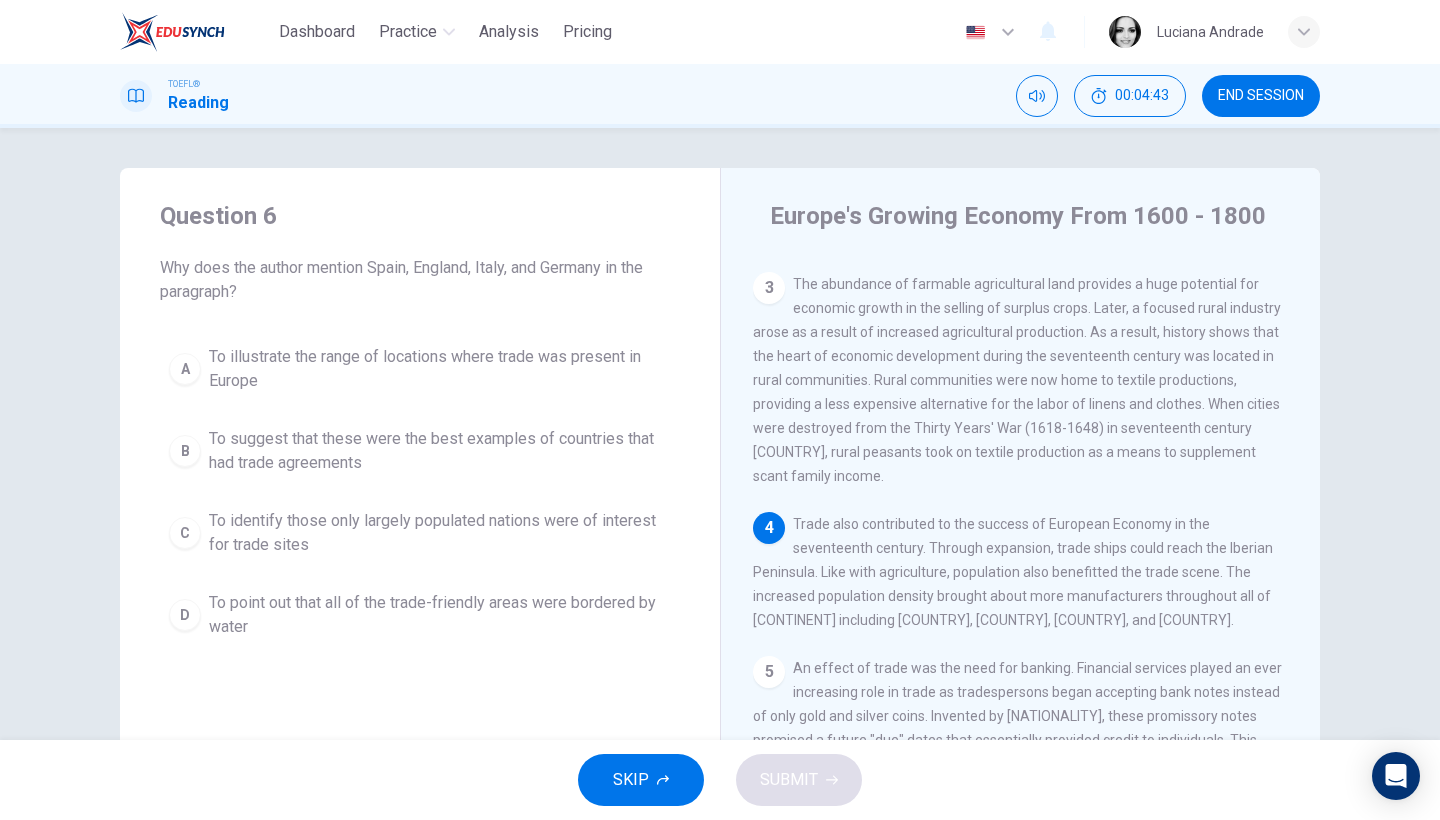 scroll, scrollTop: 369, scrollLeft: 0, axis: vertical 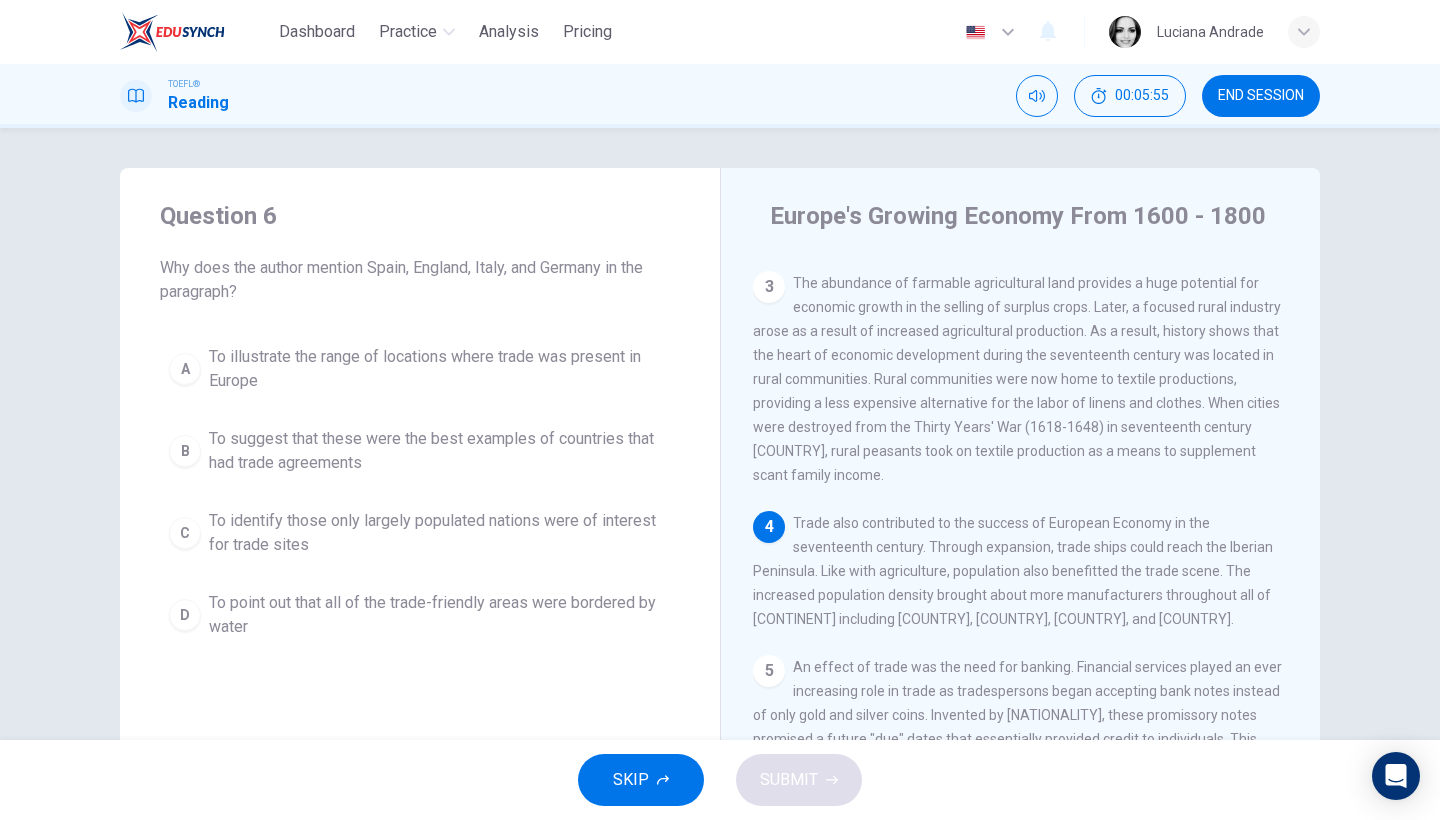 click on "To identify those only largely populated nations were of interest for trade sites" at bounding box center (440, 533) 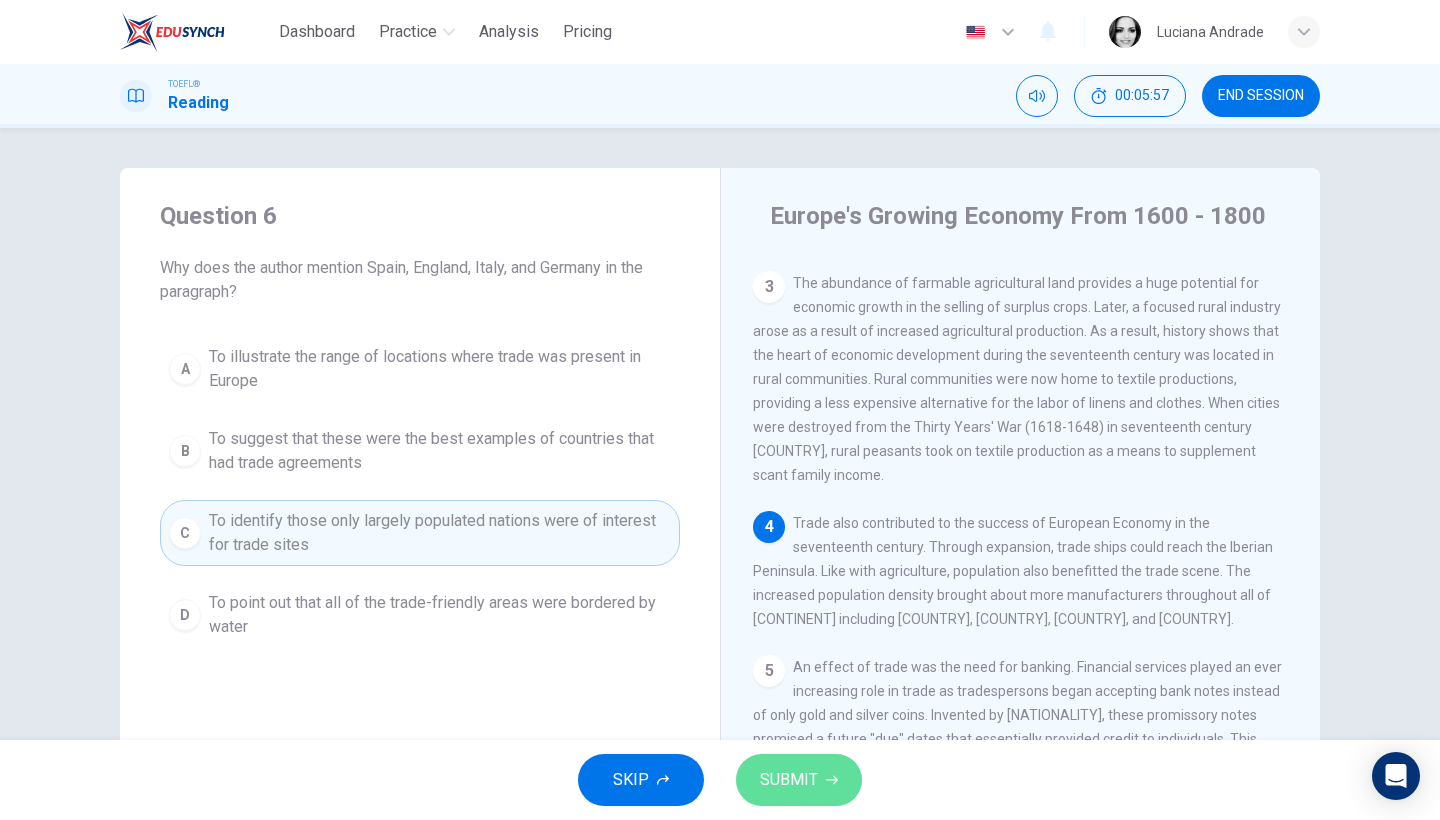 click on "SUBMIT" at bounding box center (789, 780) 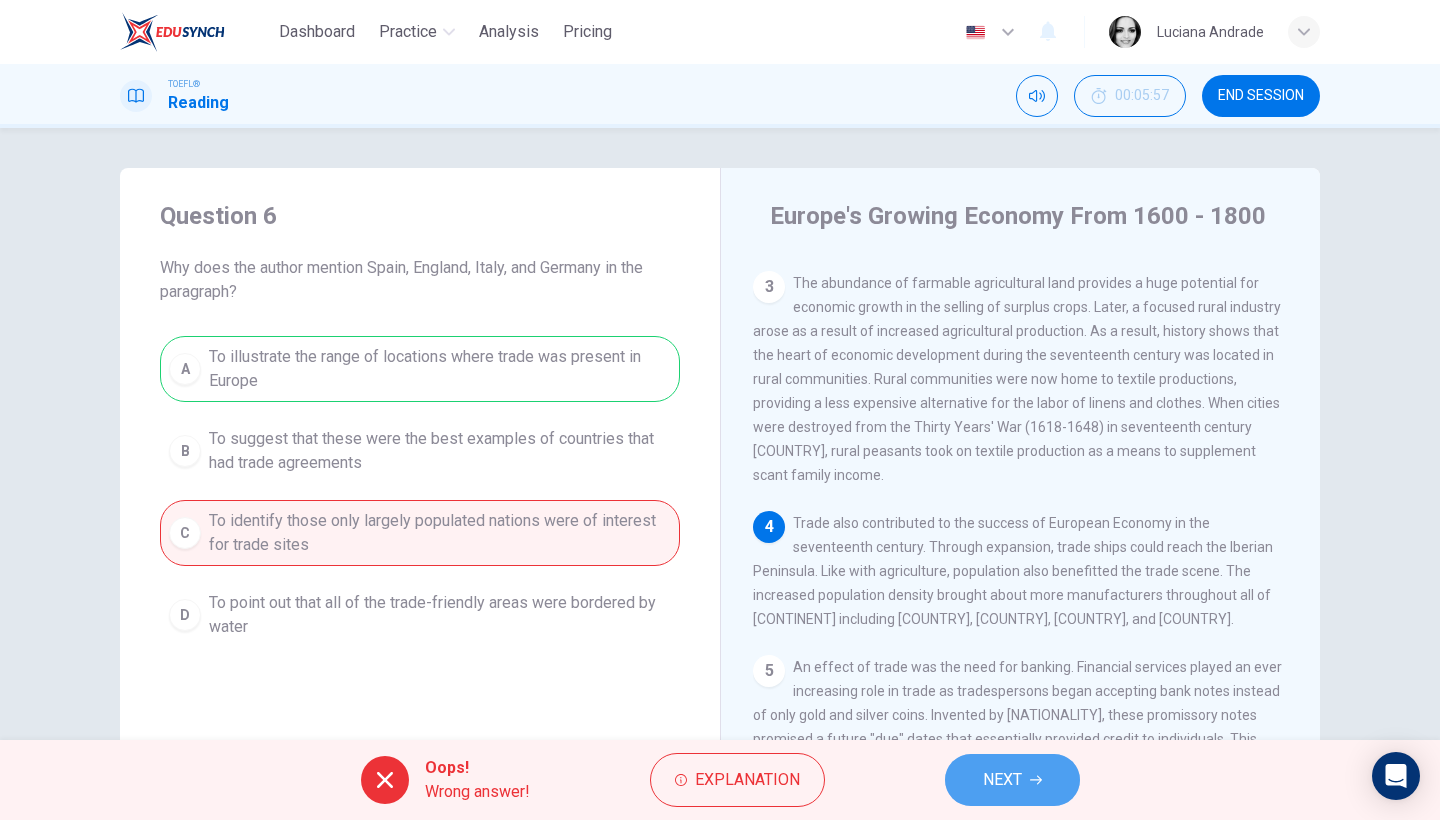 click on "NEXT" at bounding box center [1002, 780] 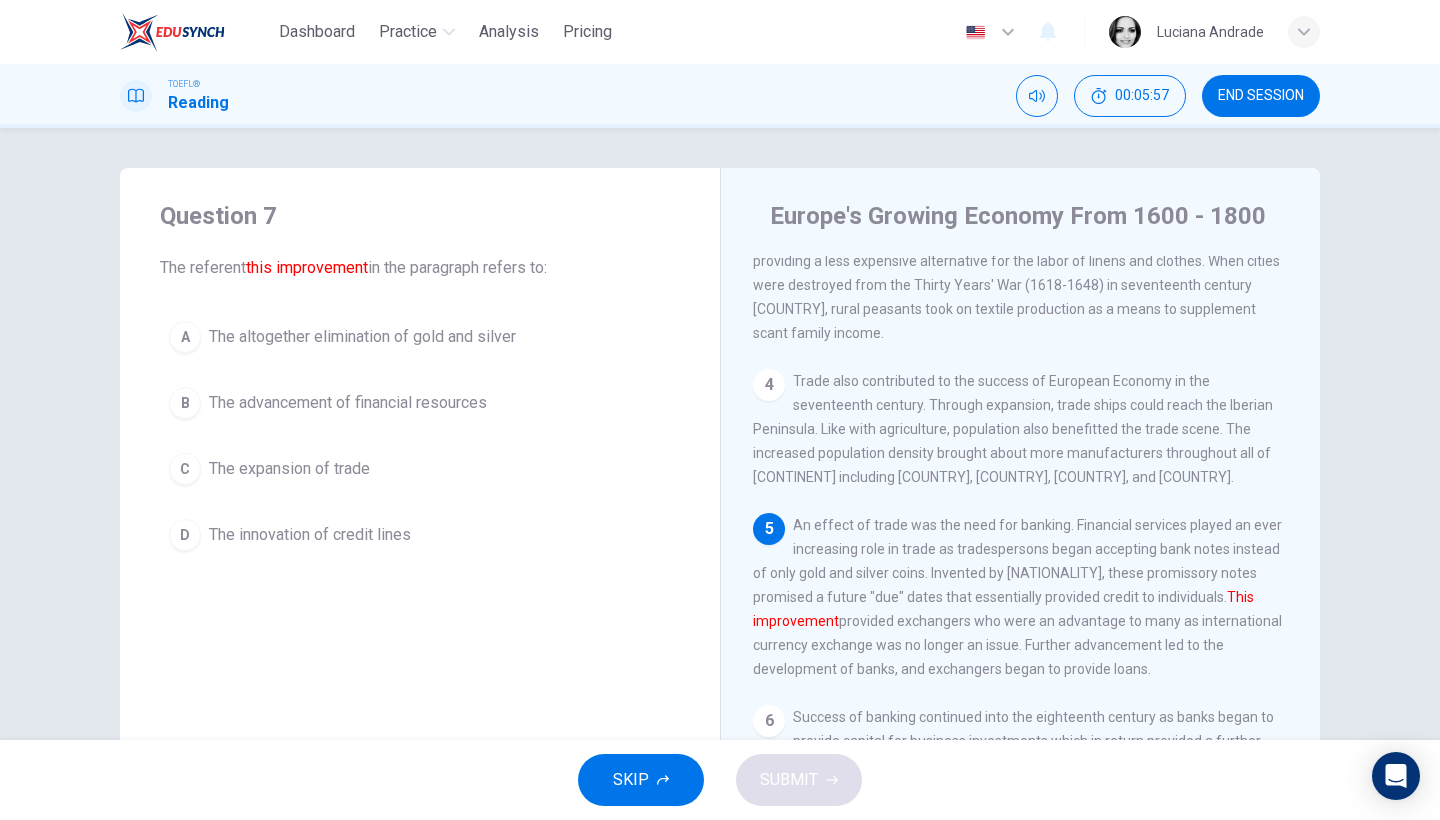 scroll, scrollTop: 561, scrollLeft: 0, axis: vertical 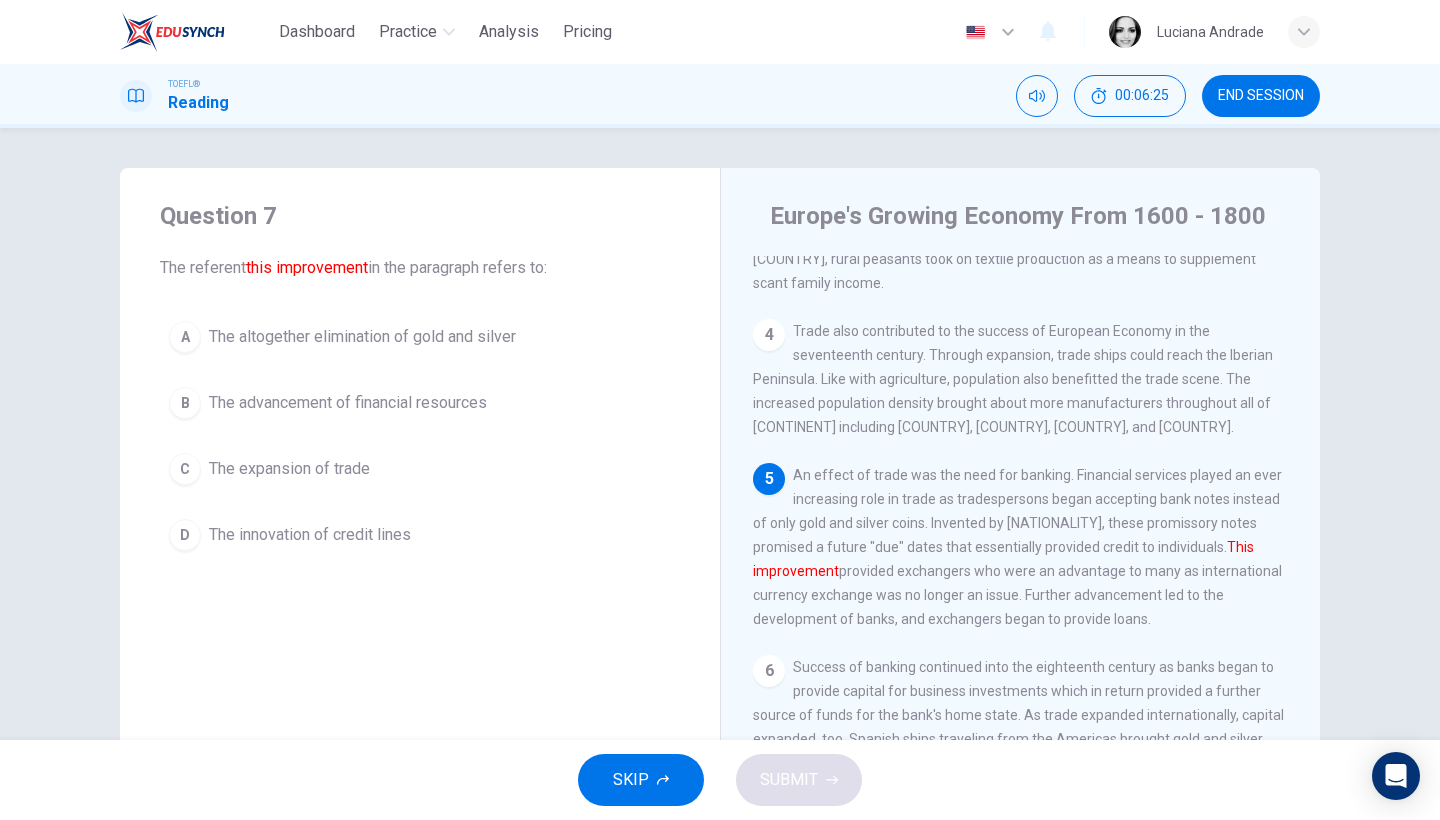 click on "The advancement of financial resources" at bounding box center [348, 403] 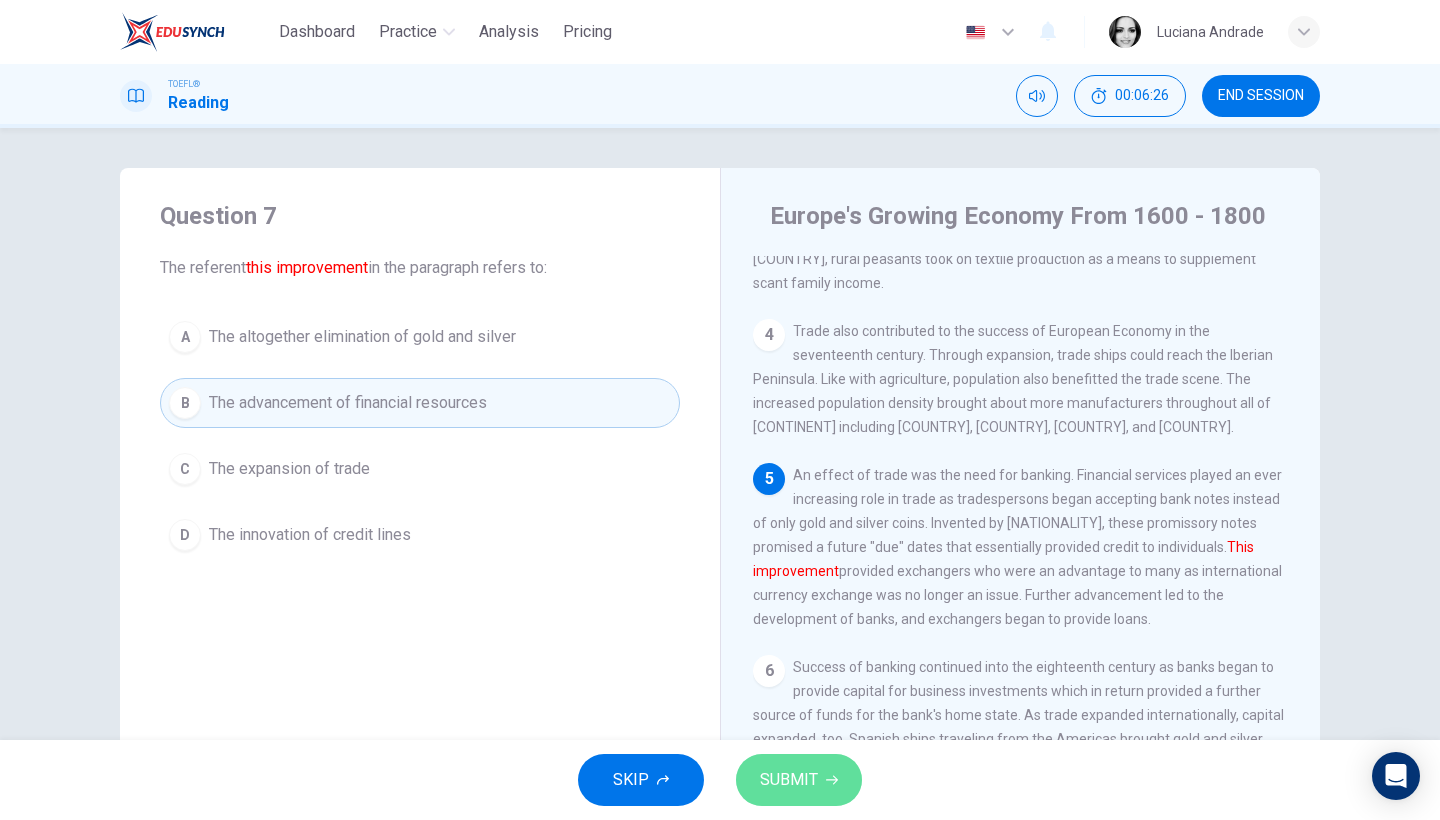click on "SUBMIT" at bounding box center (799, 780) 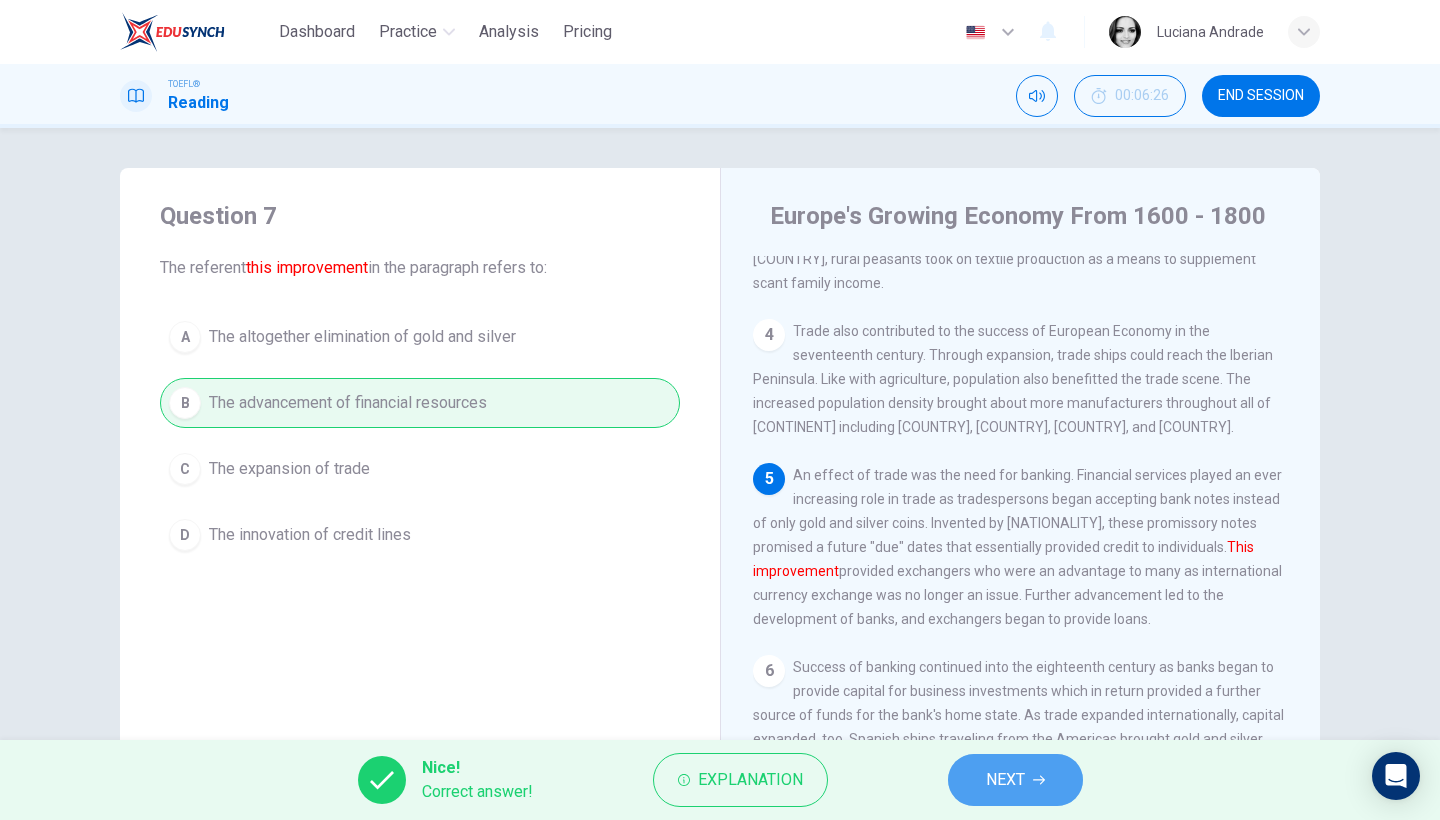 click on "NEXT" at bounding box center [1005, 780] 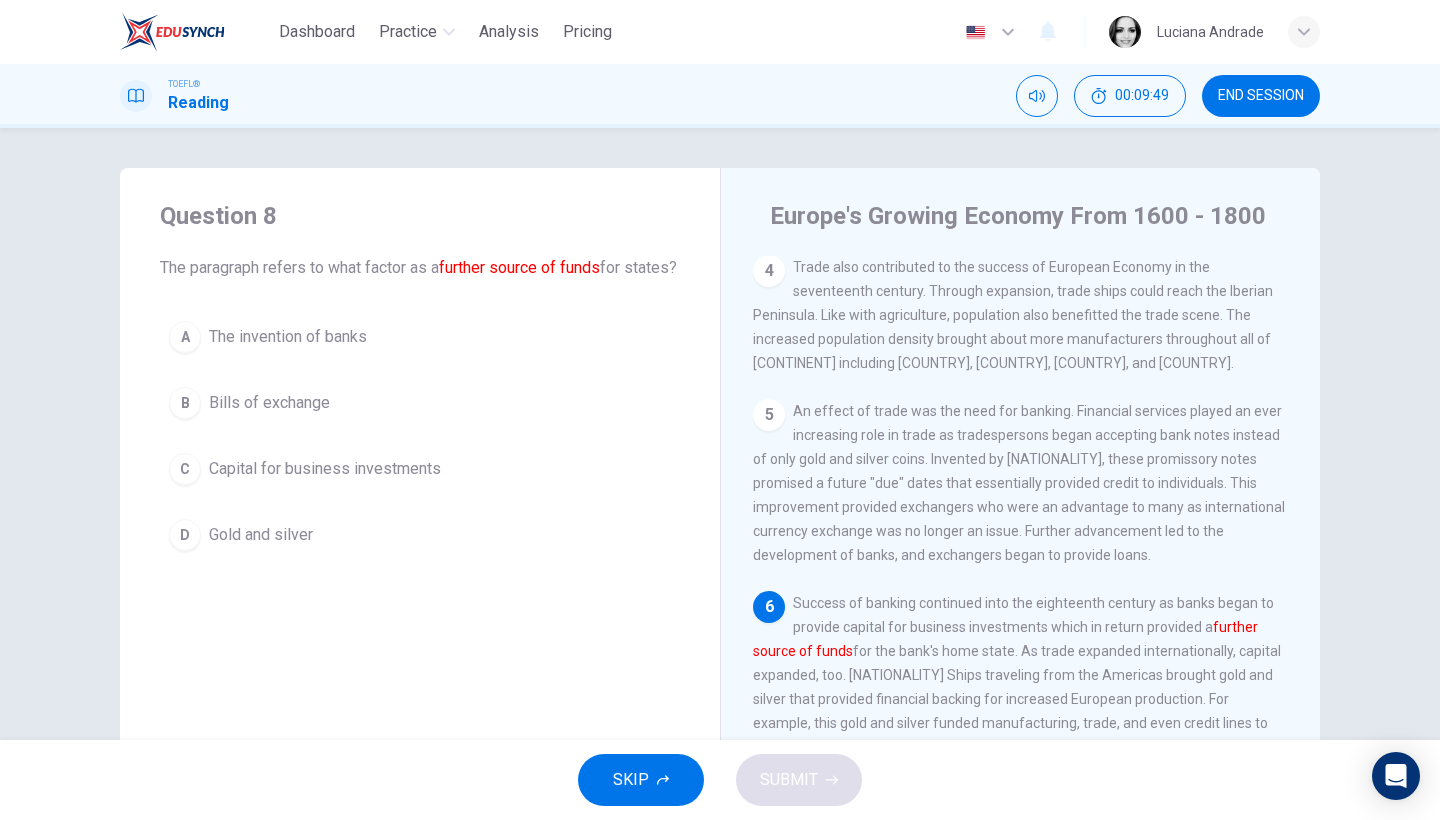 scroll, scrollTop: 137, scrollLeft: 0, axis: vertical 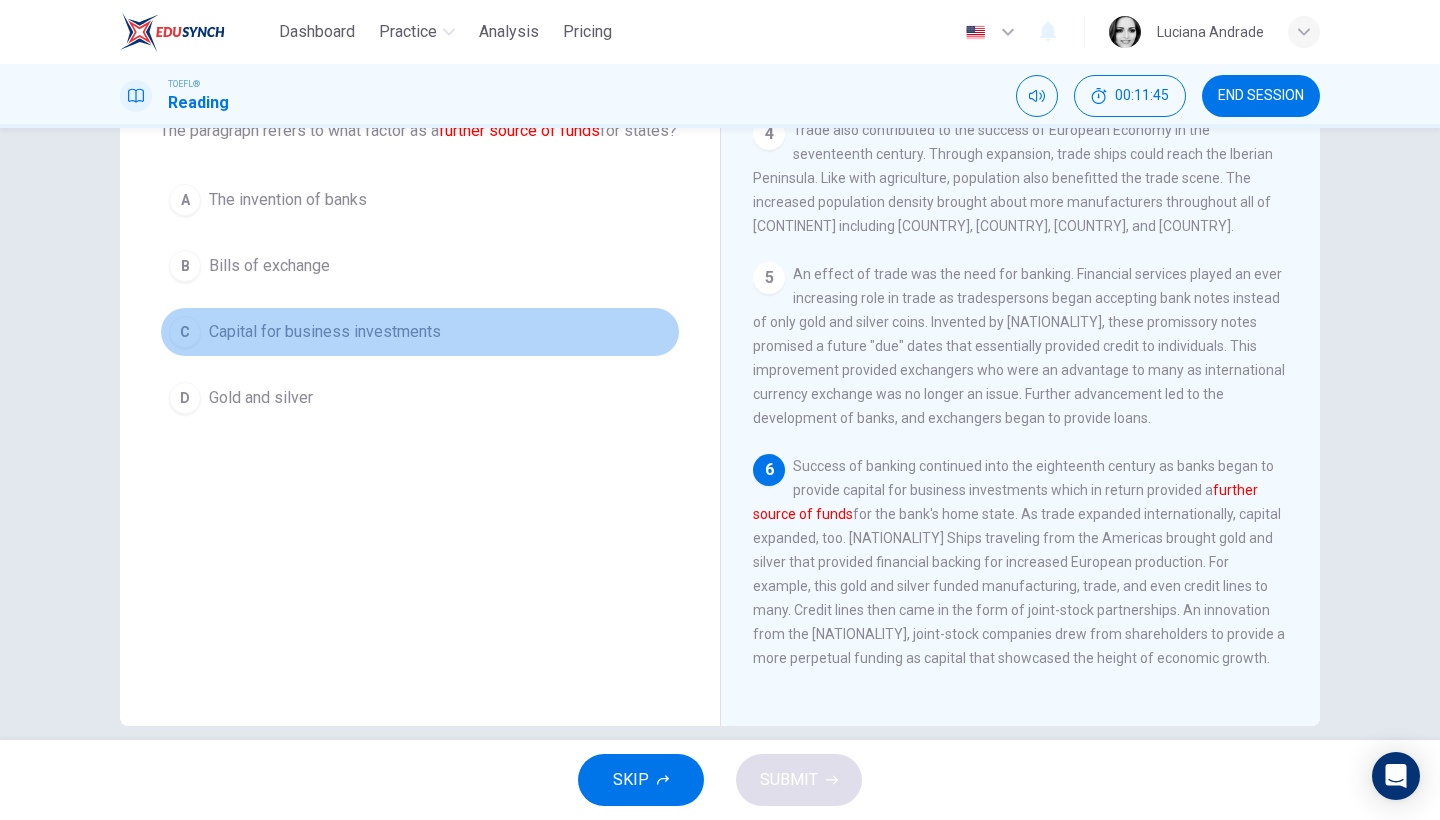 click on "C Capital for business investments" at bounding box center (420, 332) 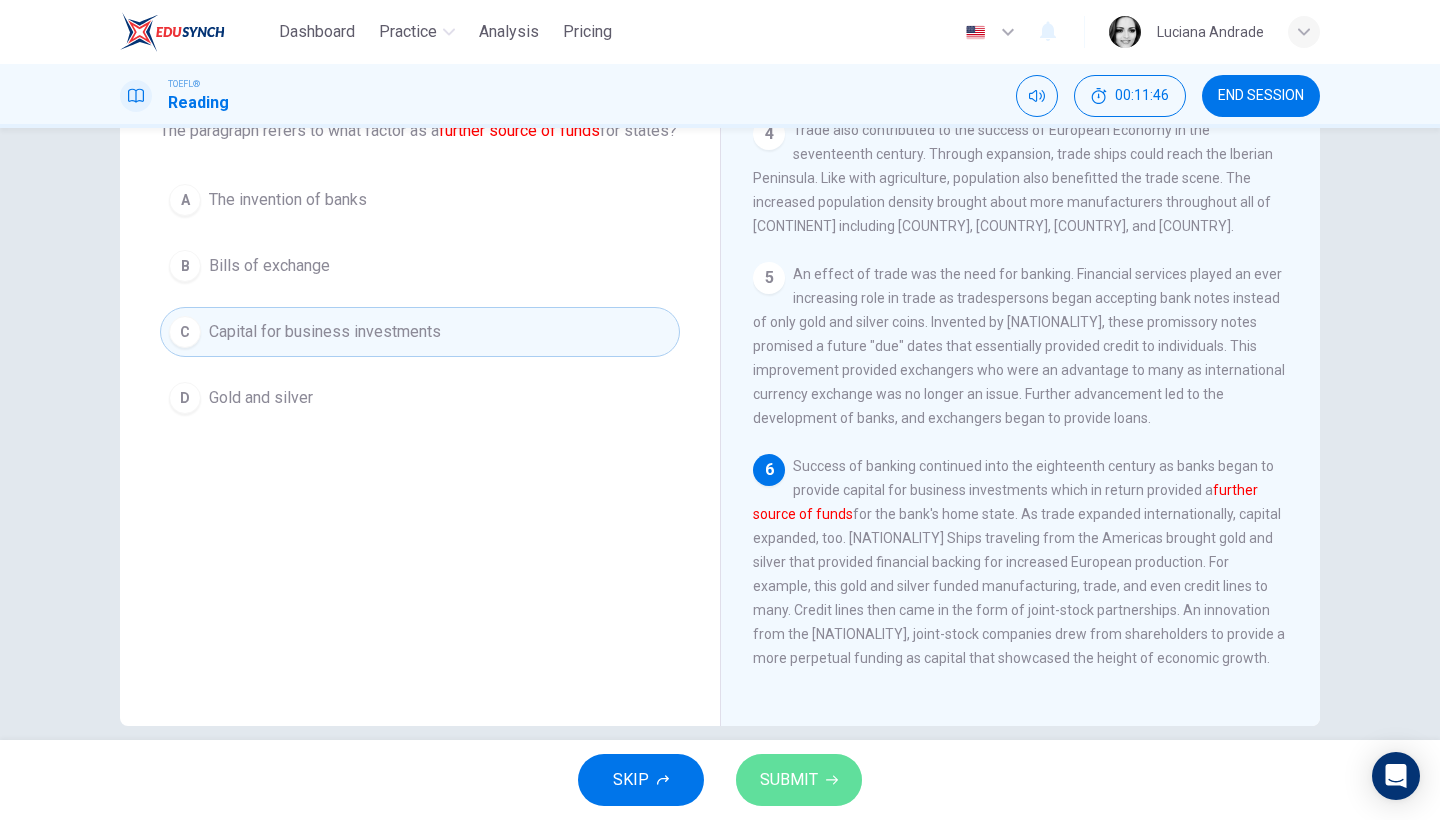 click on "SUBMIT" at bounding box center (789, 780) 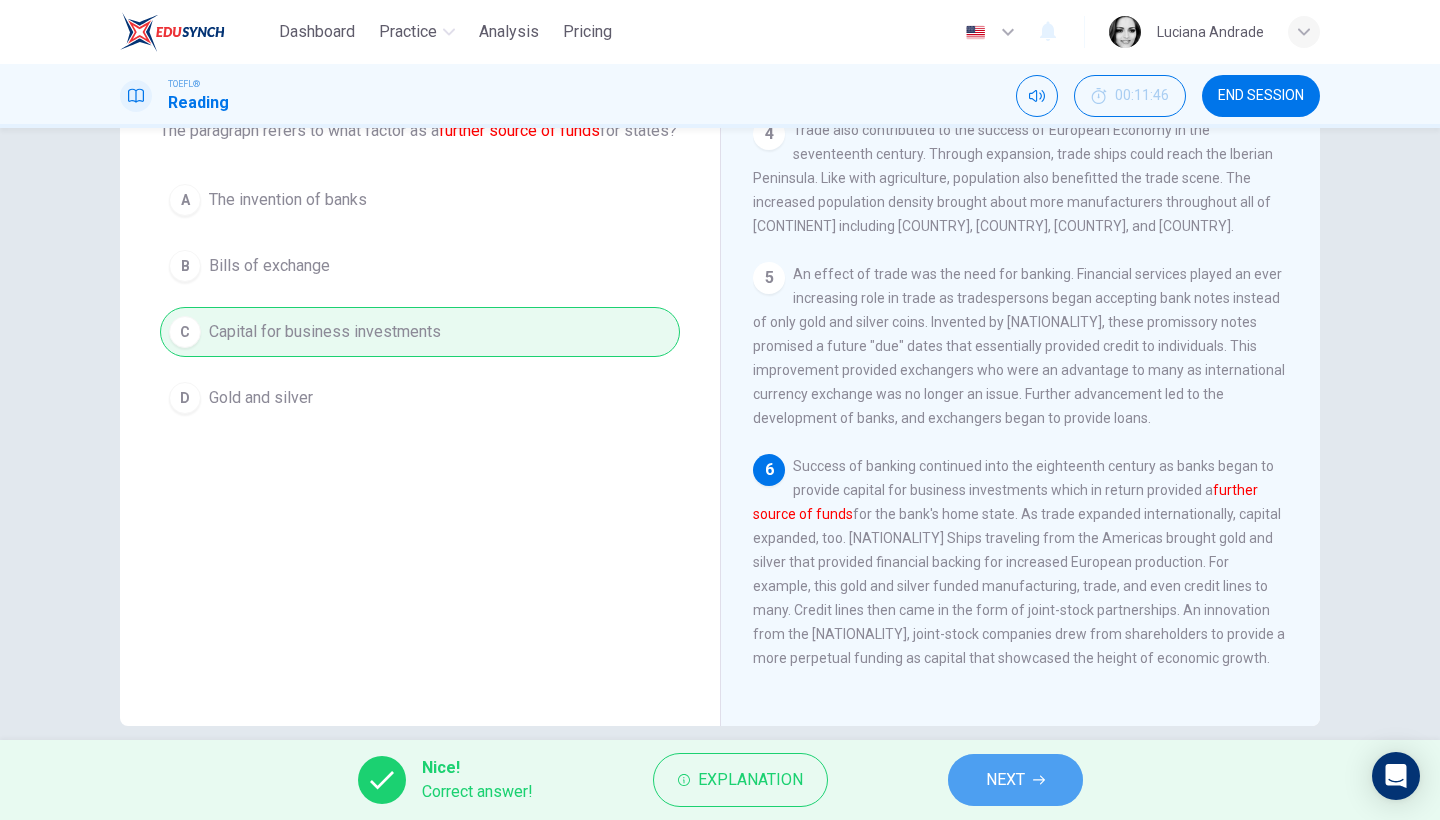 click on "NEXT" at bounding box center [1005, 780] 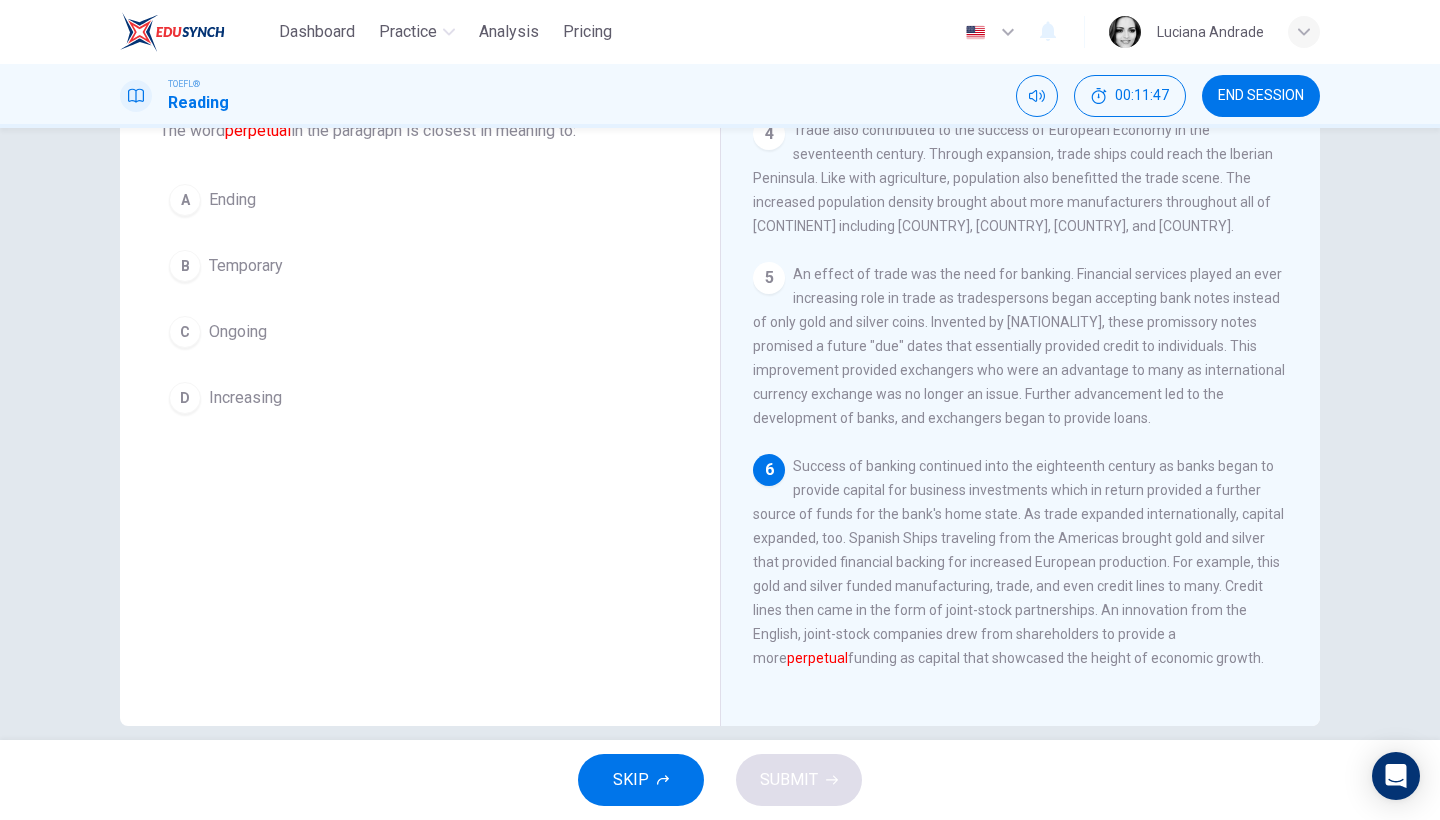 scroll, scrollTop: 96, scrollLeft: 0, axis: vertical 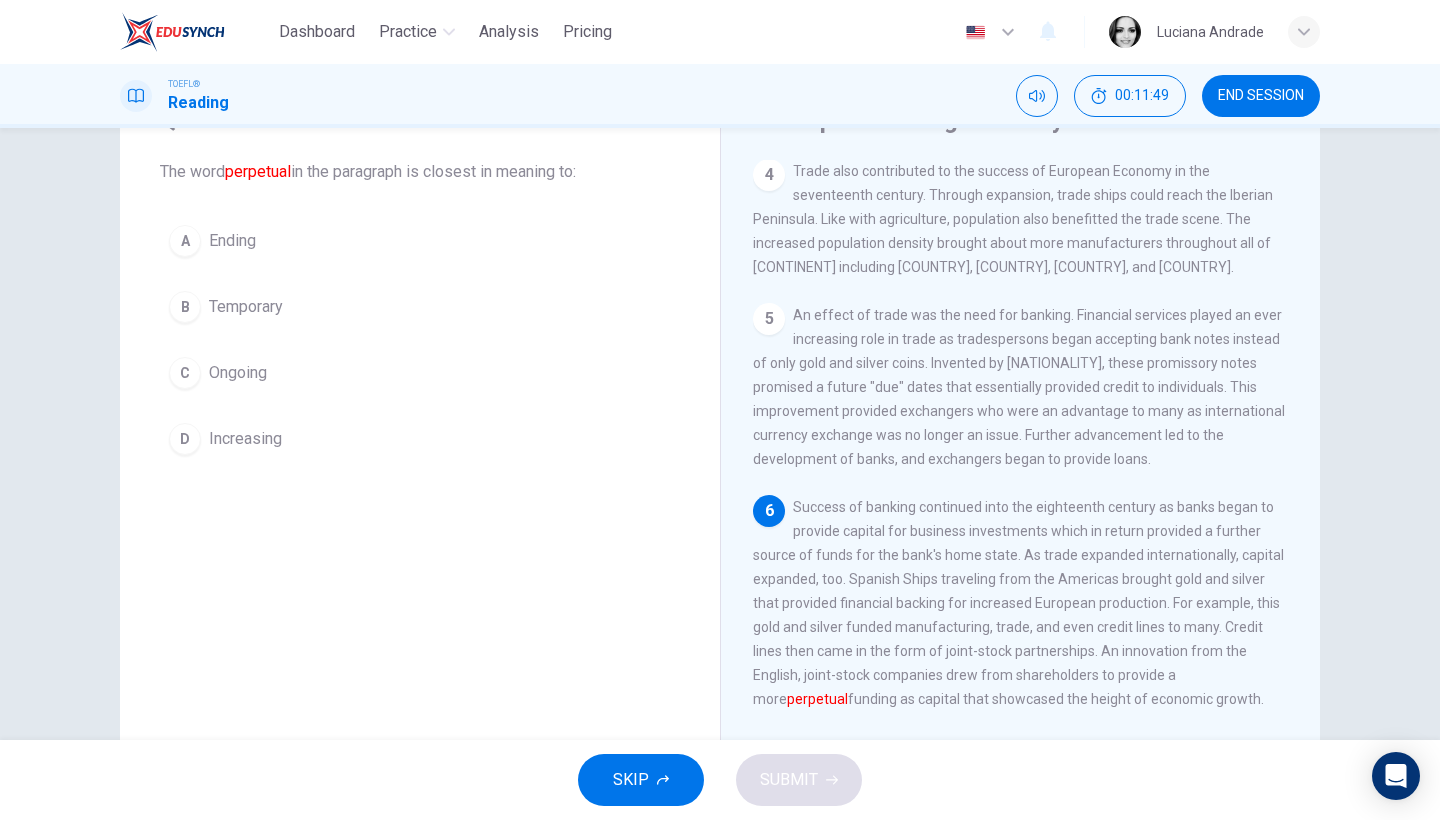 click on "Ongoing" at bounding box center [238, 373] 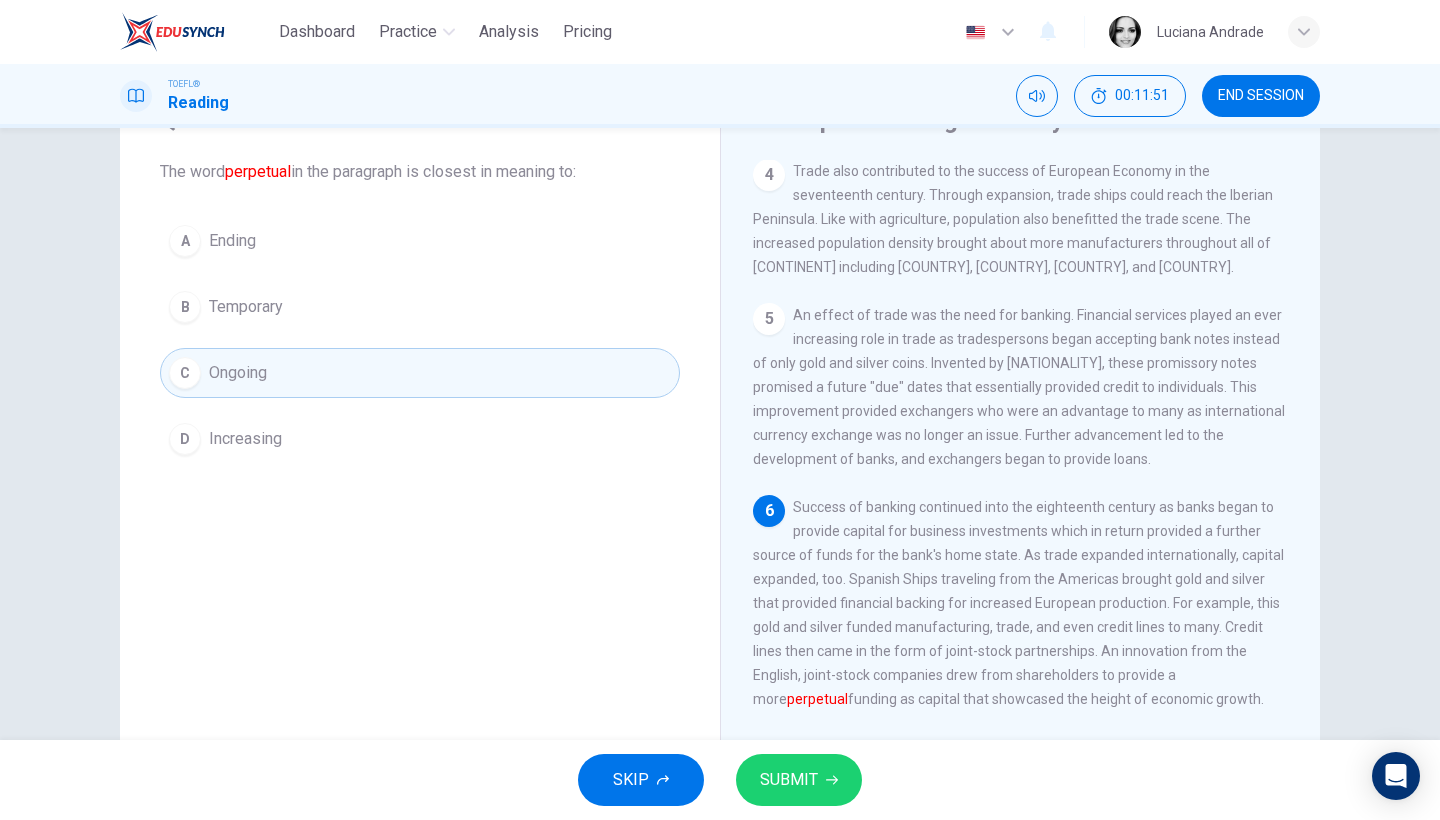 click on "SUBMIT" at bounding box center [799, 780] 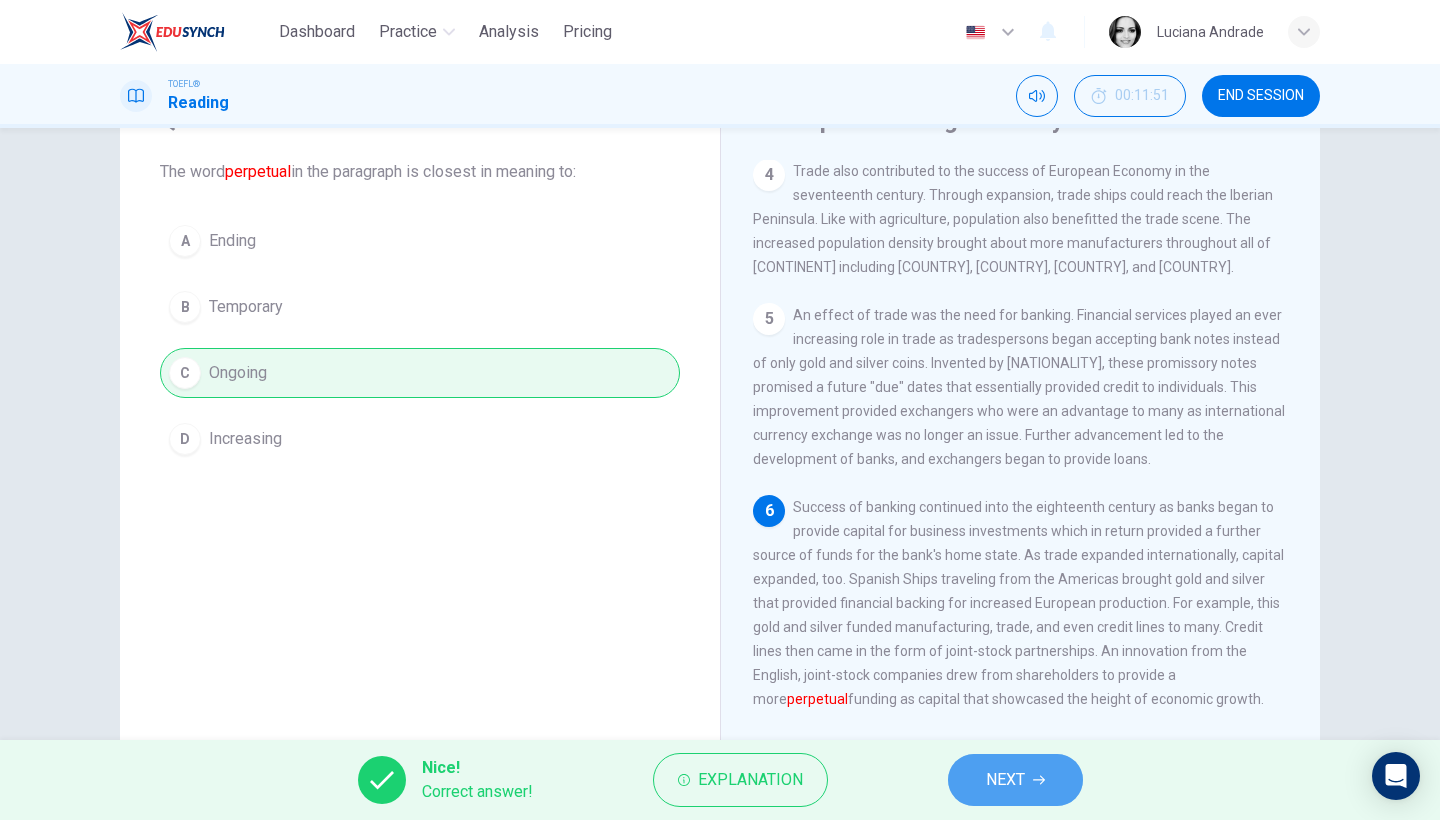 click on "NEXT" at bounding box center [1005, 780] 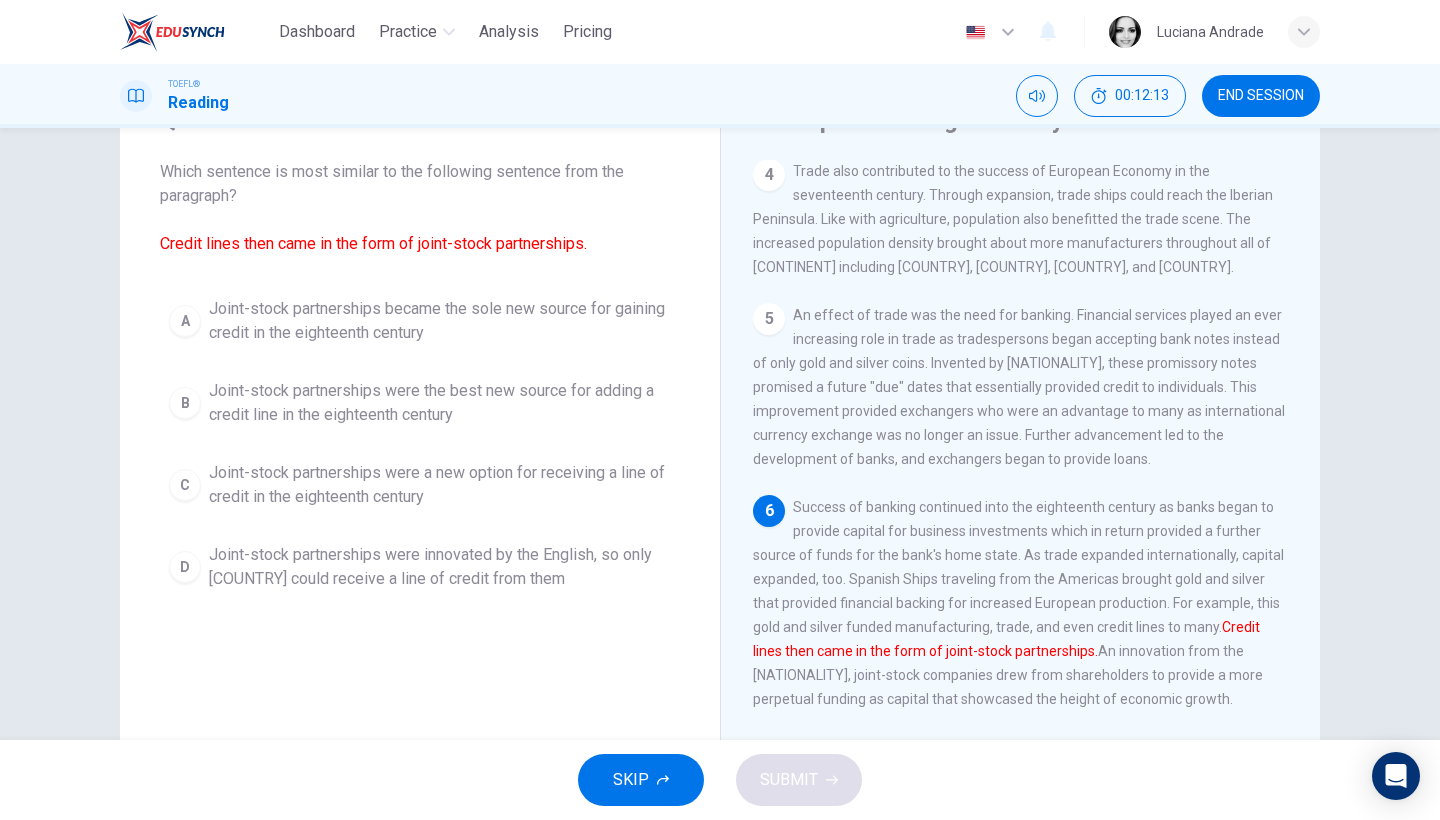click on "Joint-stock partnerships were innovated by the English, so only [COUNTRY] could receive a line of credit from them" at bounding box center (440, 567) 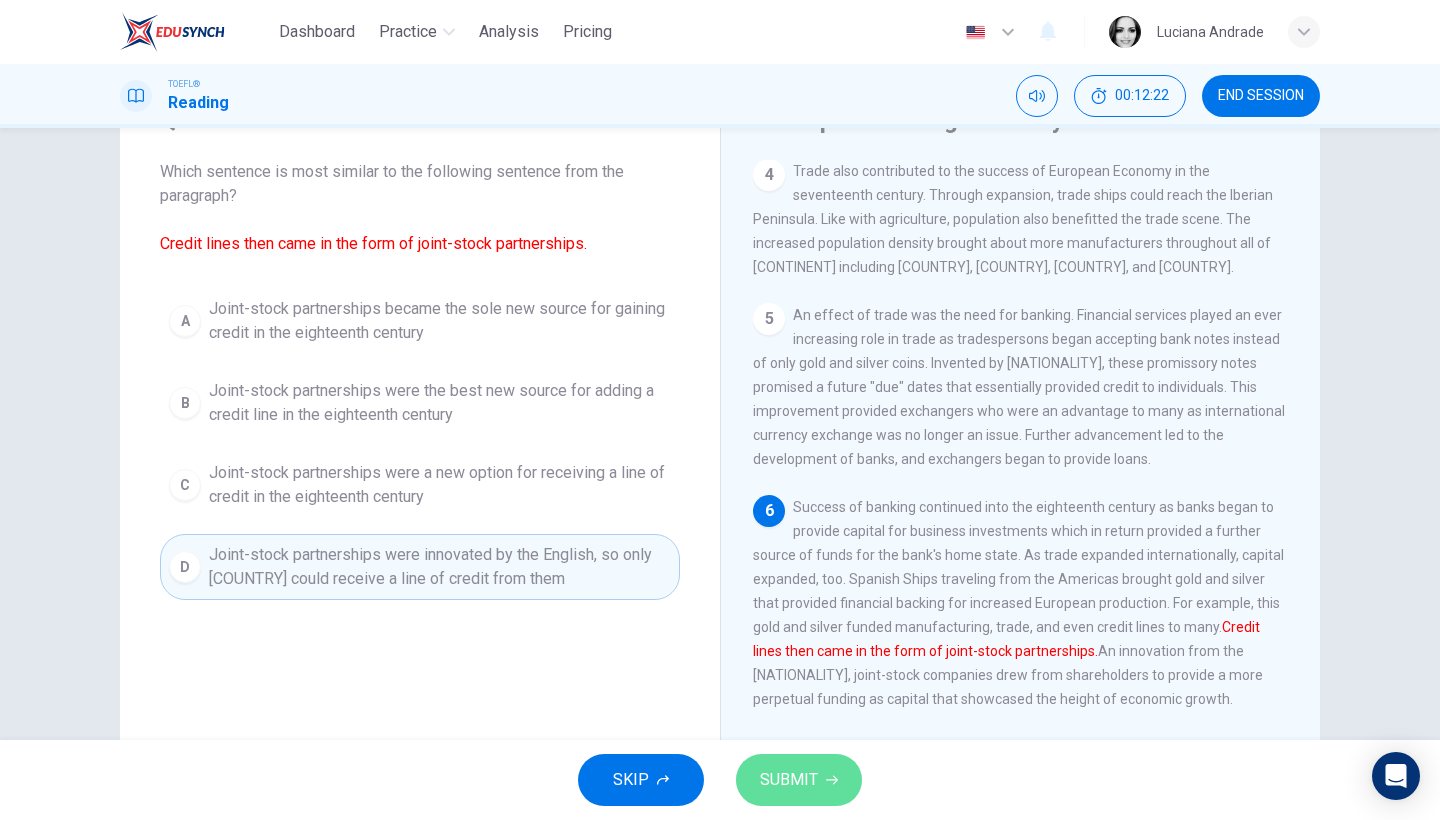 click 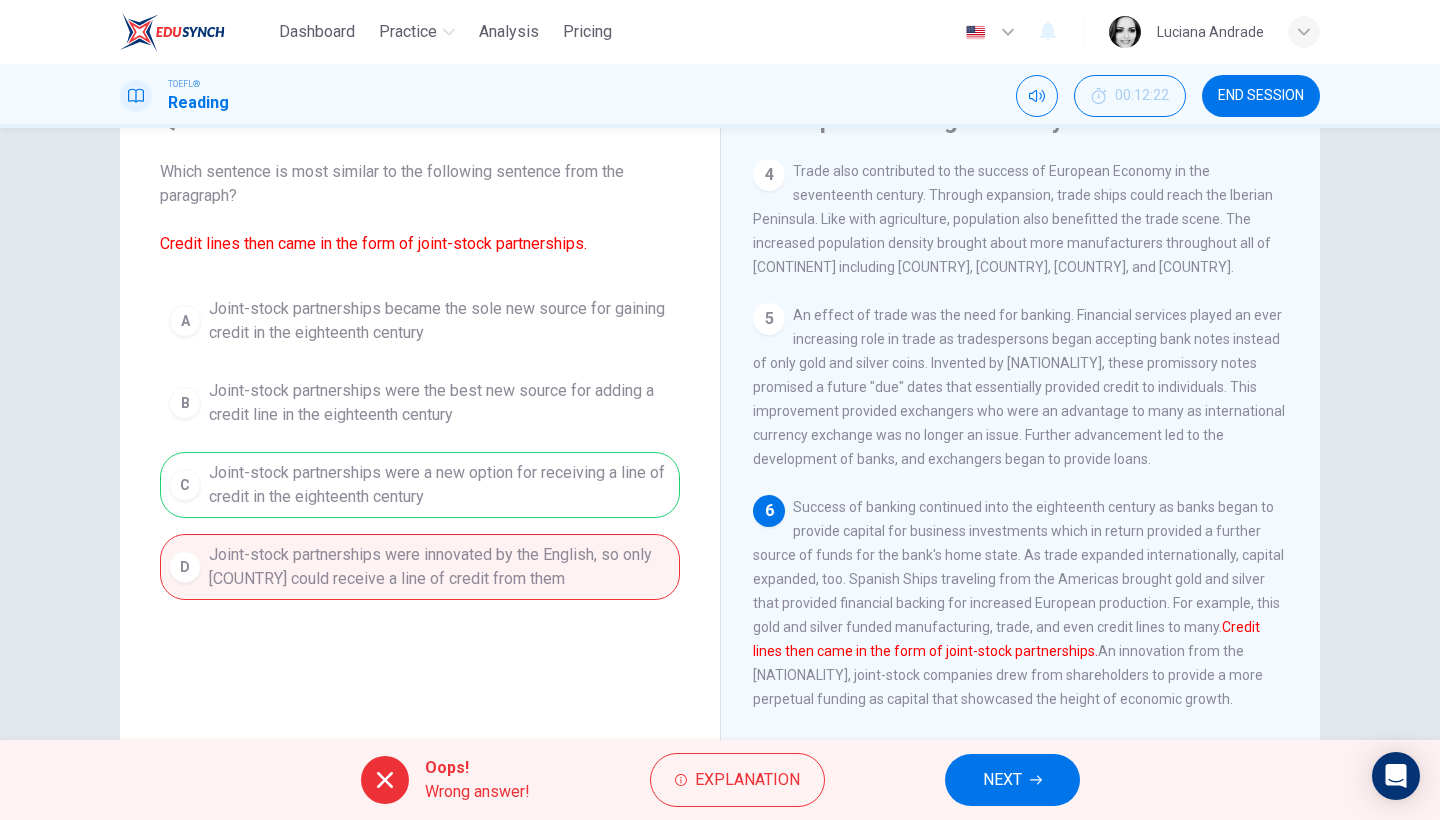 click on "NEXT" at bounding box center (1012, 780) 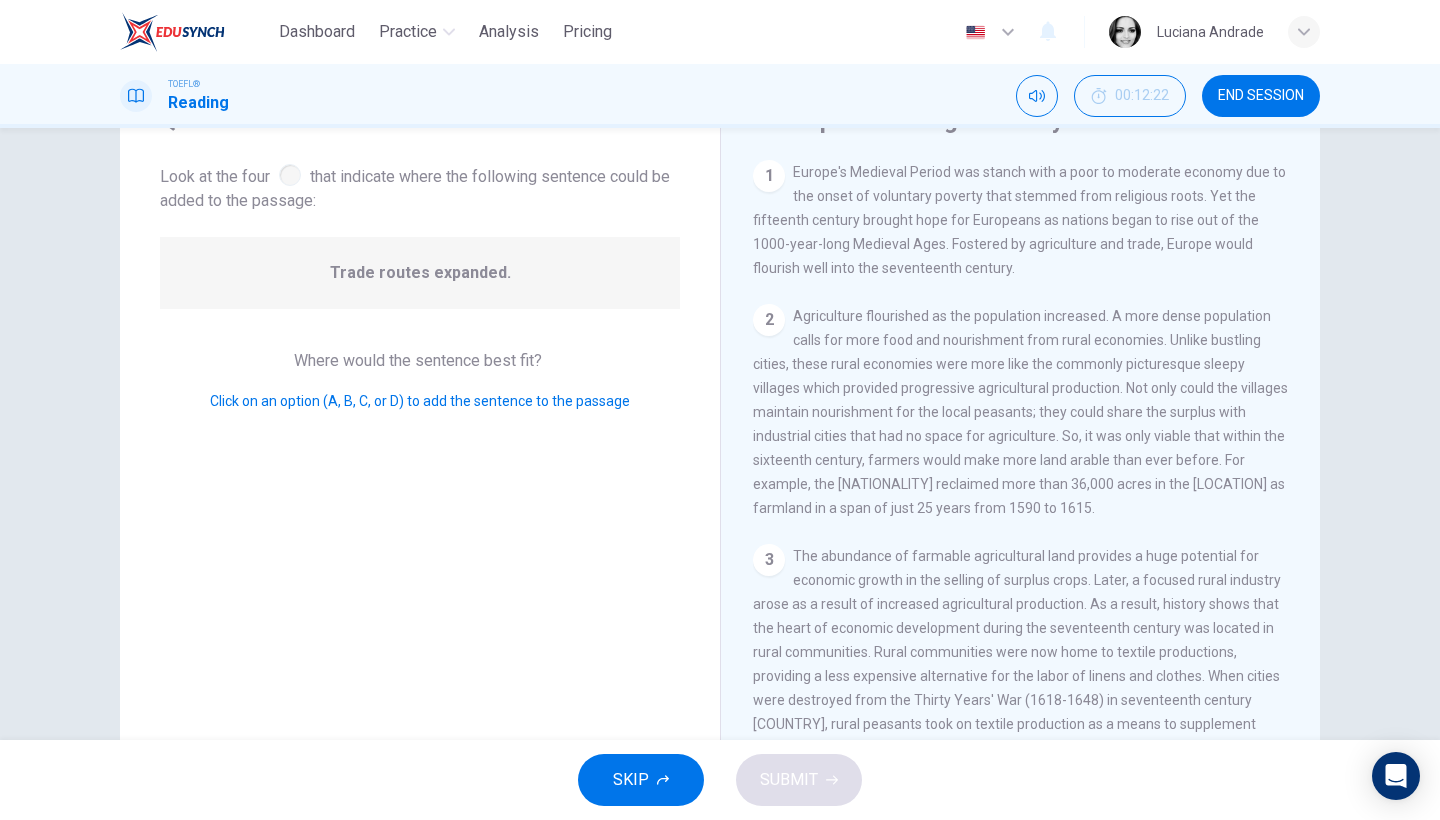 scroll, scrollTop: 401, scrollLeft: 0, axis: vertical 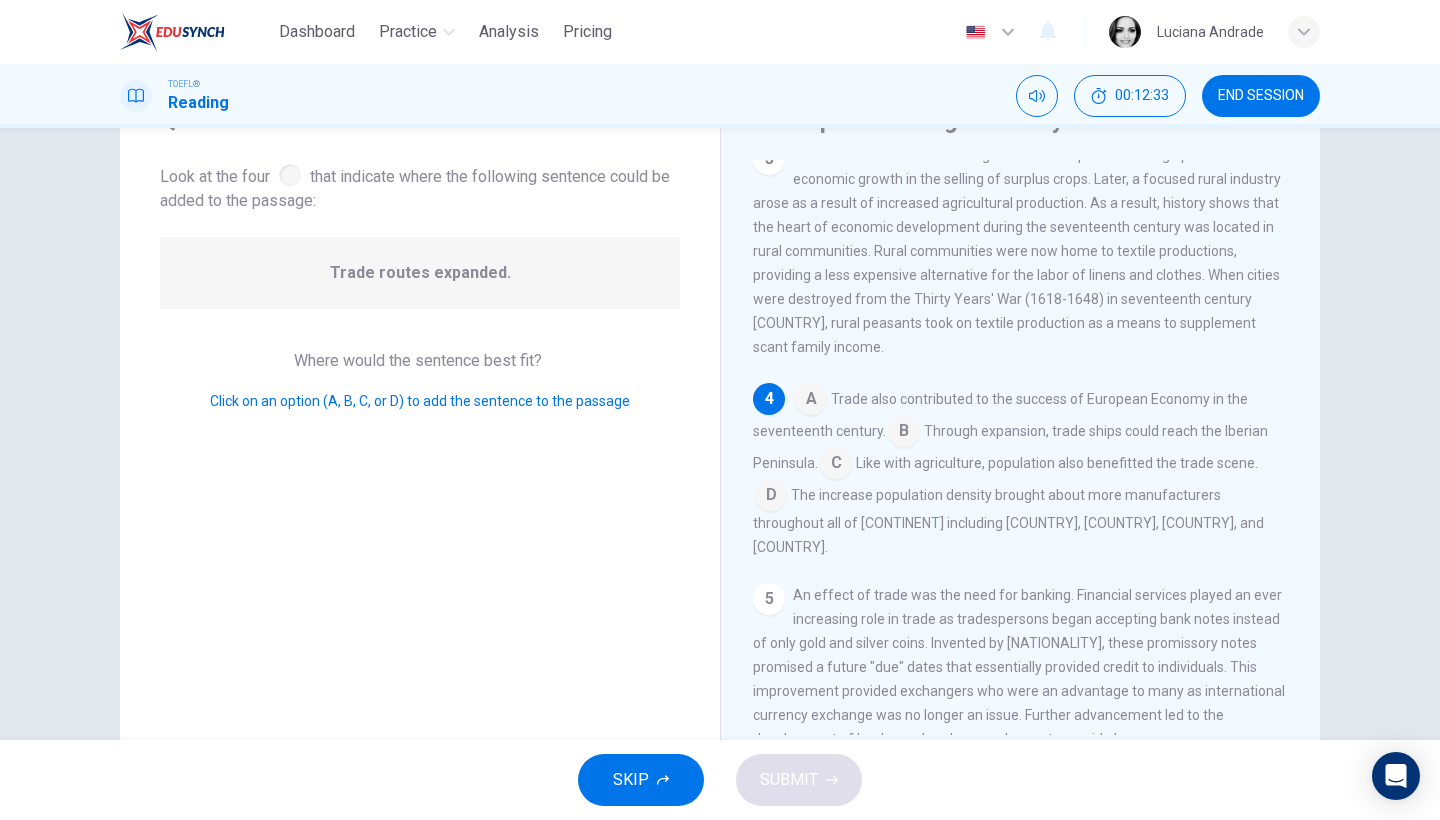 click at bounding box center [904, 433] 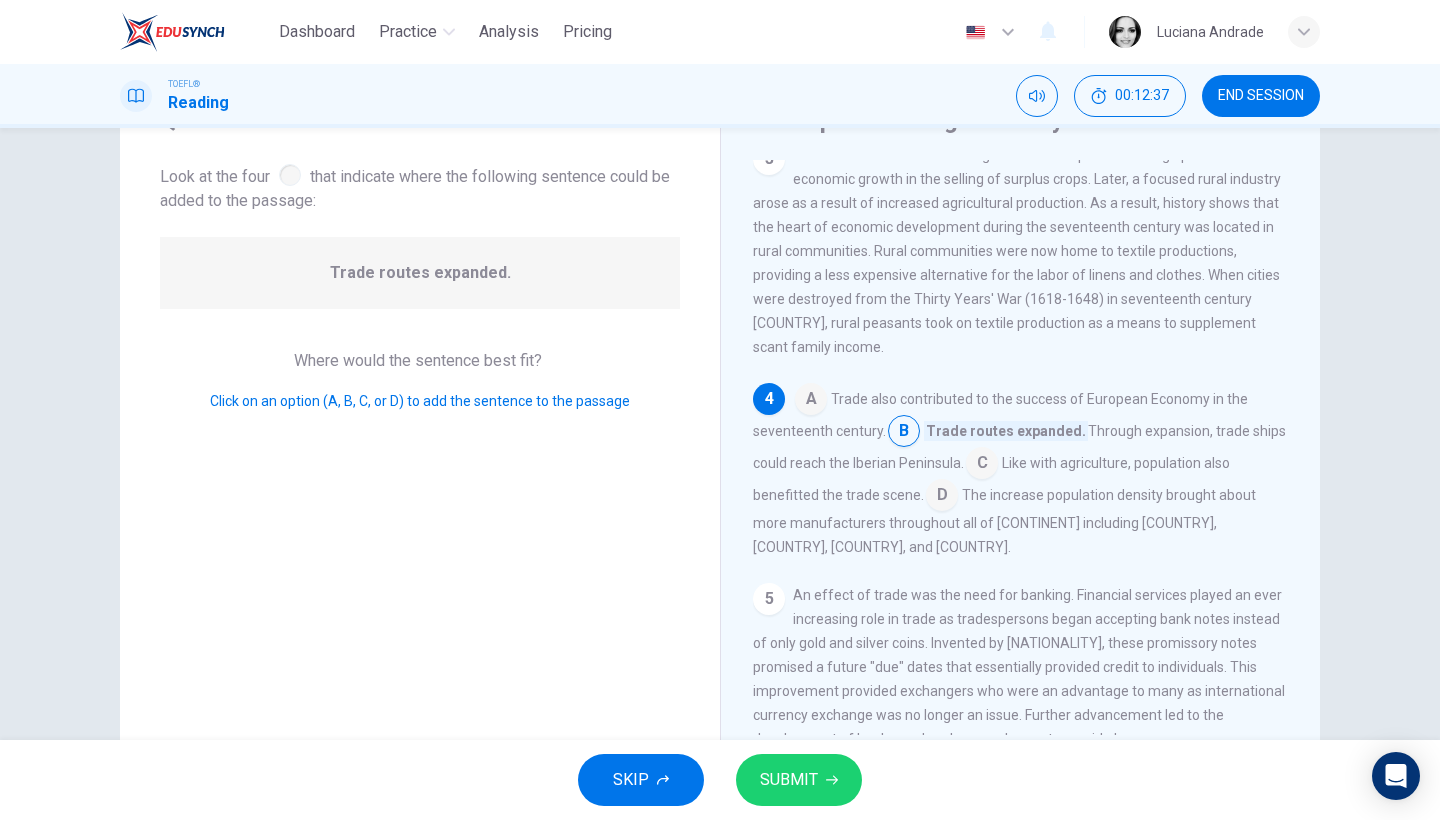 click at bounding box center [811, 401] 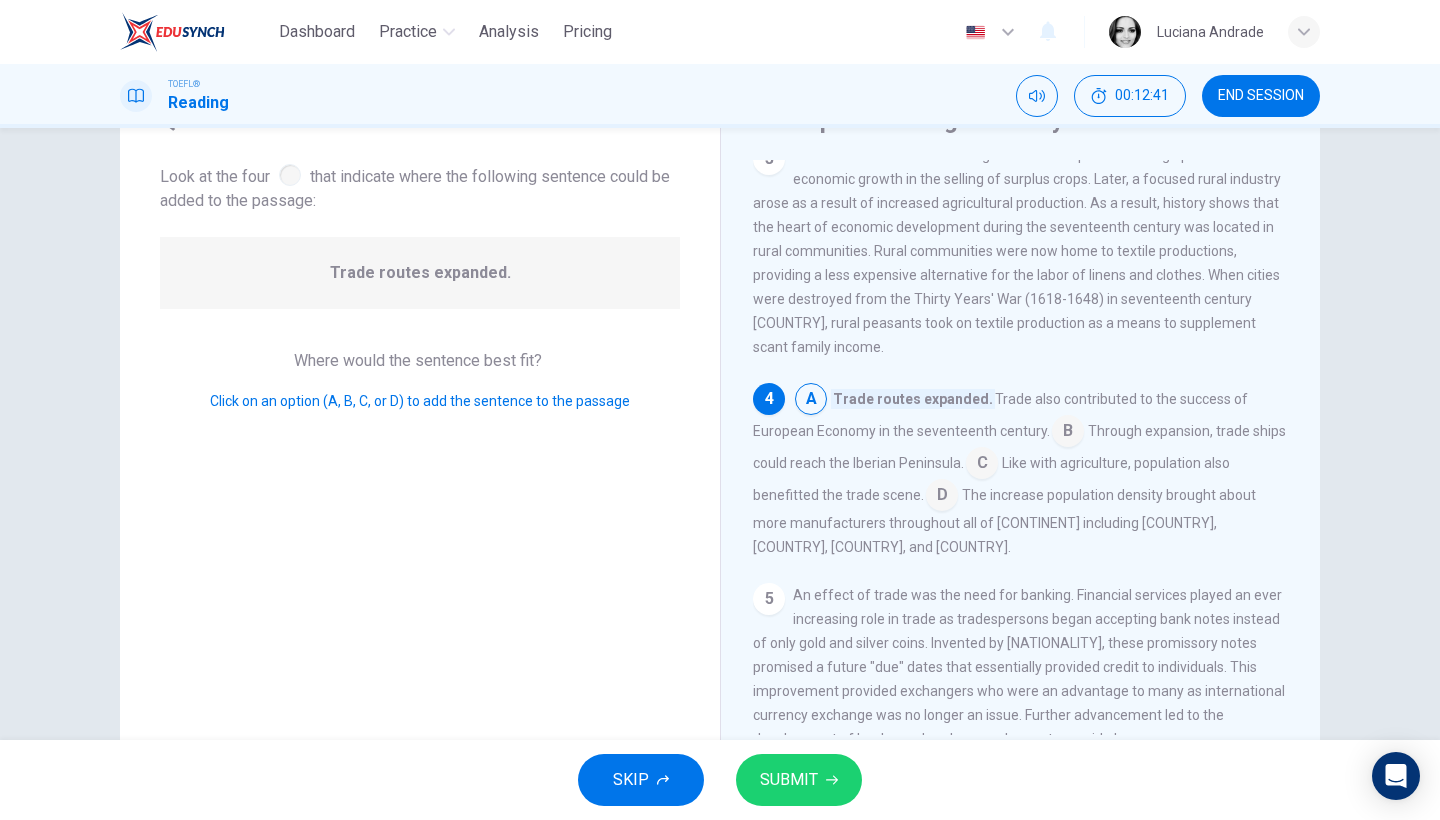click on "A Trade routes expanded. Trade also contributed to the success of European Economy in the seventeenth century. B Through expansion, trade ships could reach the Iberian Peninsula. C Like with agriculture, population also benefitted the trade scene. D The increase population density brought about more manufacturers throughout all of Europe including England, Spain, Italy, and Germany." at bounding box center [1021, 471] 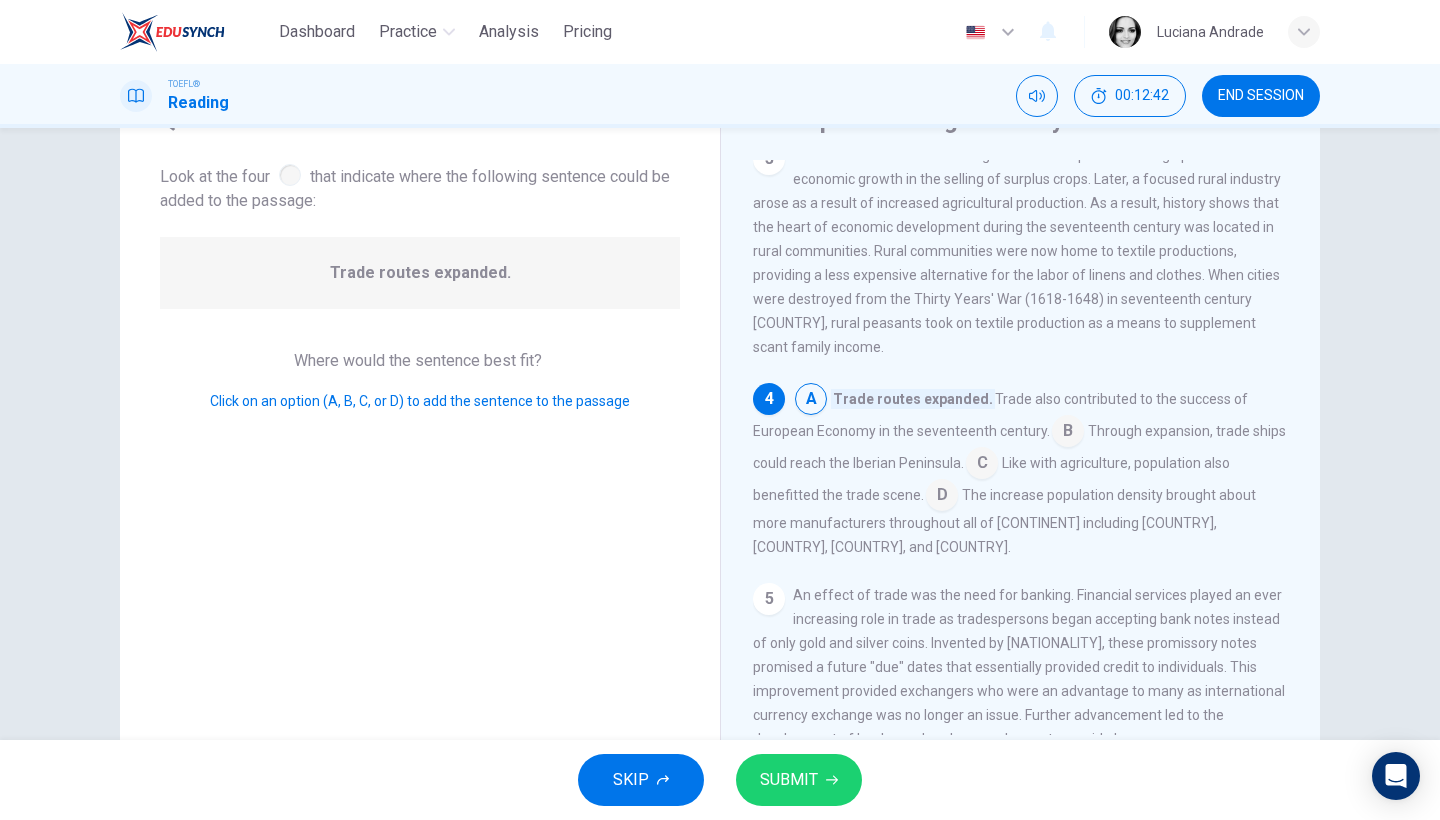 click at bounding box center [1068, 433] 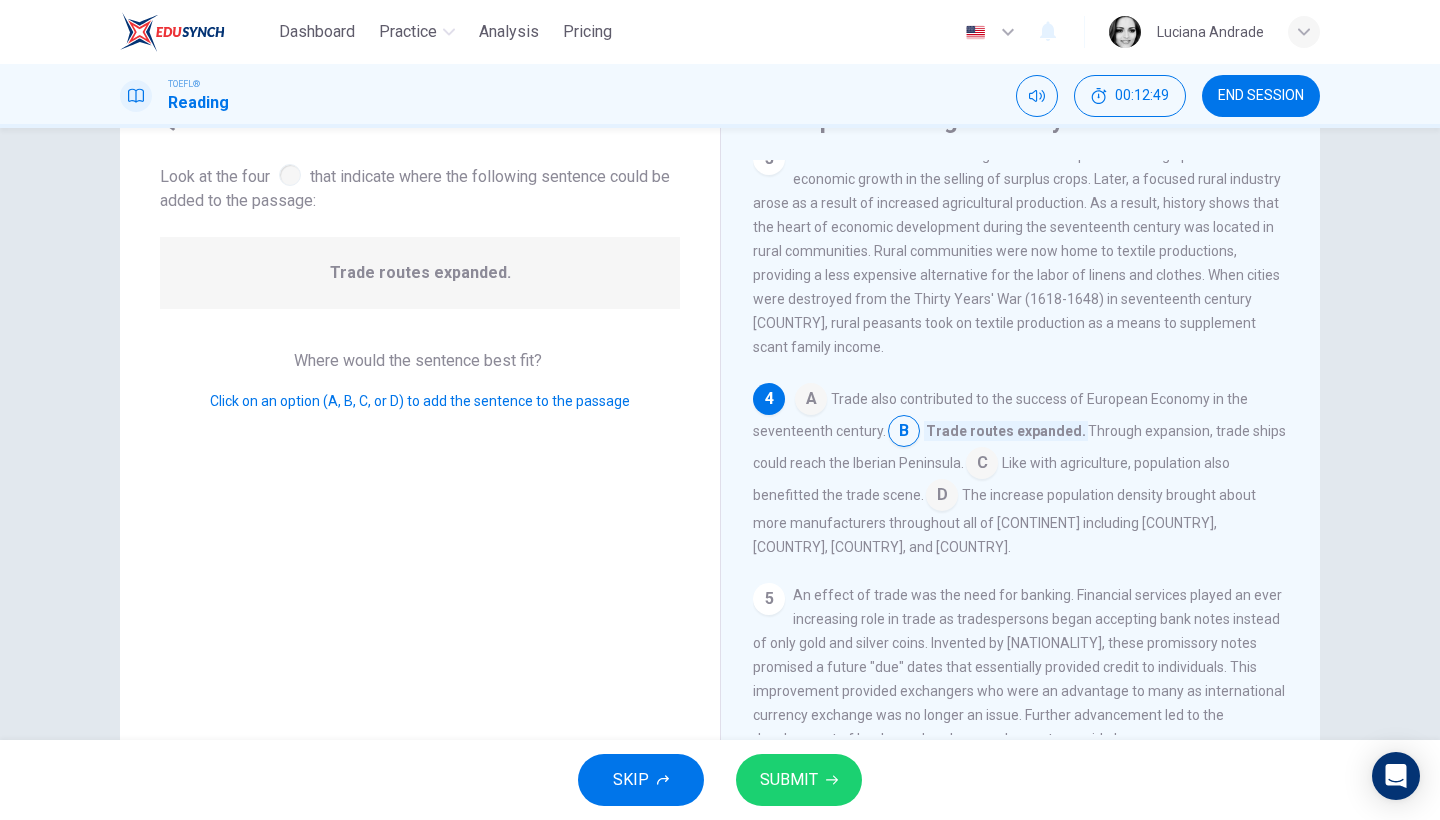 click on "SUBMIT" at bounding box center (789, 780) 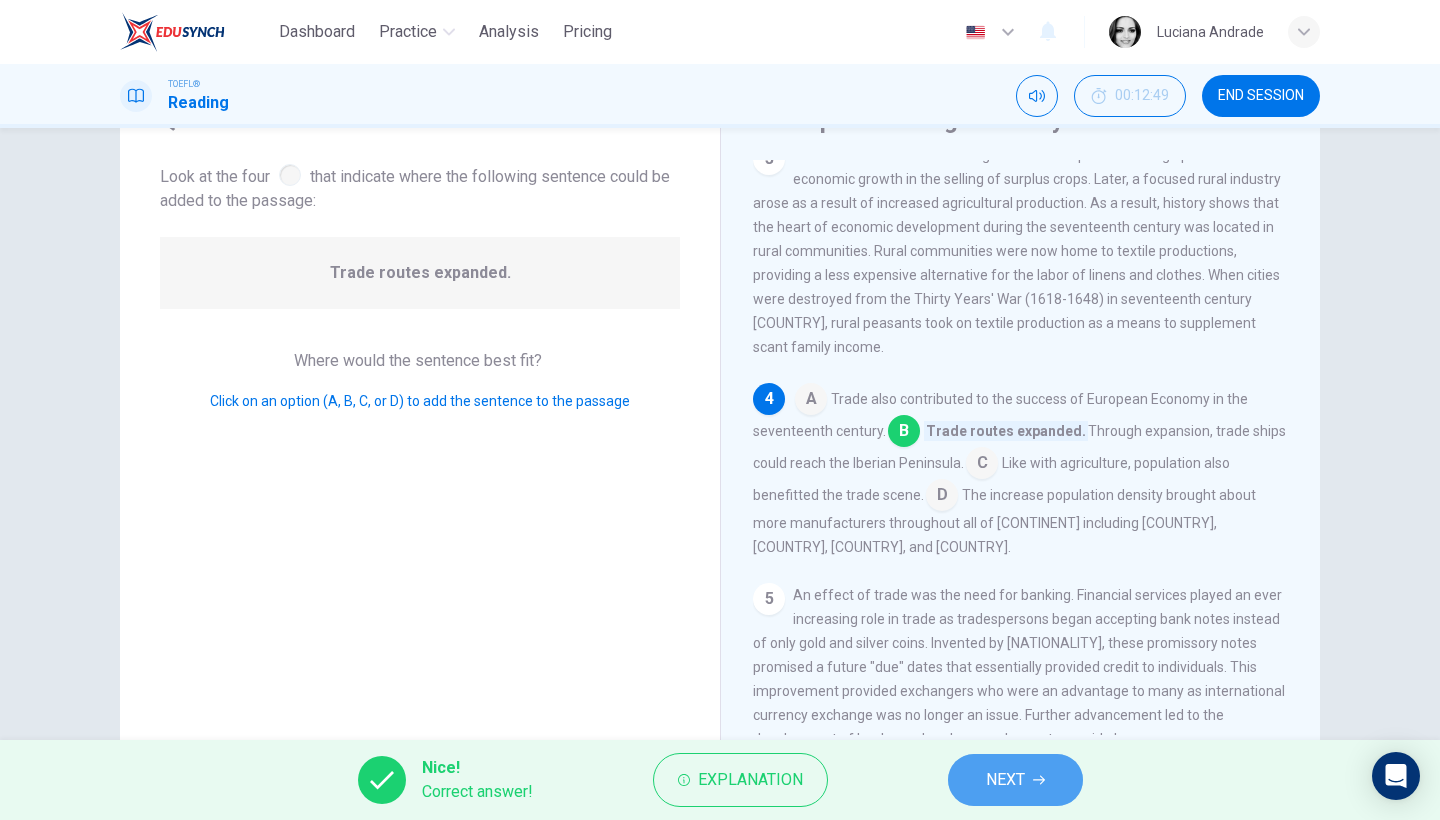 click on "NEXT" at bounding box center (1005, 780) 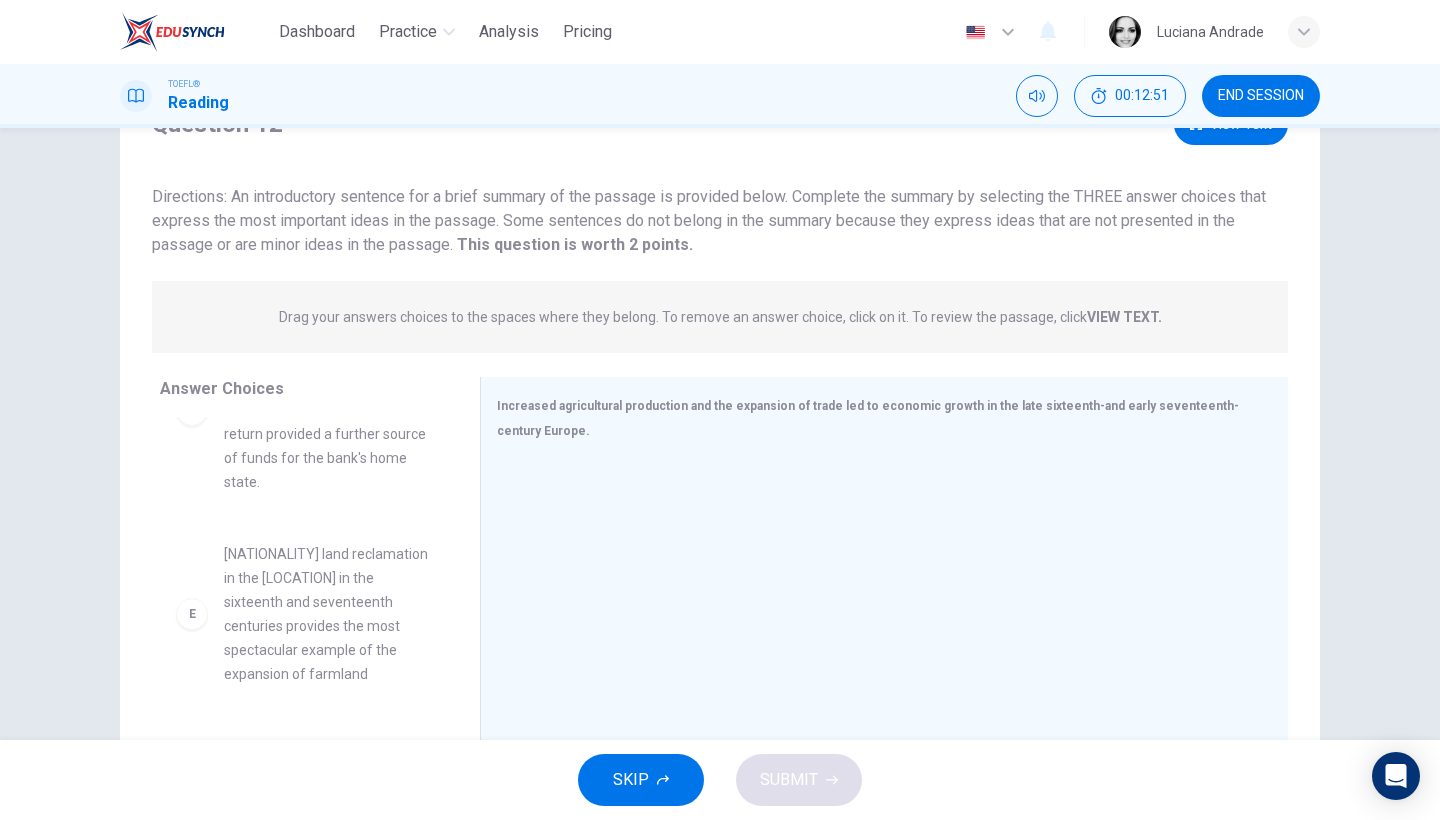 scroll, scrollTop: 780, scrollLeft: 0, axis: vertical 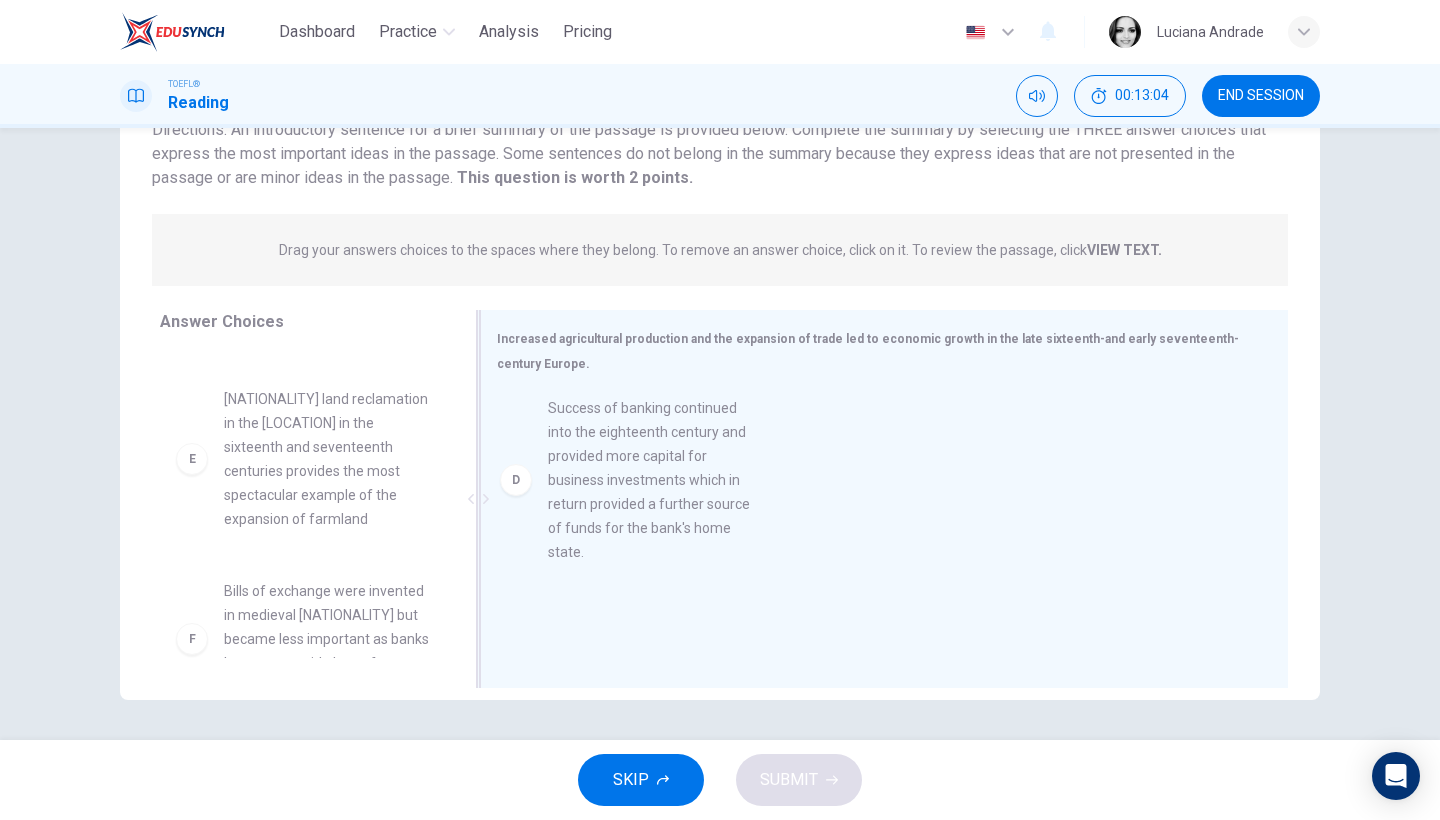 drag, startPoint x: 408, startPoint y: 464, endPoint x: 747, endPoint y: 449, distance: 339.3317 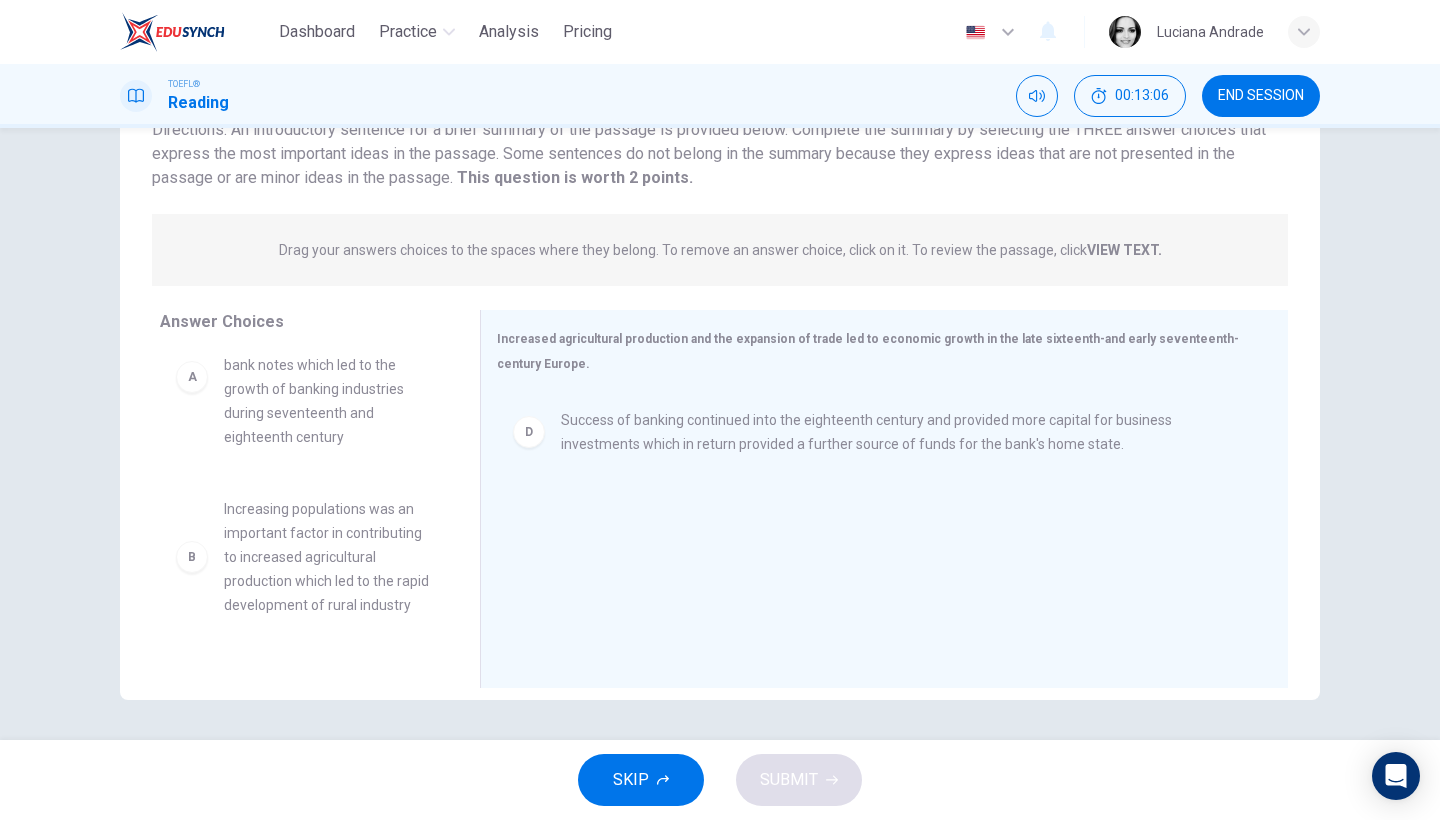 scroll, scrollTop: 0, scrollLeft: 0, axis: both 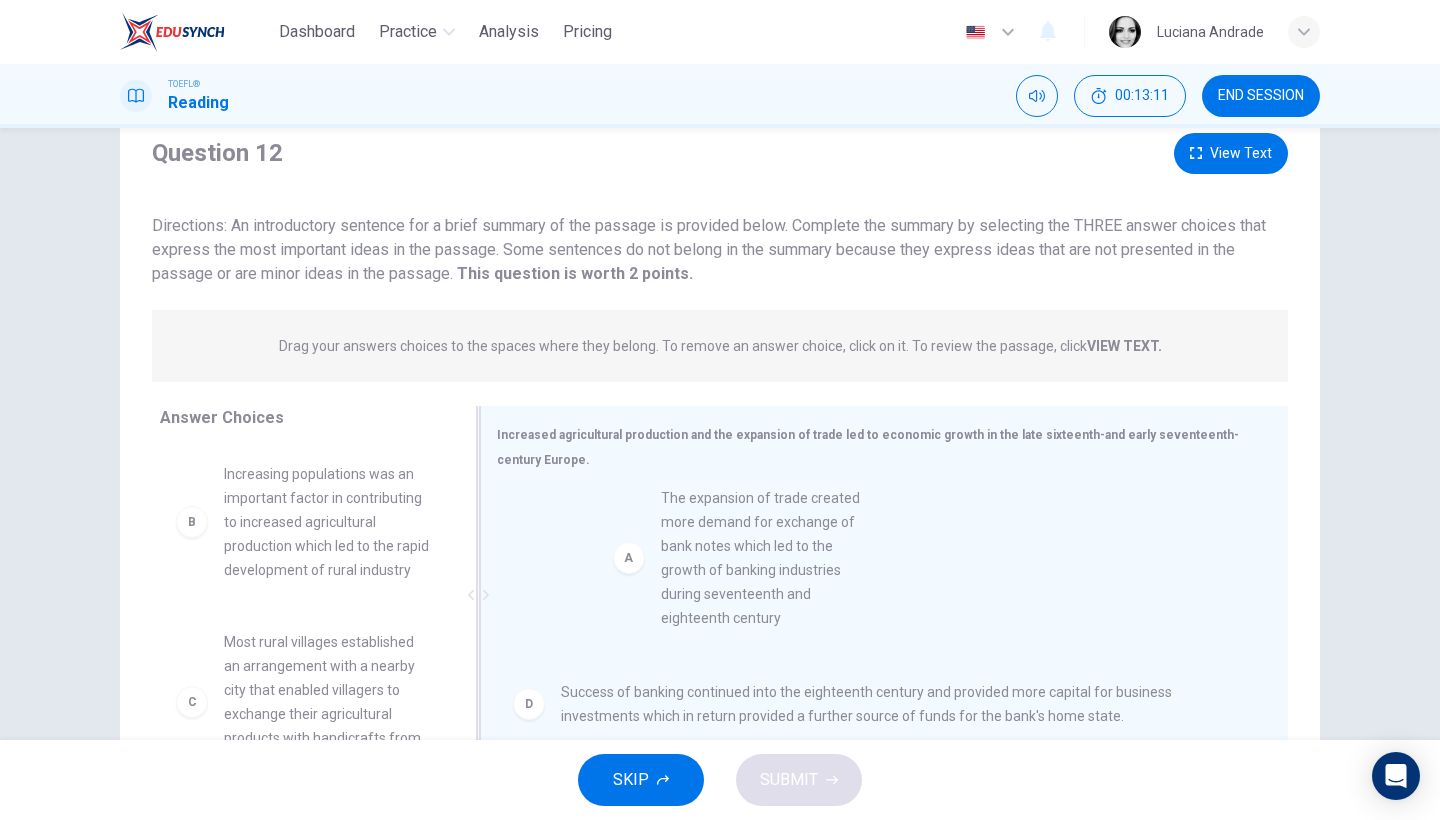 drag, startPoint x: 369, startPoint y: 578, endPoint x: 816, endPoint y: 603, distance: 447.69855 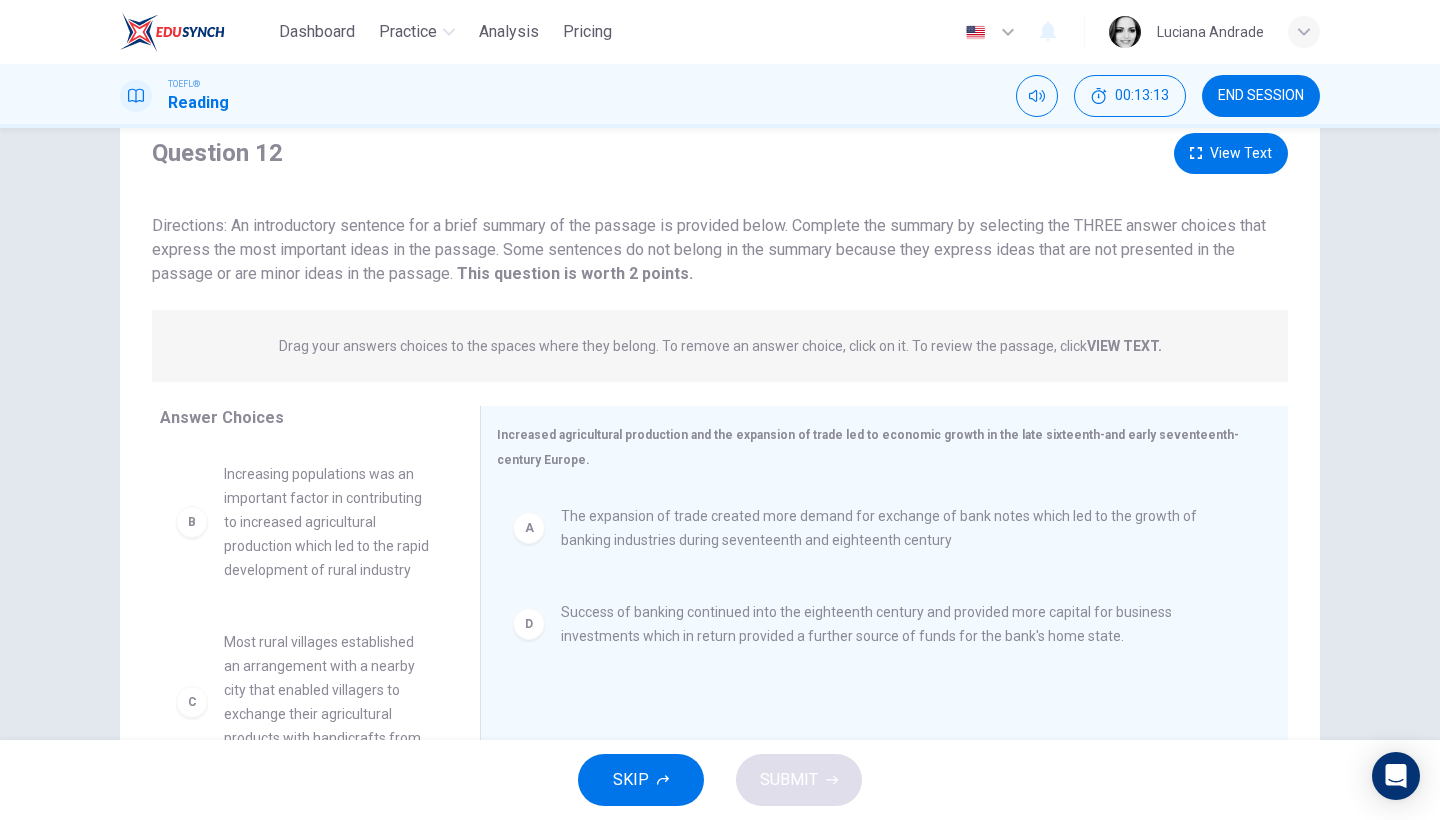scroll, scrollTop: 31, scrollLeft: 0, axis: vertical 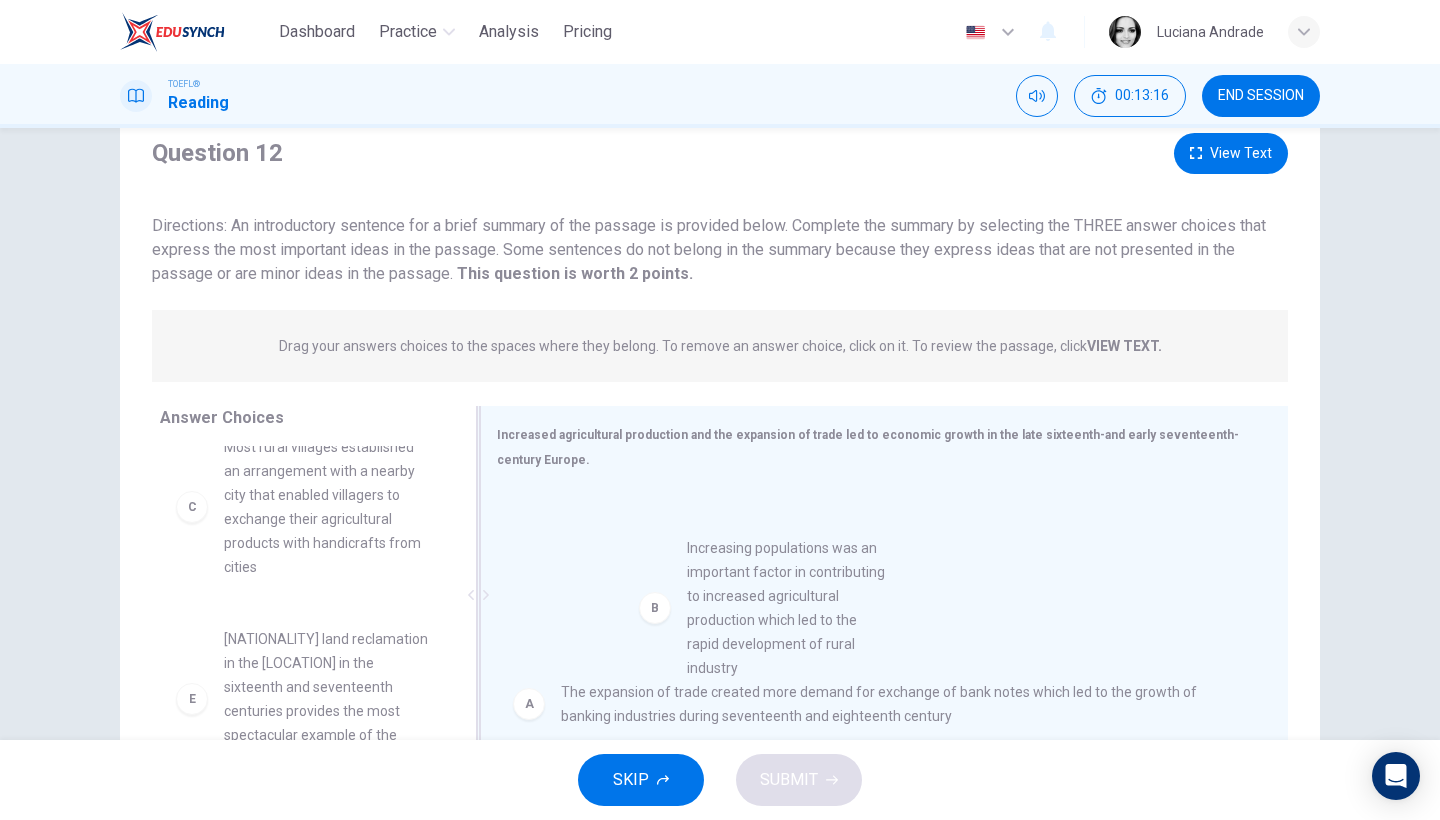 drag, startPoint x: 348, startPoint y: 535, endPoint x: 822, endPoint y: 641, distance: 485.70773 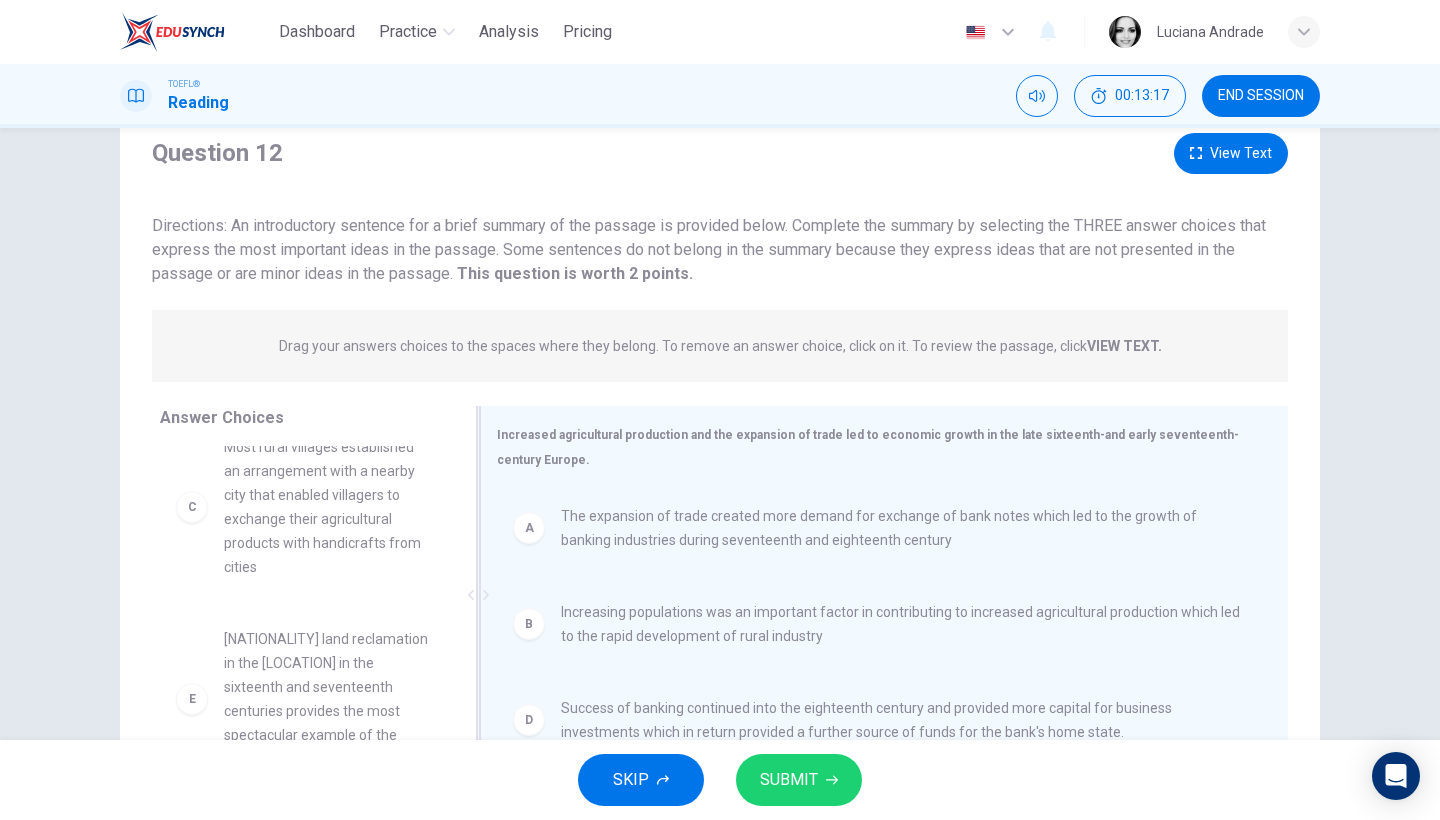 scroll, scrollTop: 4, scrollLeft: 0, axis: vertical 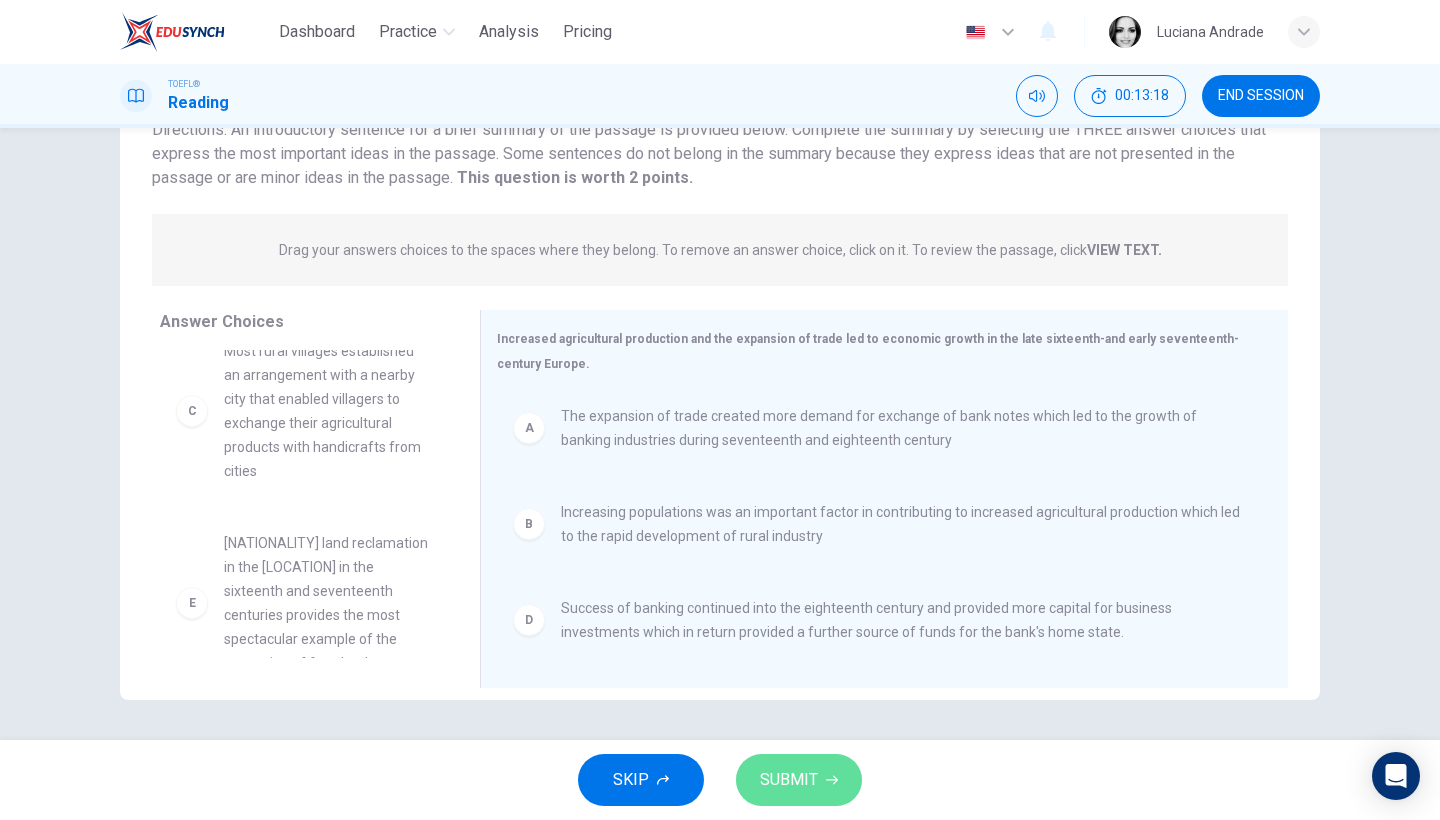 click on "SUBMIT" at bounding box center (799, 780) 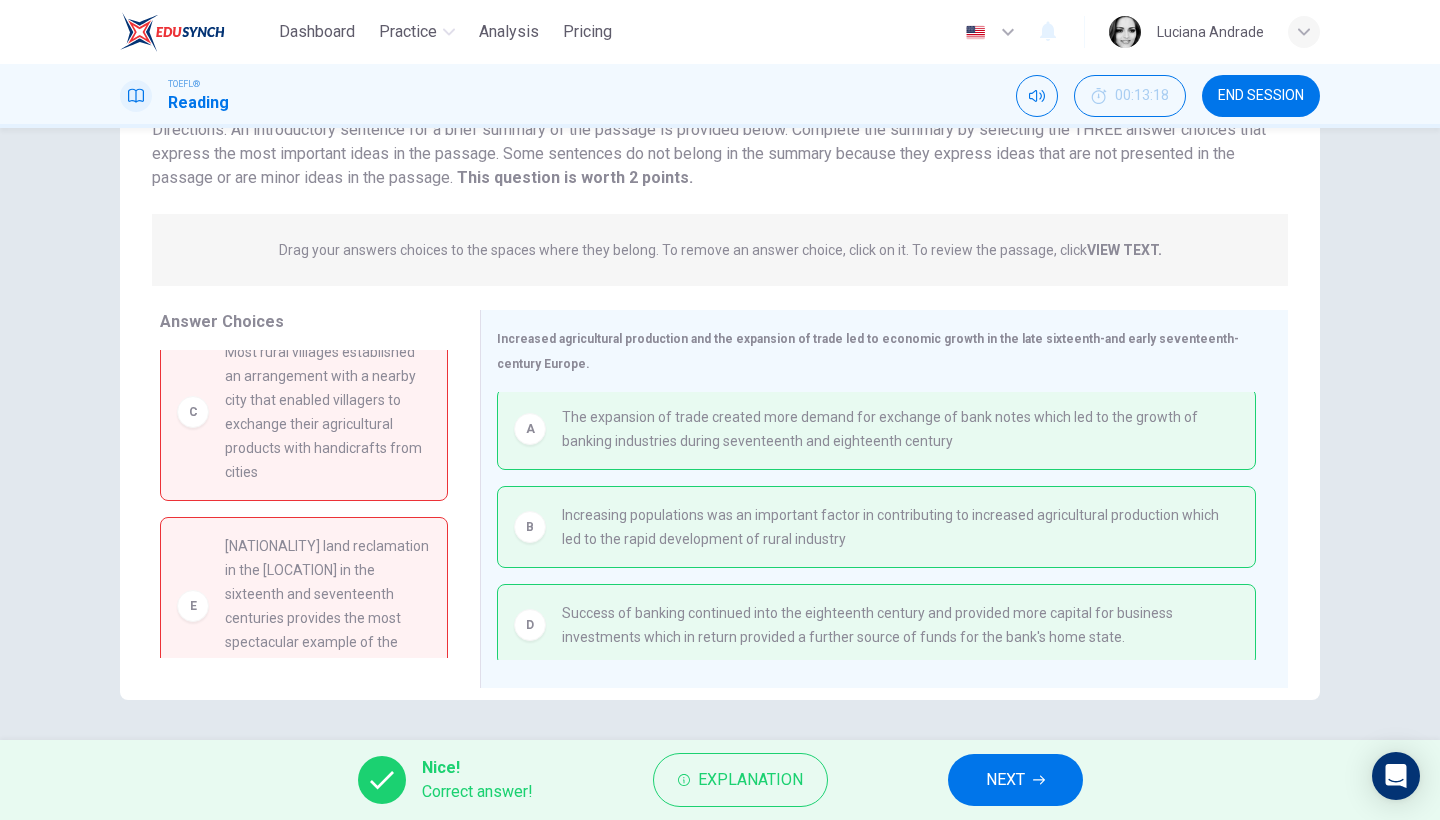 click on "NEXT" at bounding box center [1015, 780] 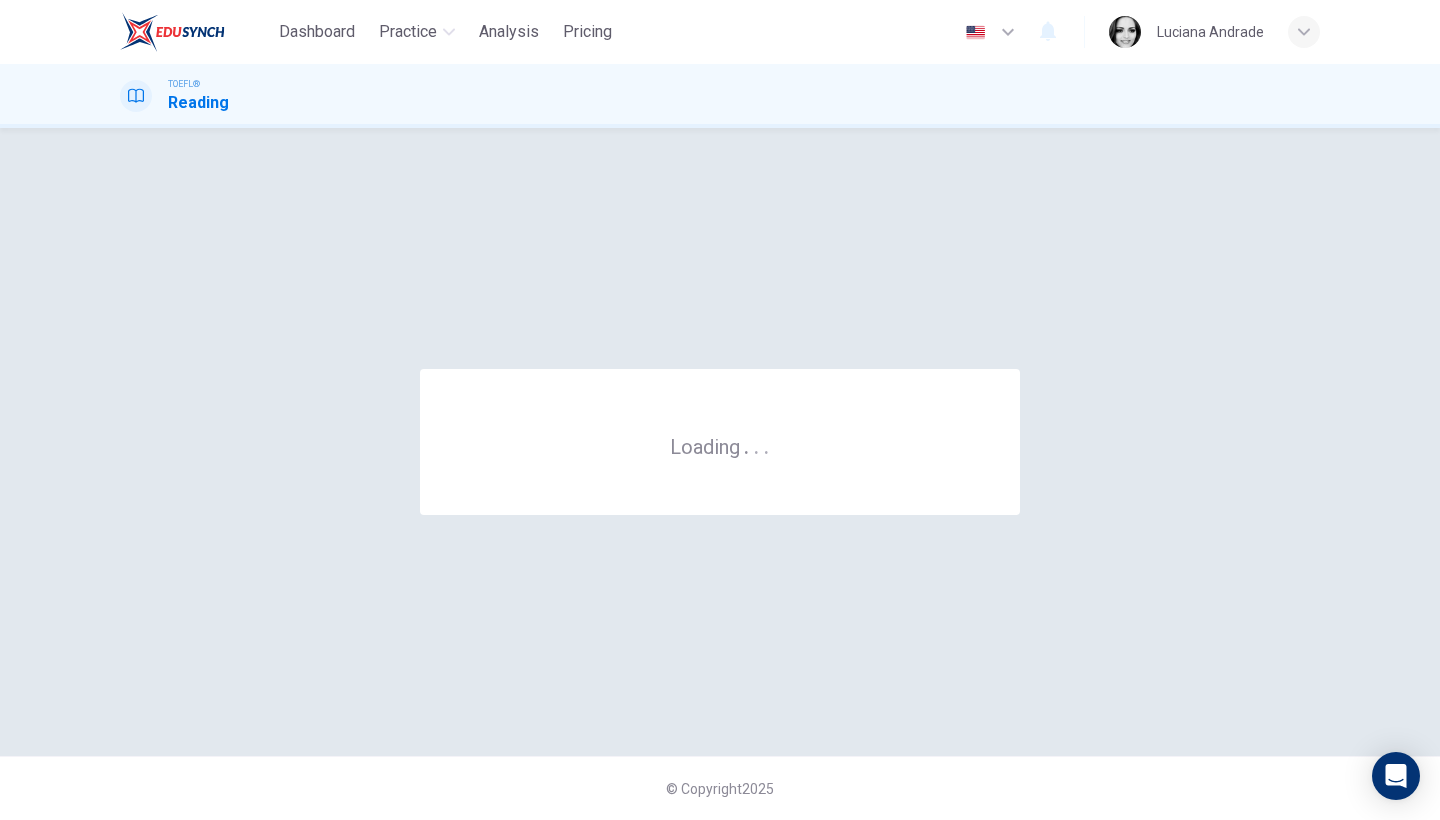scroll, scrollTop: 0, scrollLeft: 0, axis: both 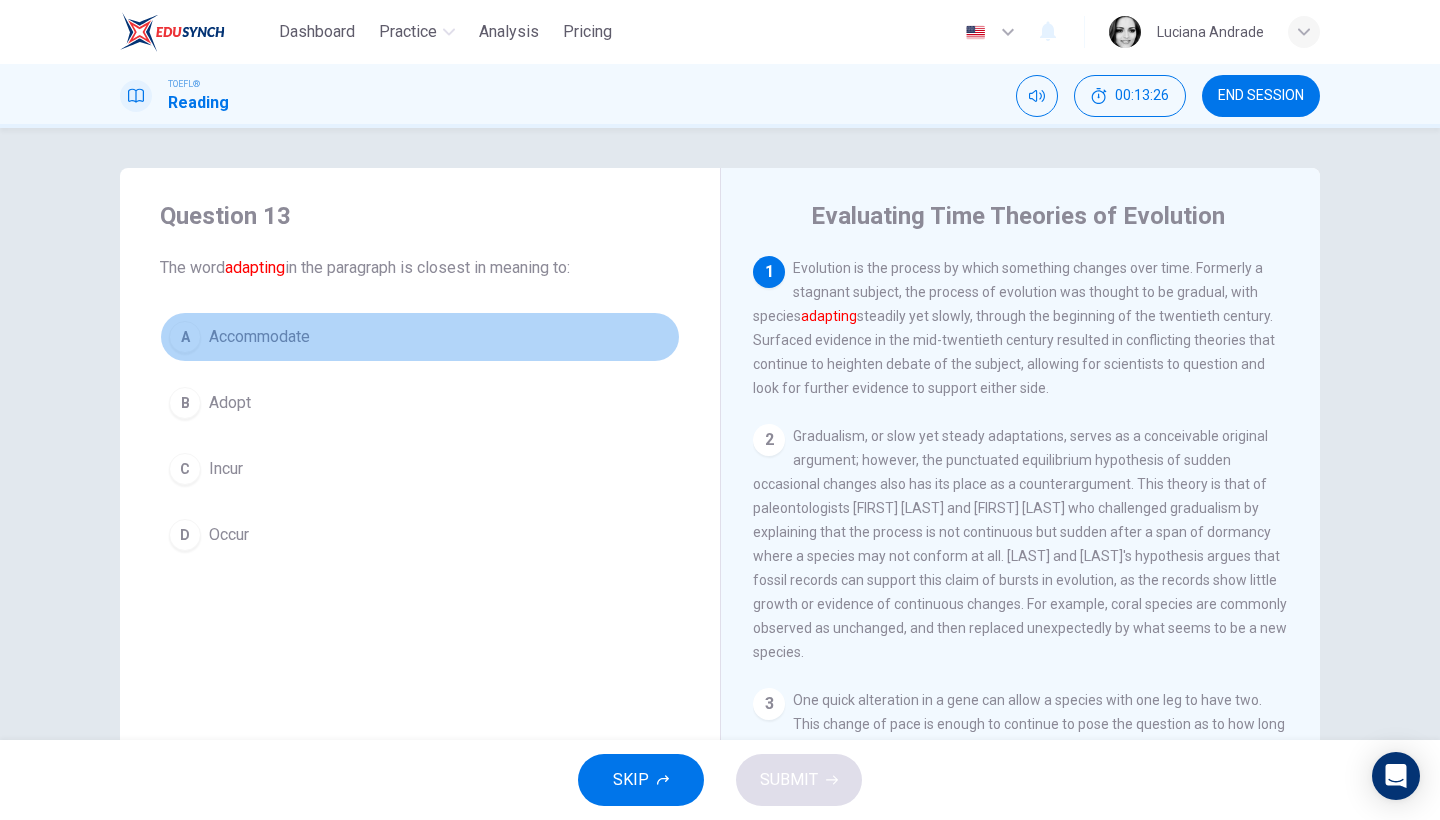 click on "Accommodate" at bounding box center [259, 337] 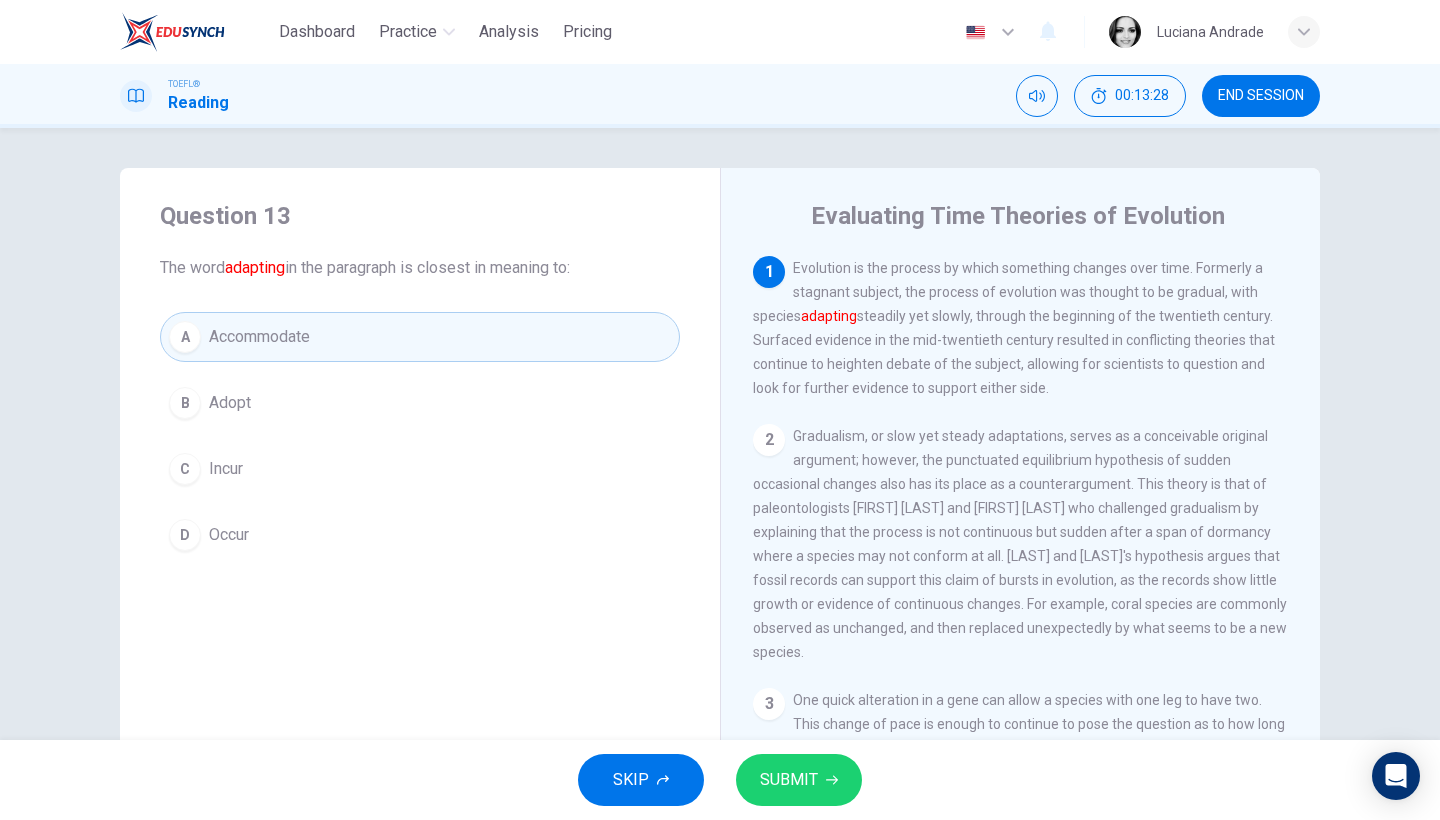 click on "SUBMIT" at bounding box center [799, 780] 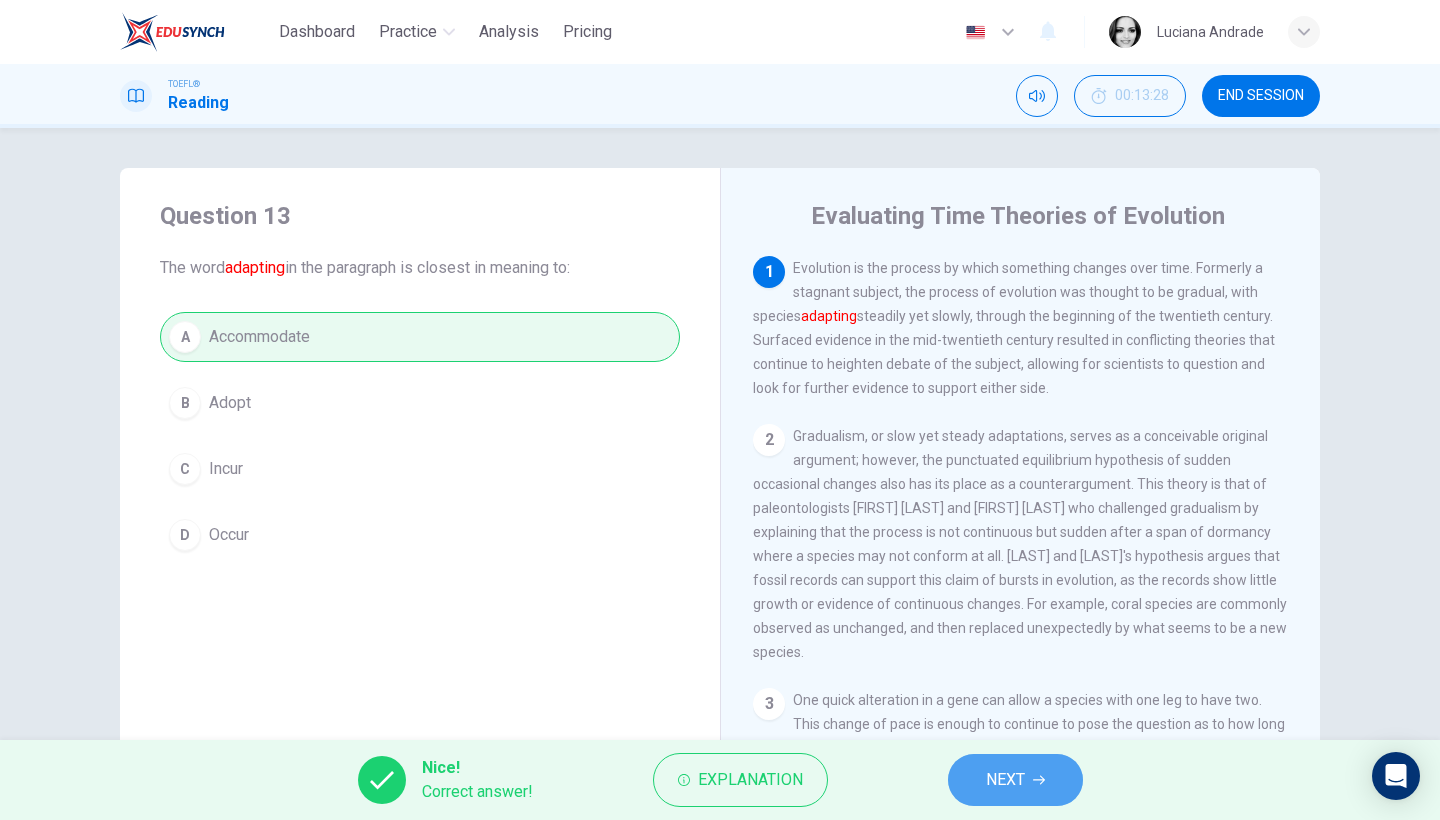 click on "NEXT" at bounding box center [1005, 780] 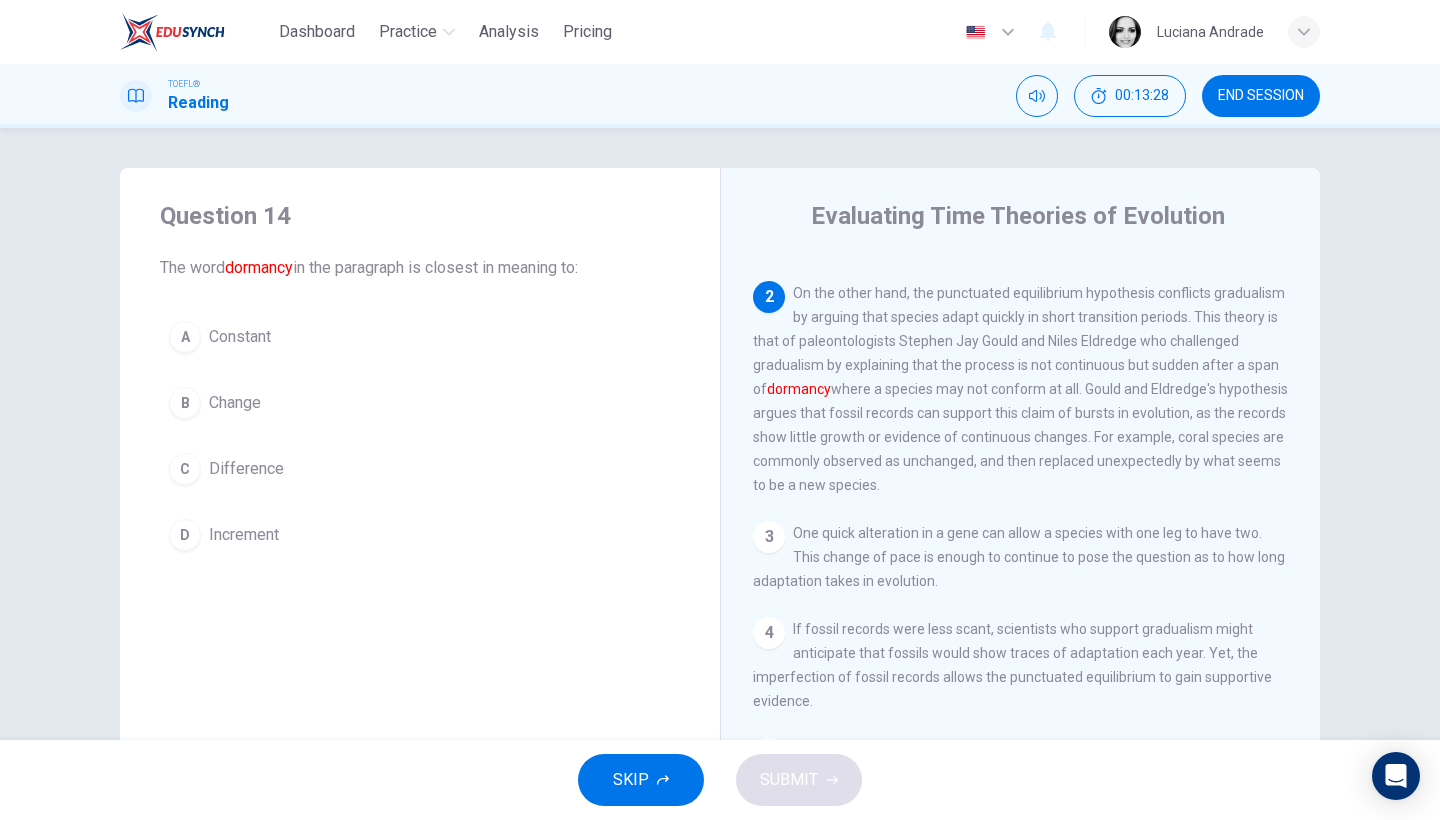 scroll, scrollTop: 168, scrollLeft: 0, axis: vertical 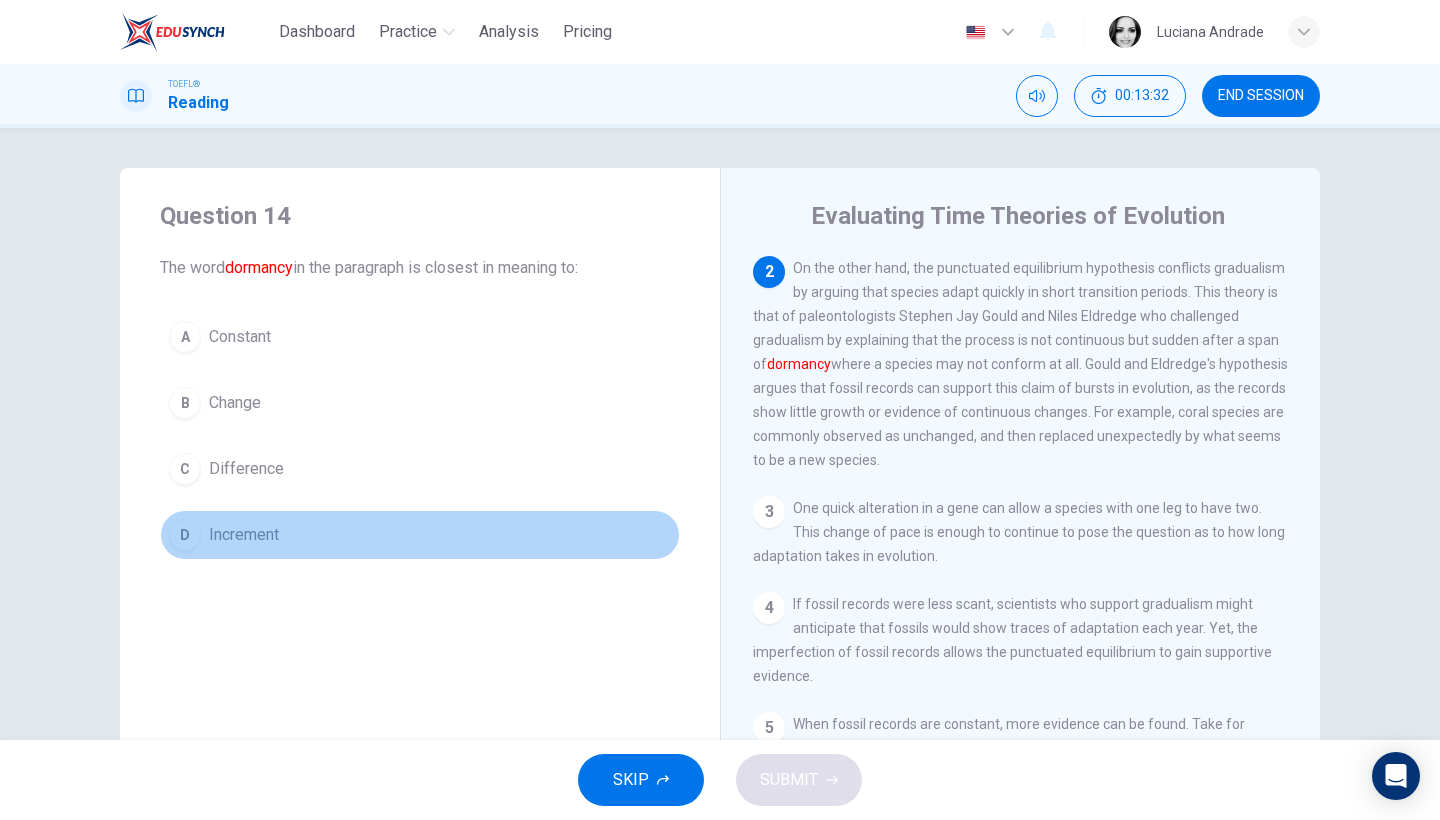 click on "Increment" at bounding box center [244, 535] 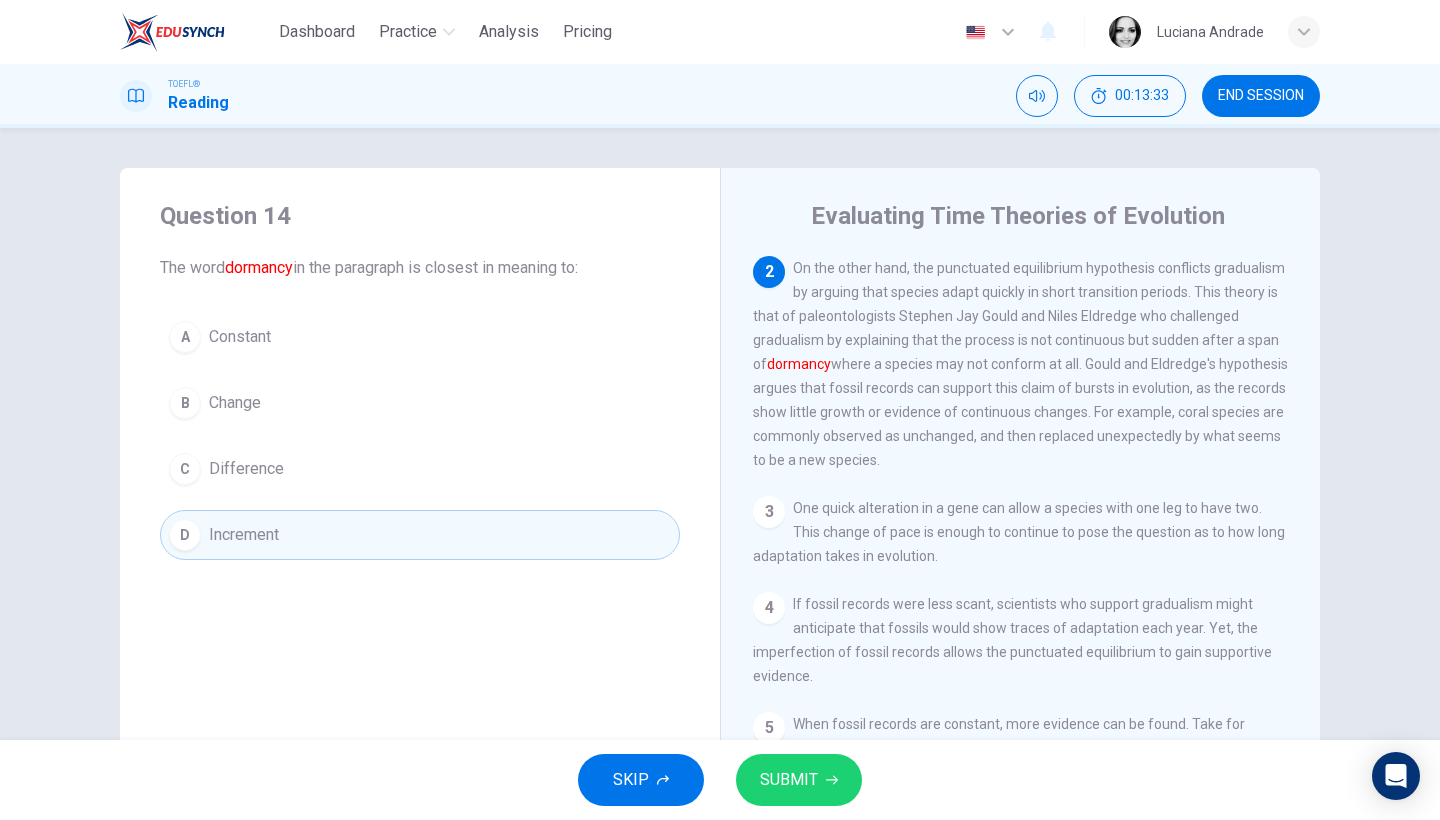 click on "SUBMIT" at bounding box center (789, 780) 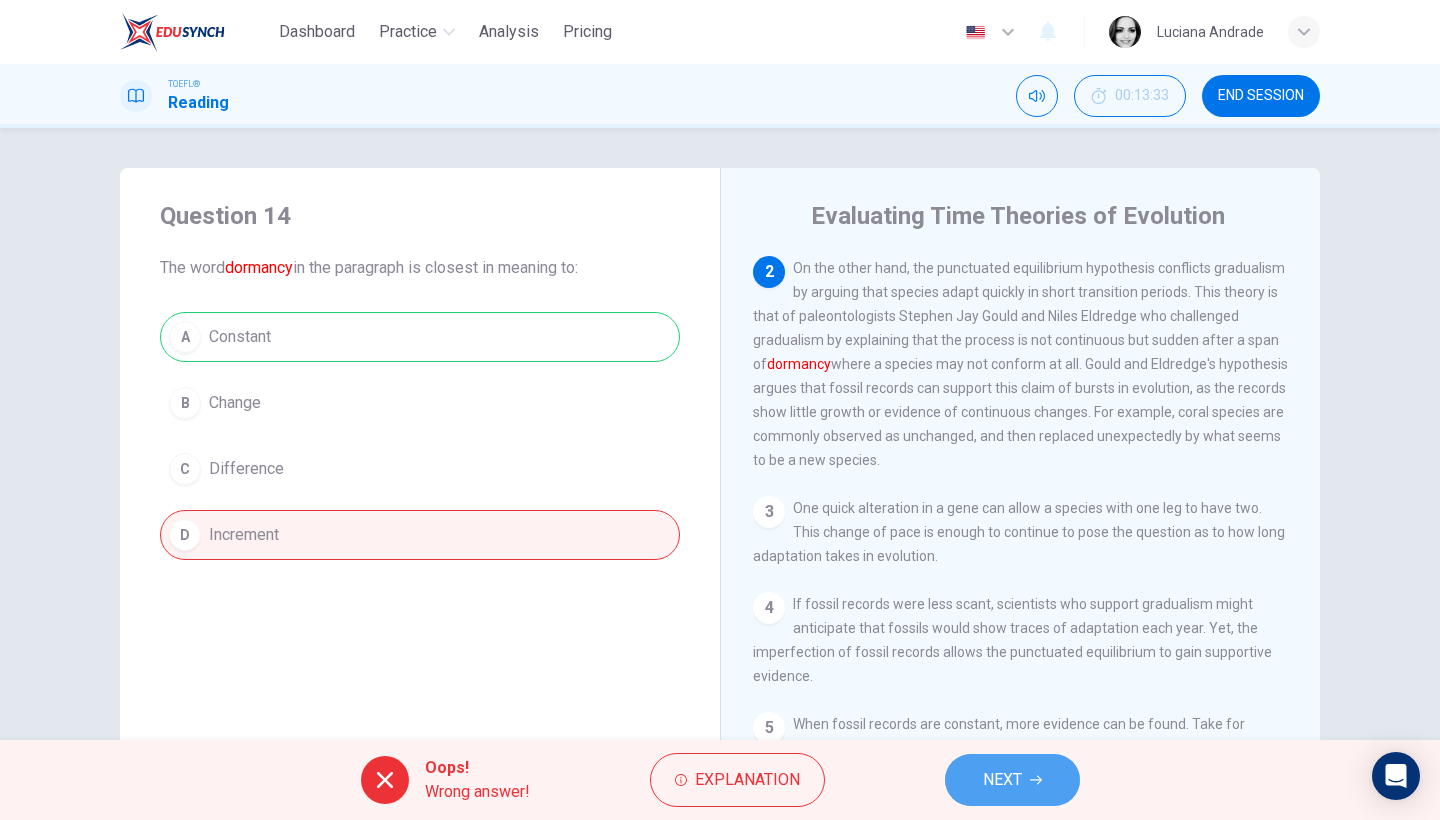 click on "NEXT" at bounding box center [1002, 780] 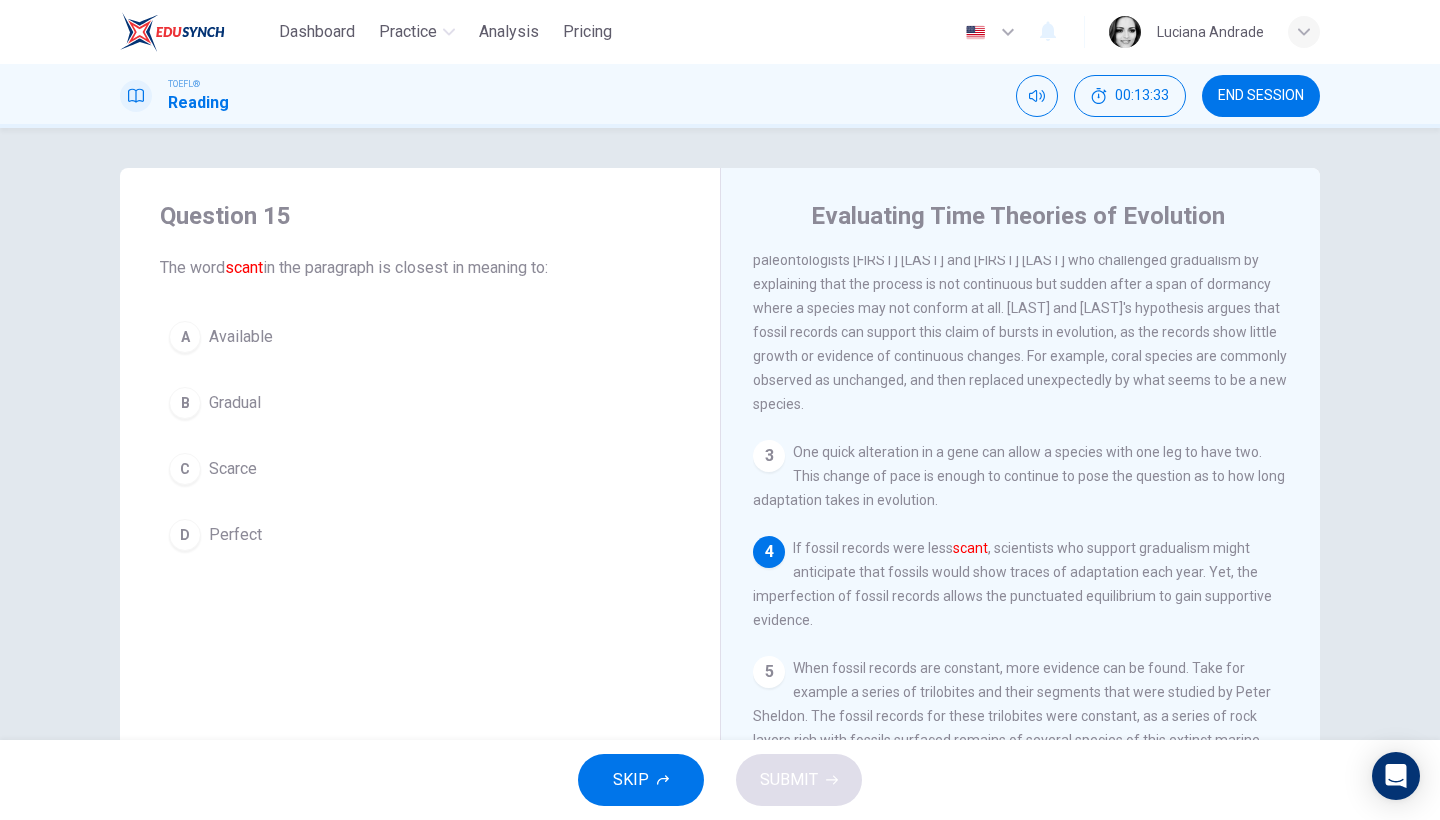 scroll, scrollTop: 249, scrollLeft: 0, axis: vertical 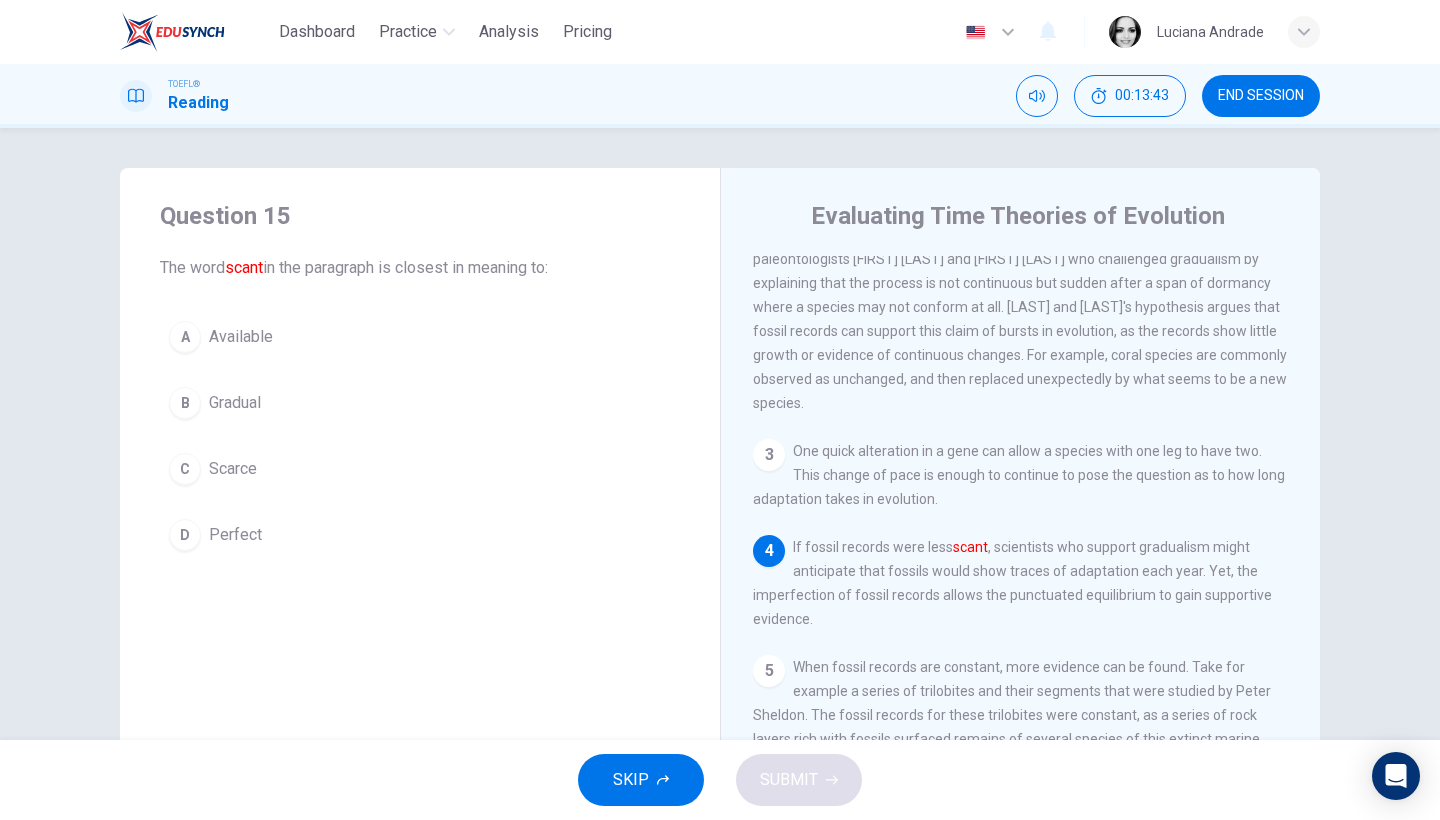 click on "A Available" at bounding box center (420, 337) 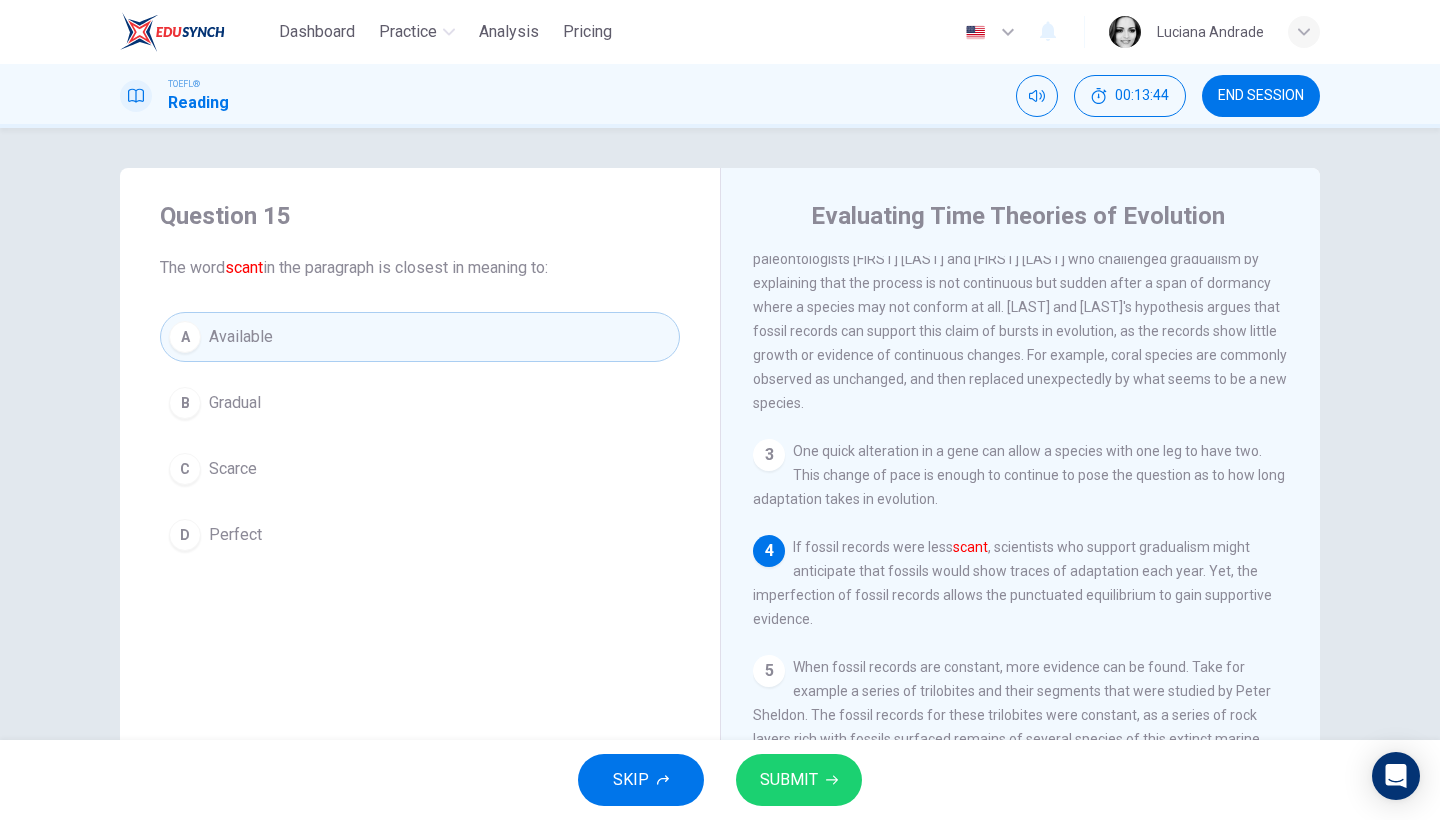 click on "SUBMIT" at bounding box center [799, 780] 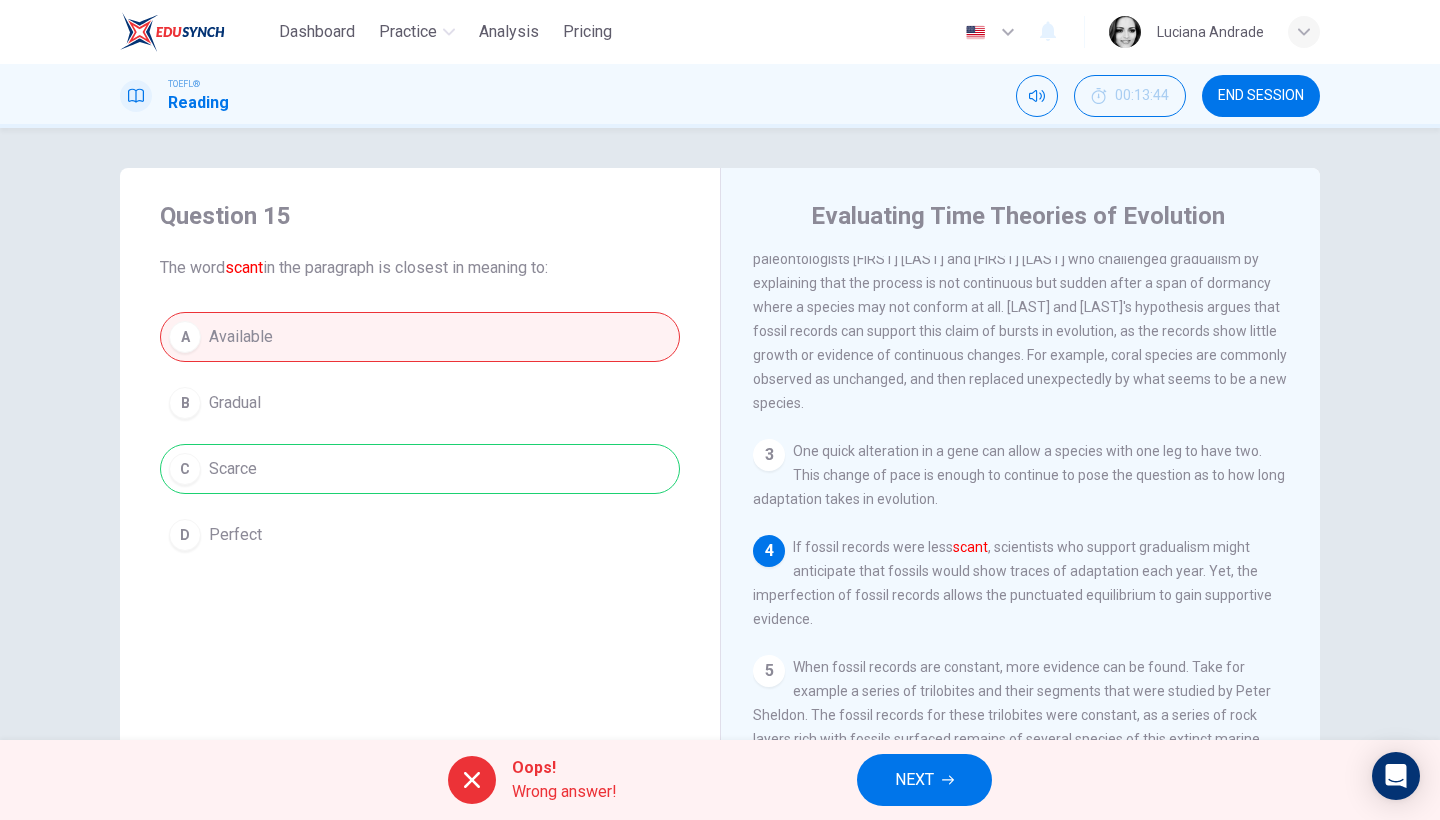 click on "NEXT" at bounding box center [924, 780] 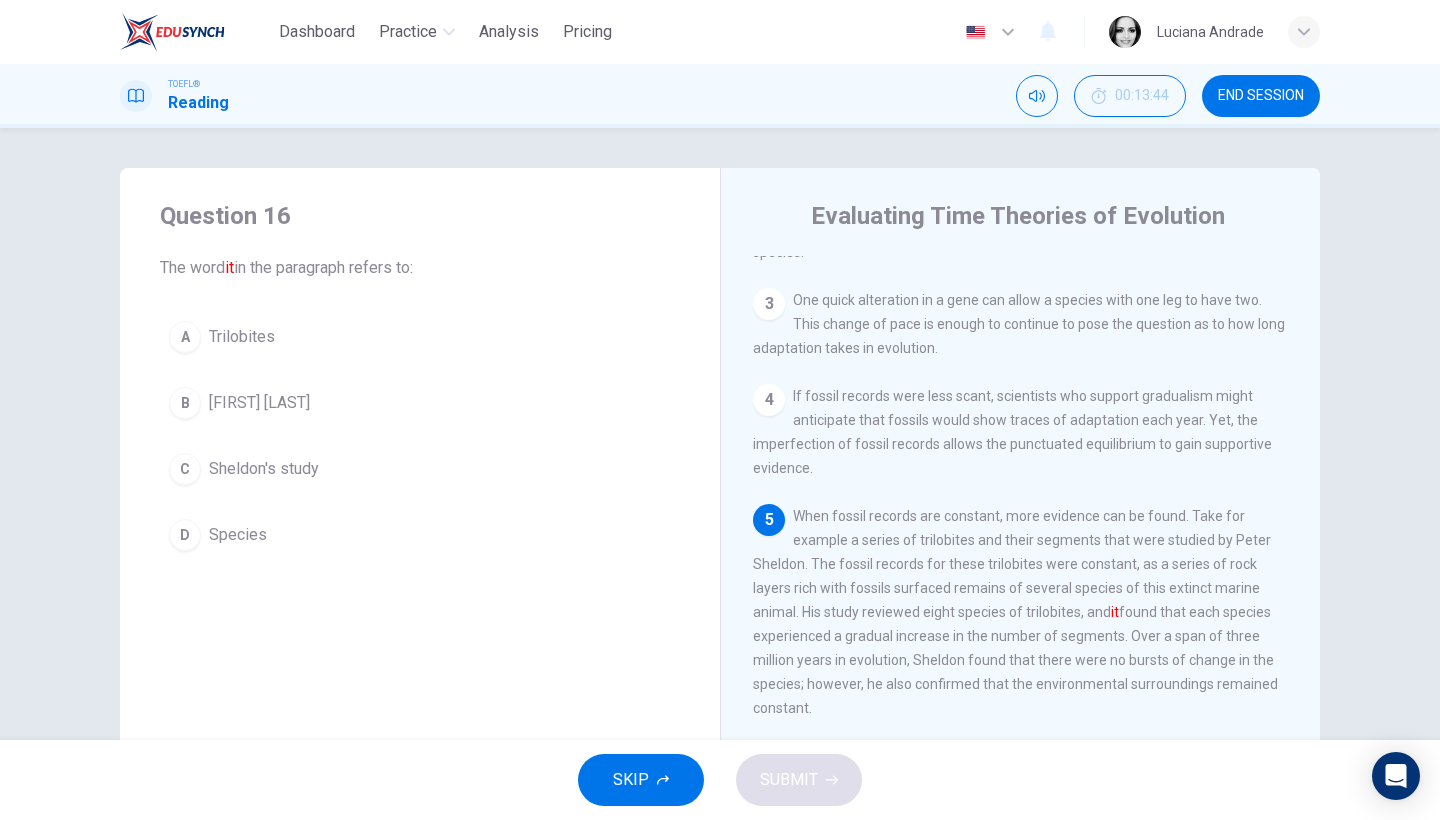 scroll, scrollTop: 489, scrollLeft: 0, axis: vertical 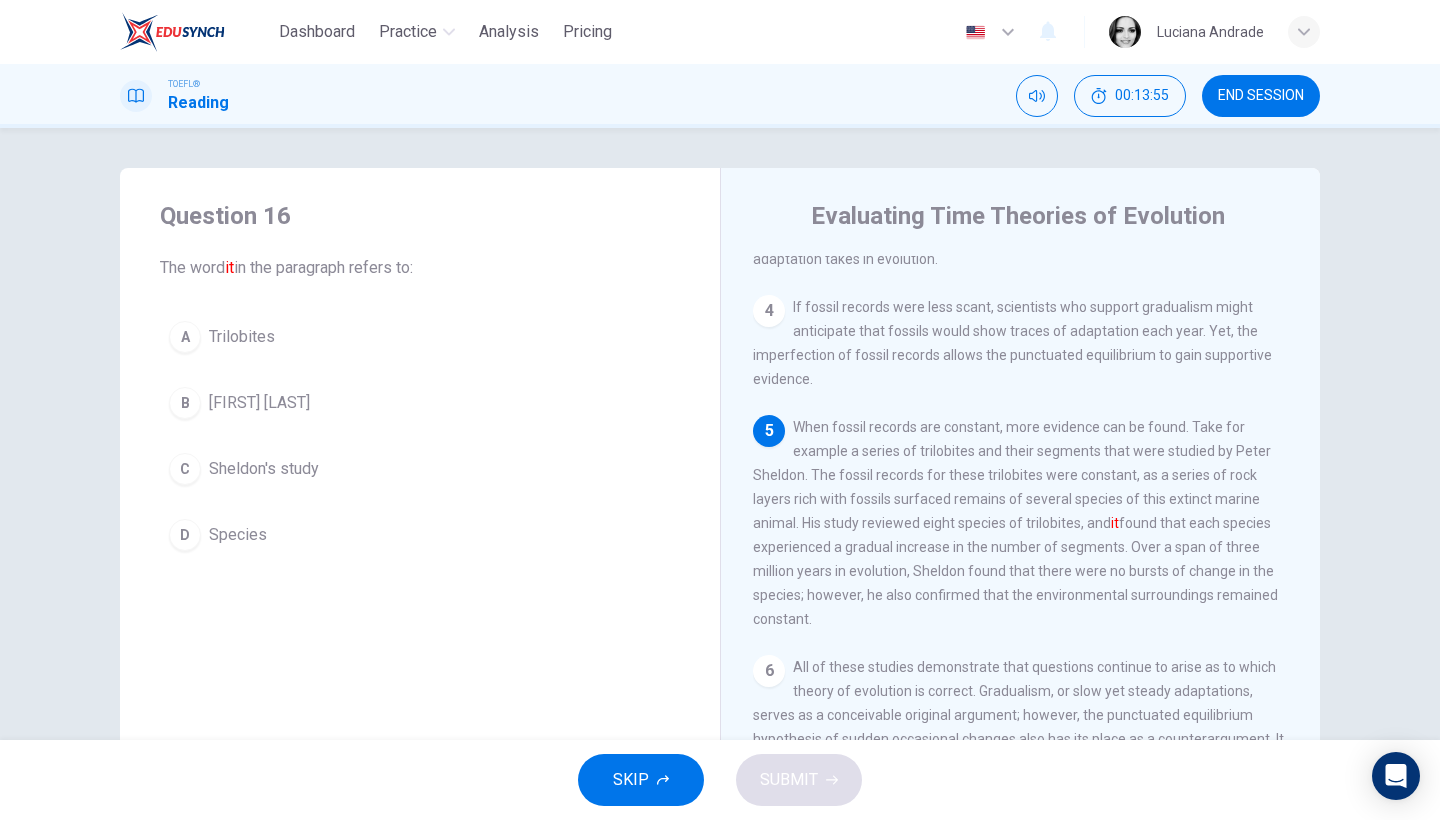 click on "A" at bounding box center (185, 337) 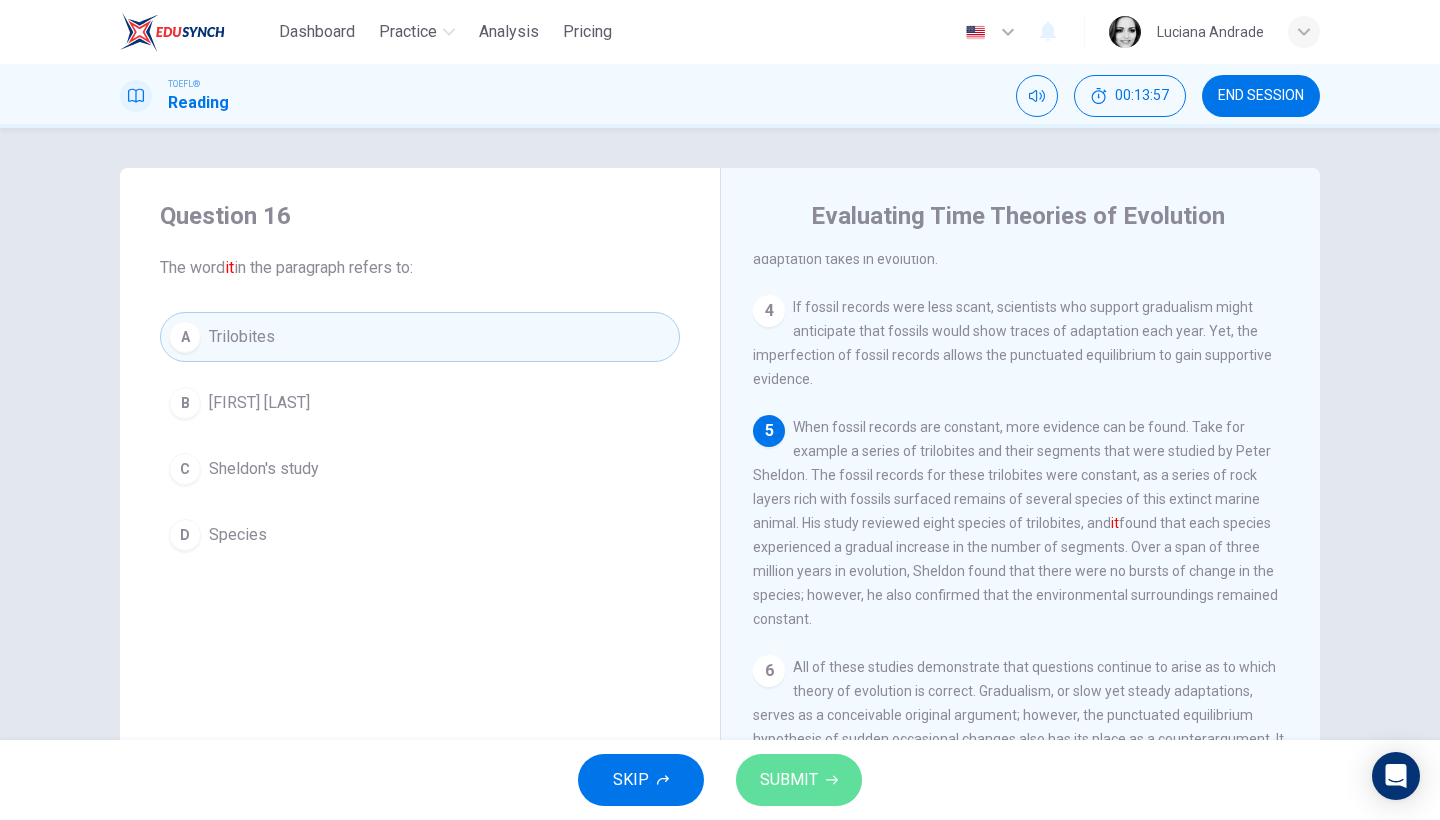 click on "SUBMIT" at bounding box center [799, 780] 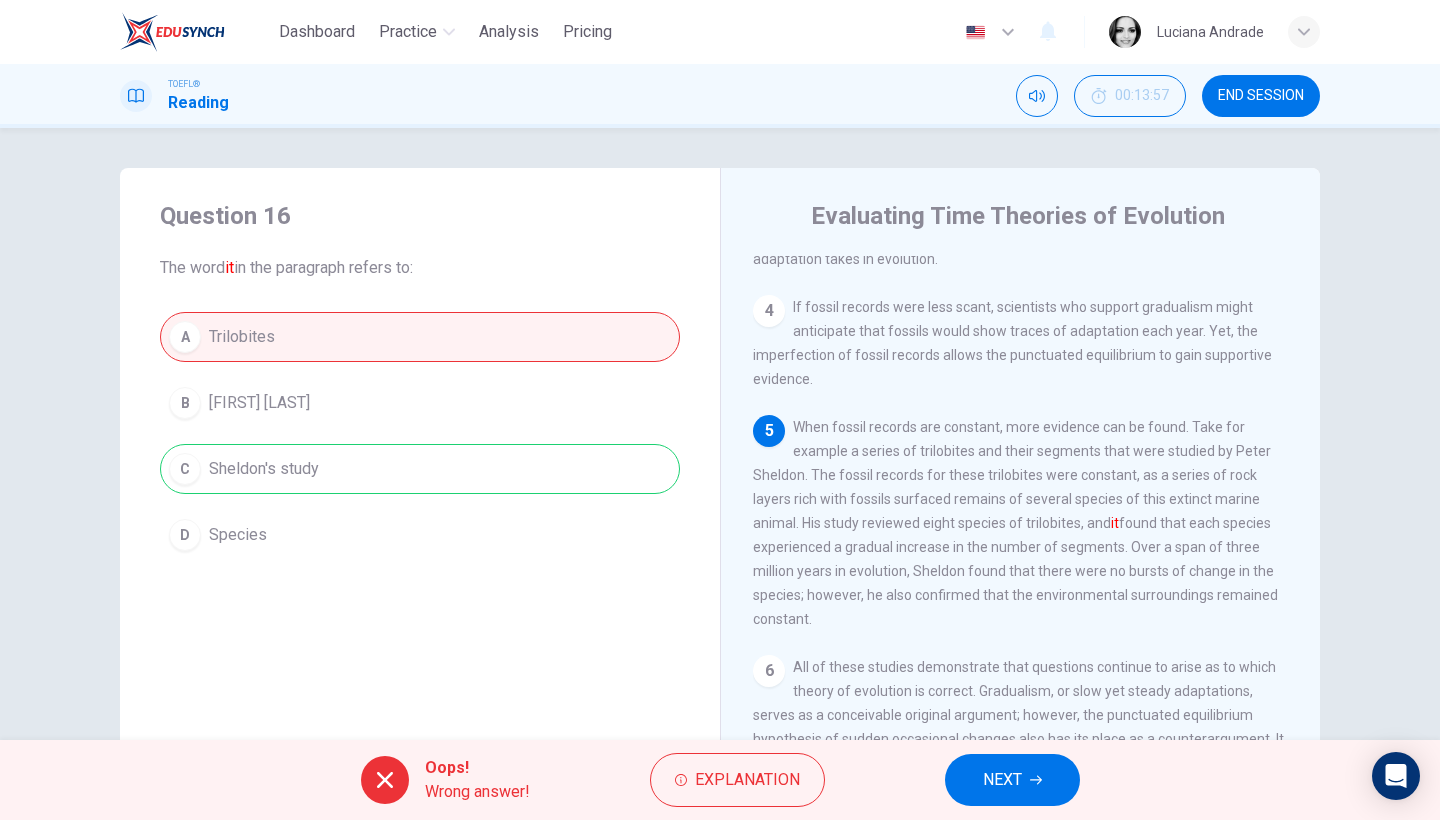 click on "NEXT" at bounding box center [1002, 780] 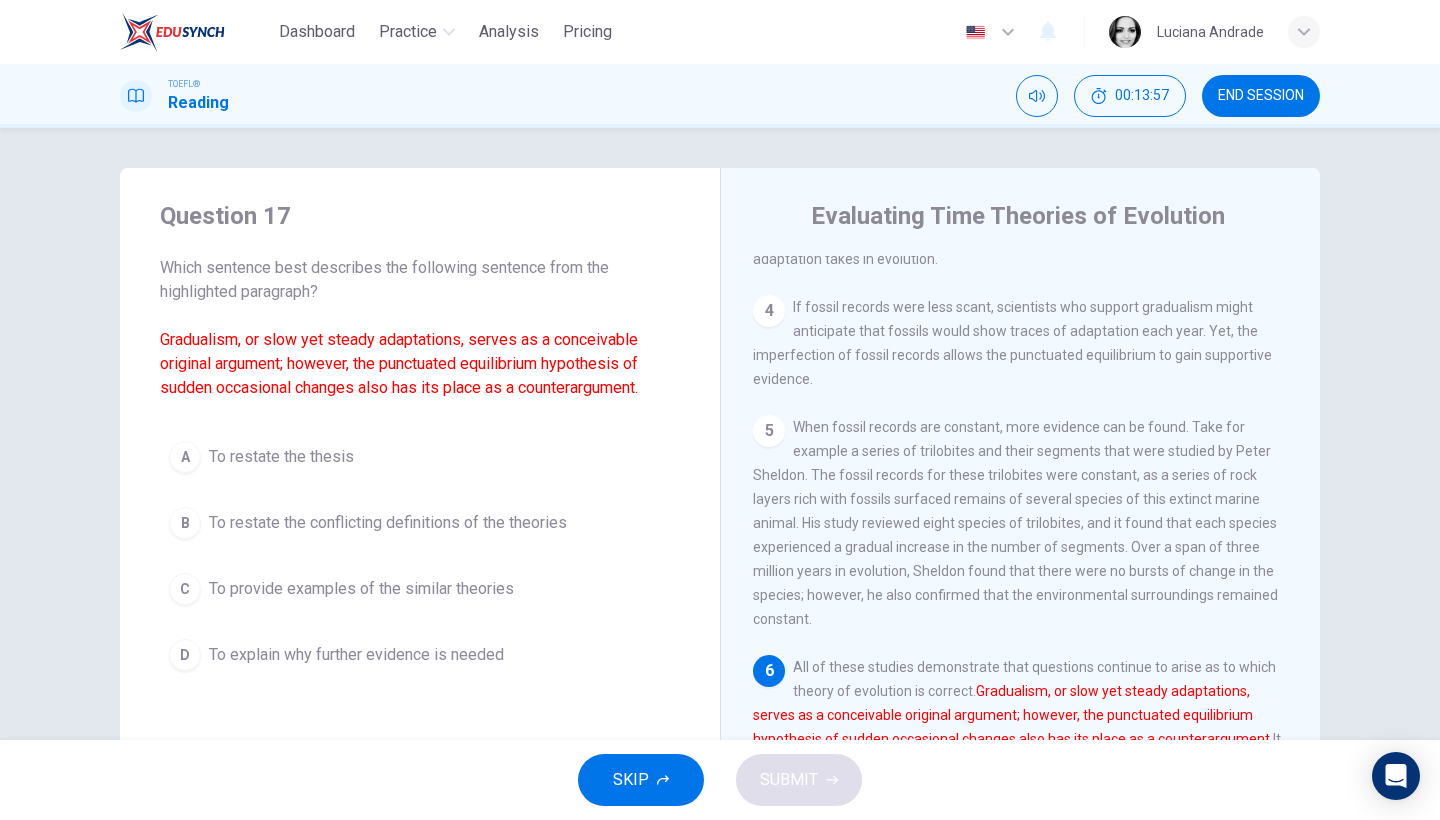 scroll, scrollTop: 625, scrollLeft: 0, axis: vertical 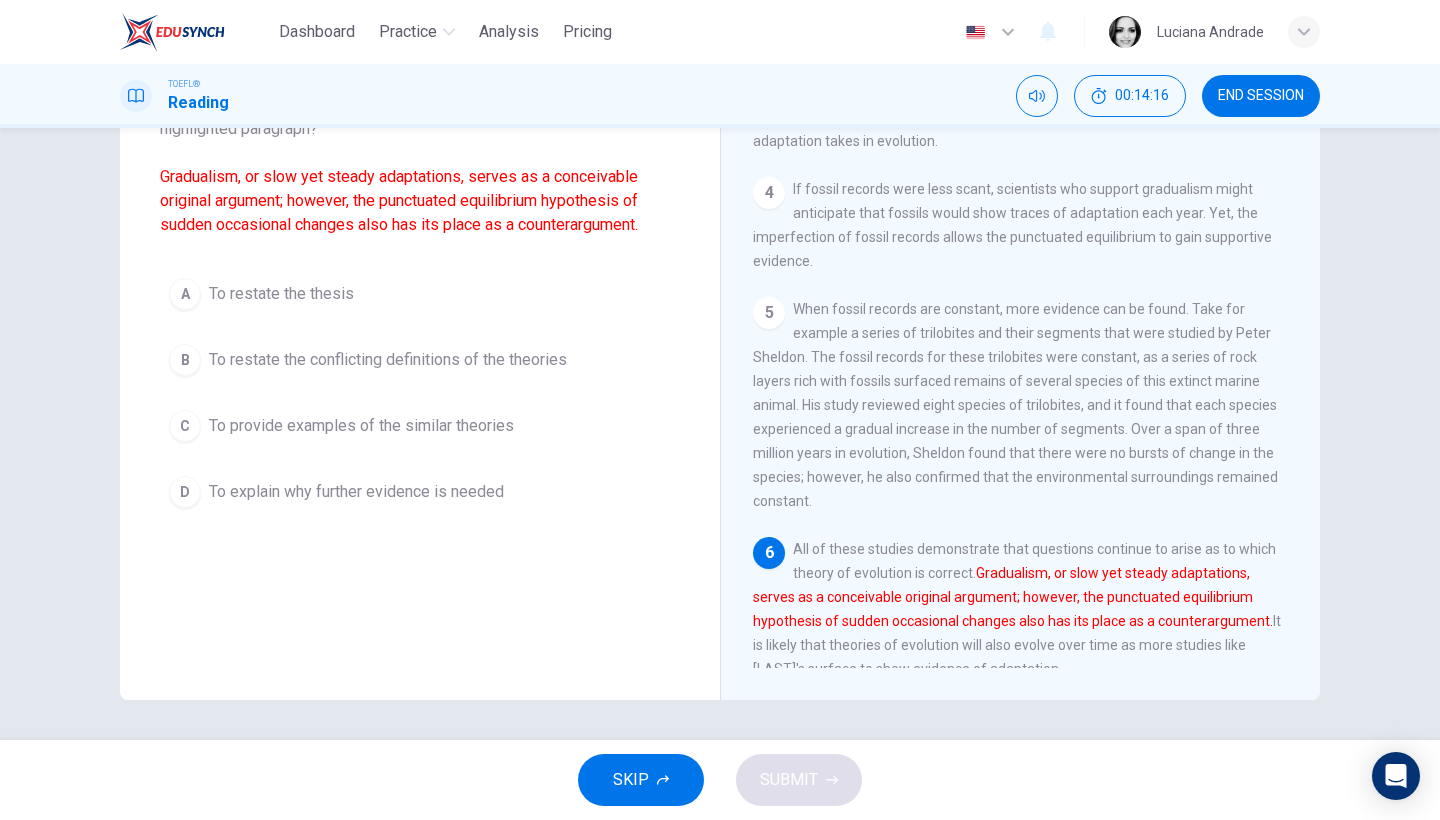 click on "B To restate the conflicting definitions of the theories" at bounding box center [420, 360] 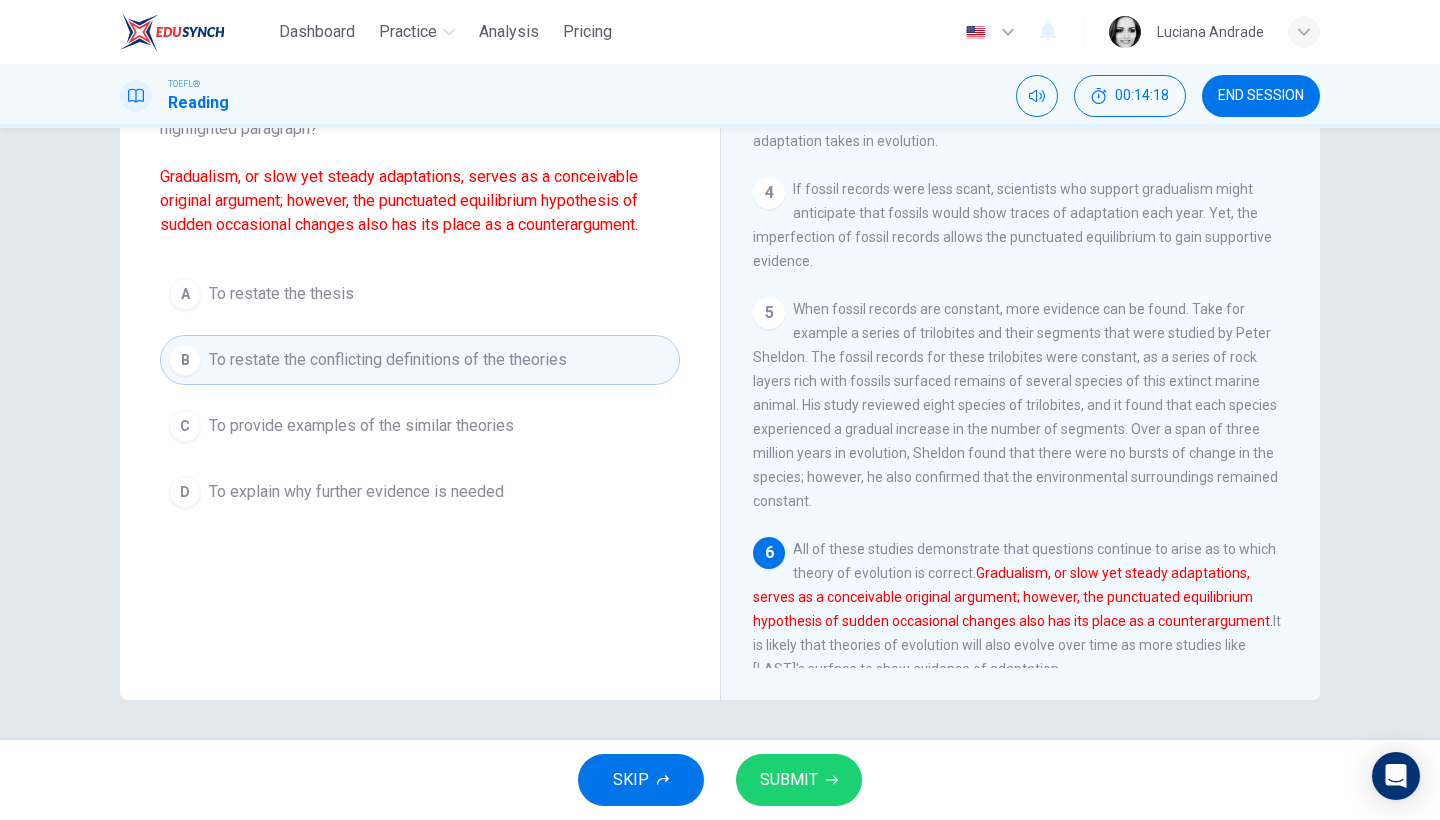 click on "SUBMIT" at bounding box center (799, 780) 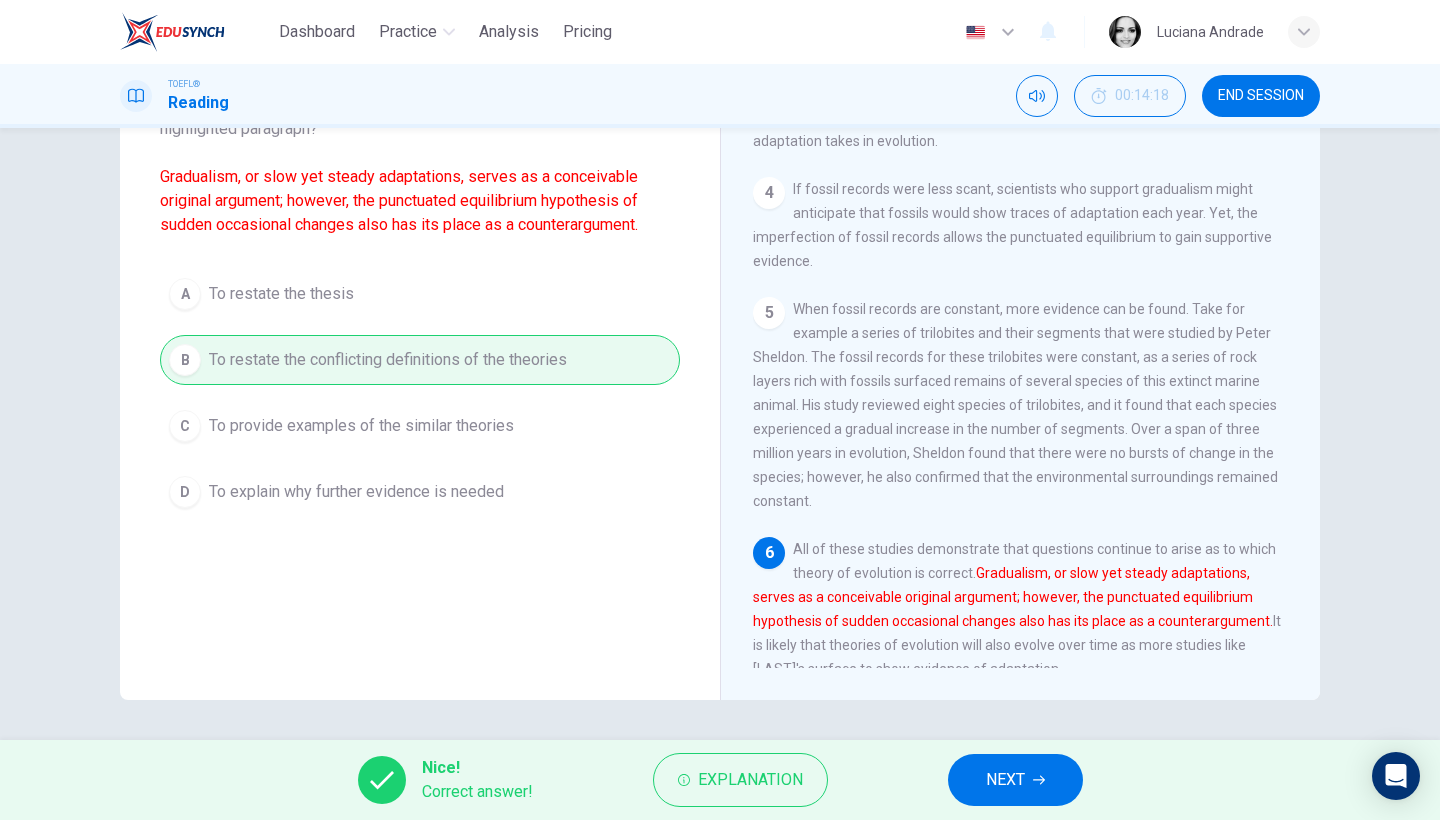 click on "NEXT" at bounding box center [1005, 780] 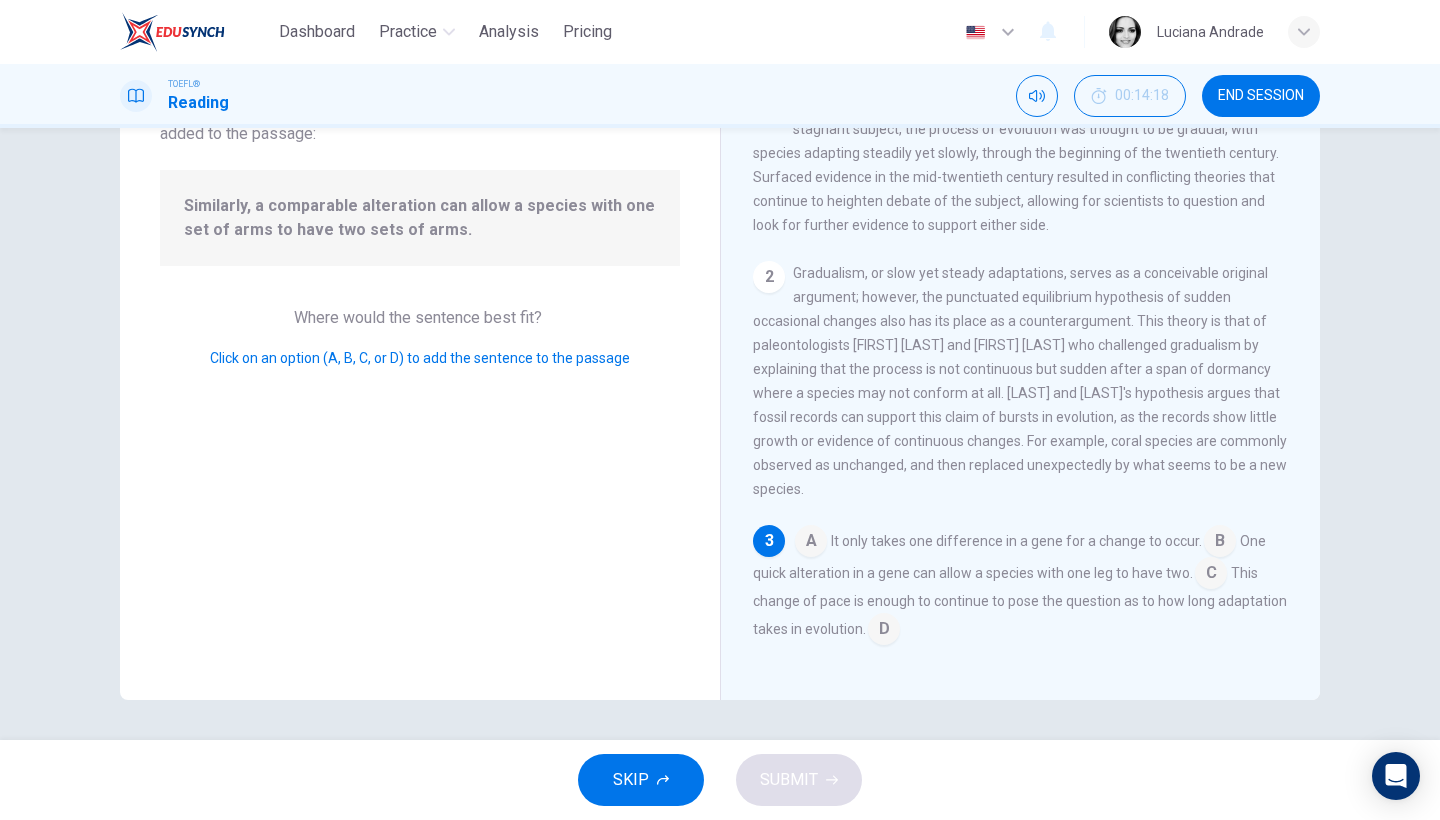 scroll, scrollTop: 153, scrollLeft: 0, axis: vertical 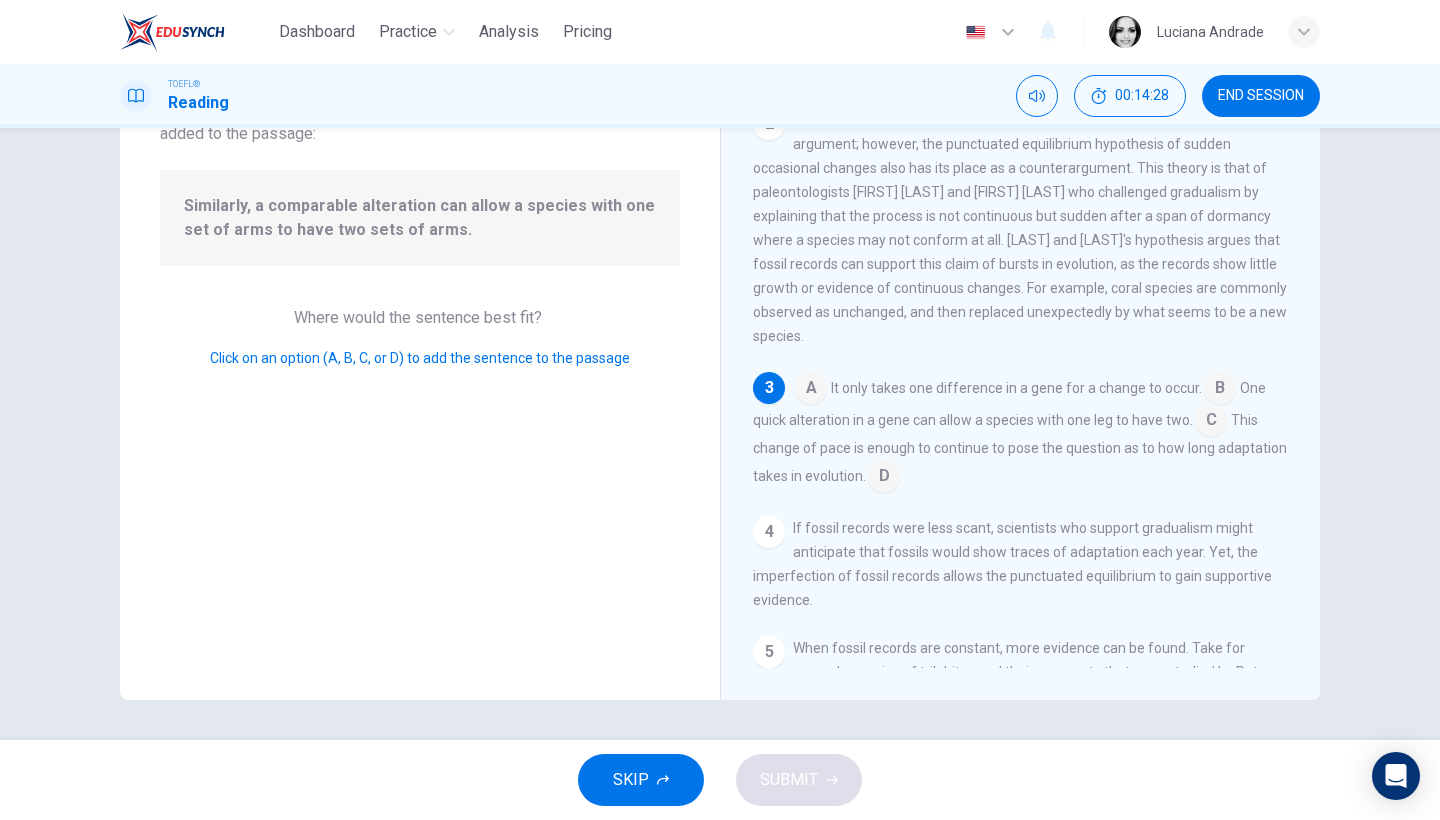 click at bounding box center (1220, 390) 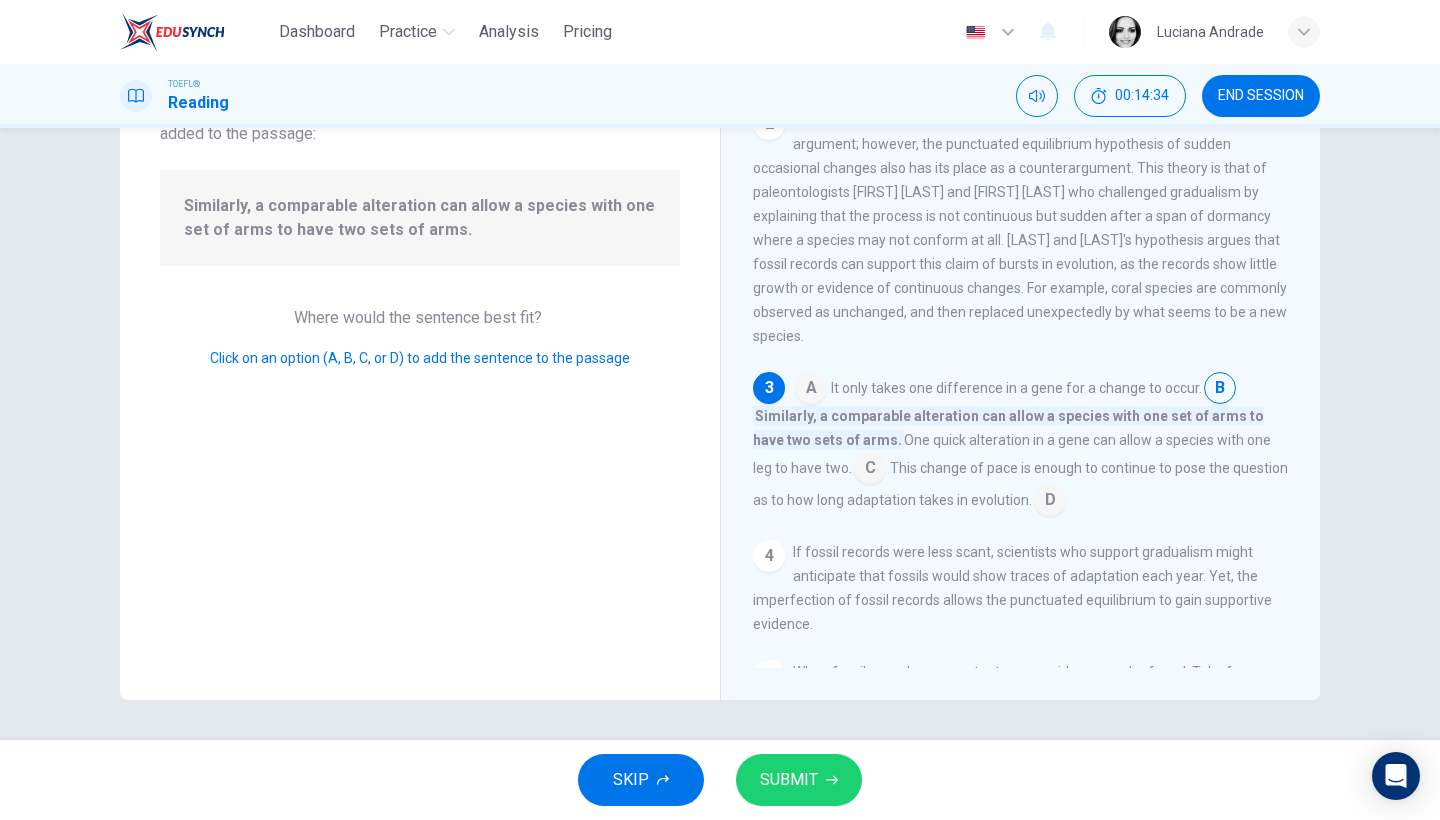 click on "SUBMIT" at bounding box center [789, 780] 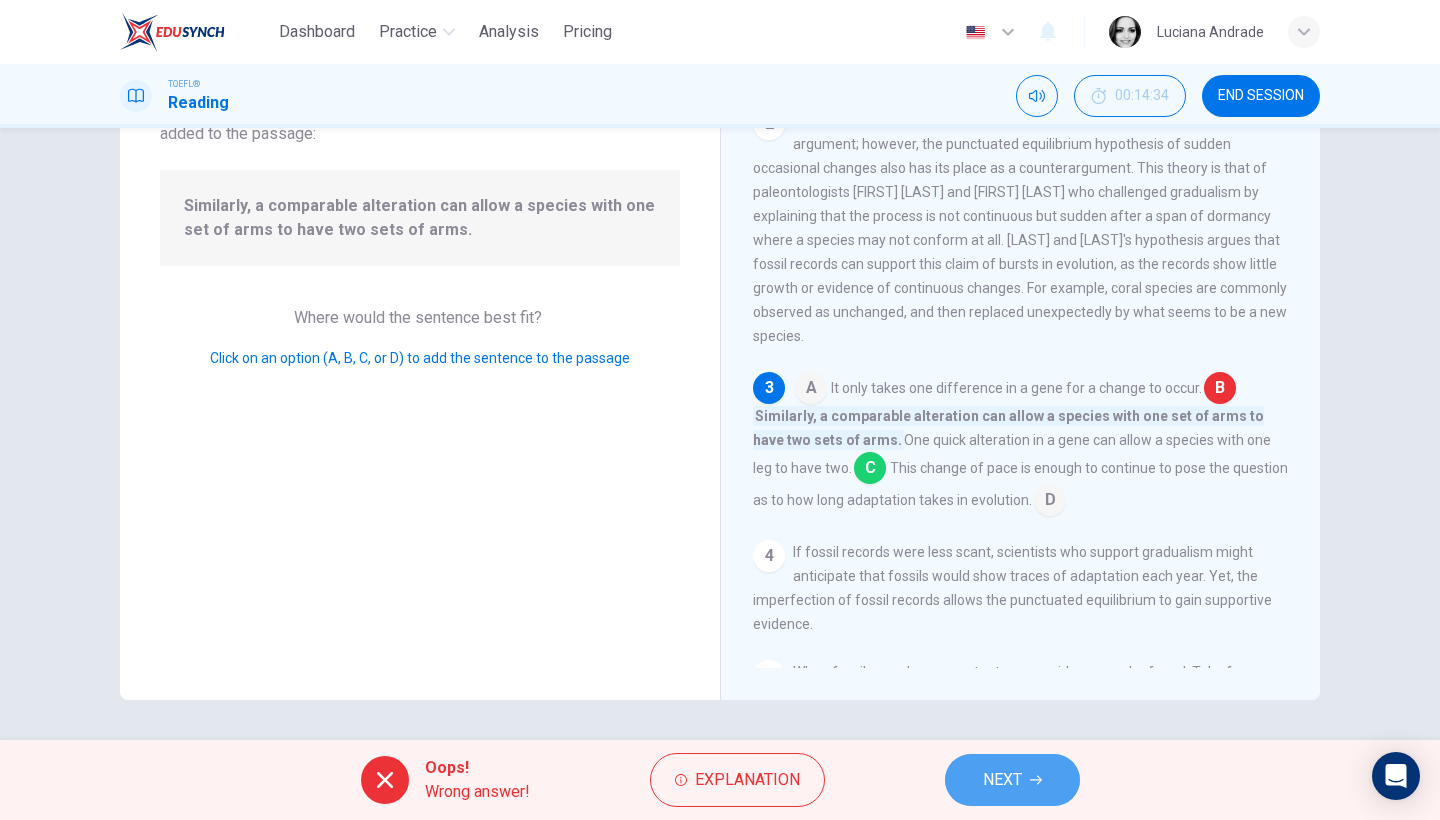 click on "NEXT" at bounding box center (1002, 780) 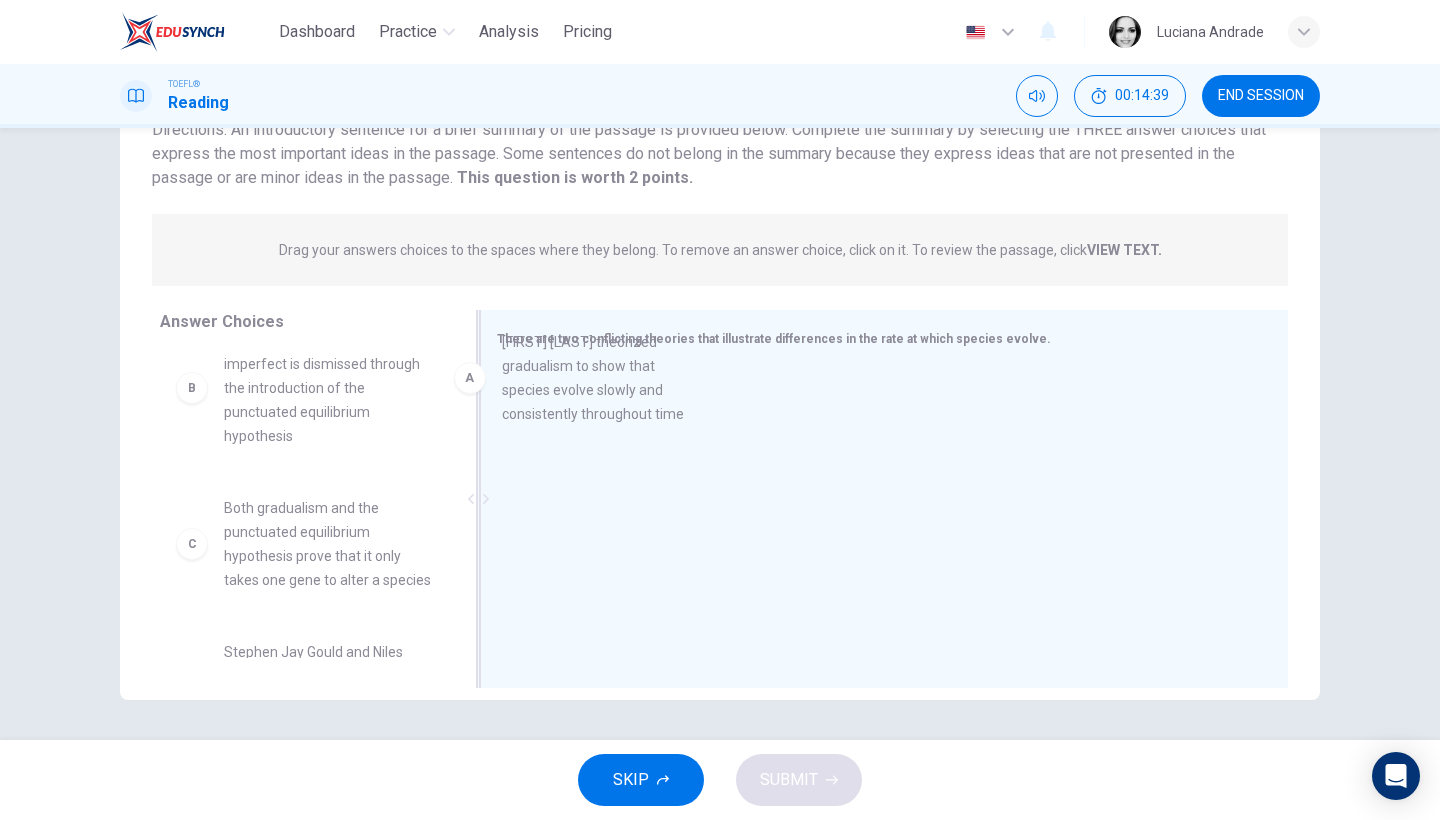 scroll, scrollTop: 34, scrollLeft: 0, axis: vertical 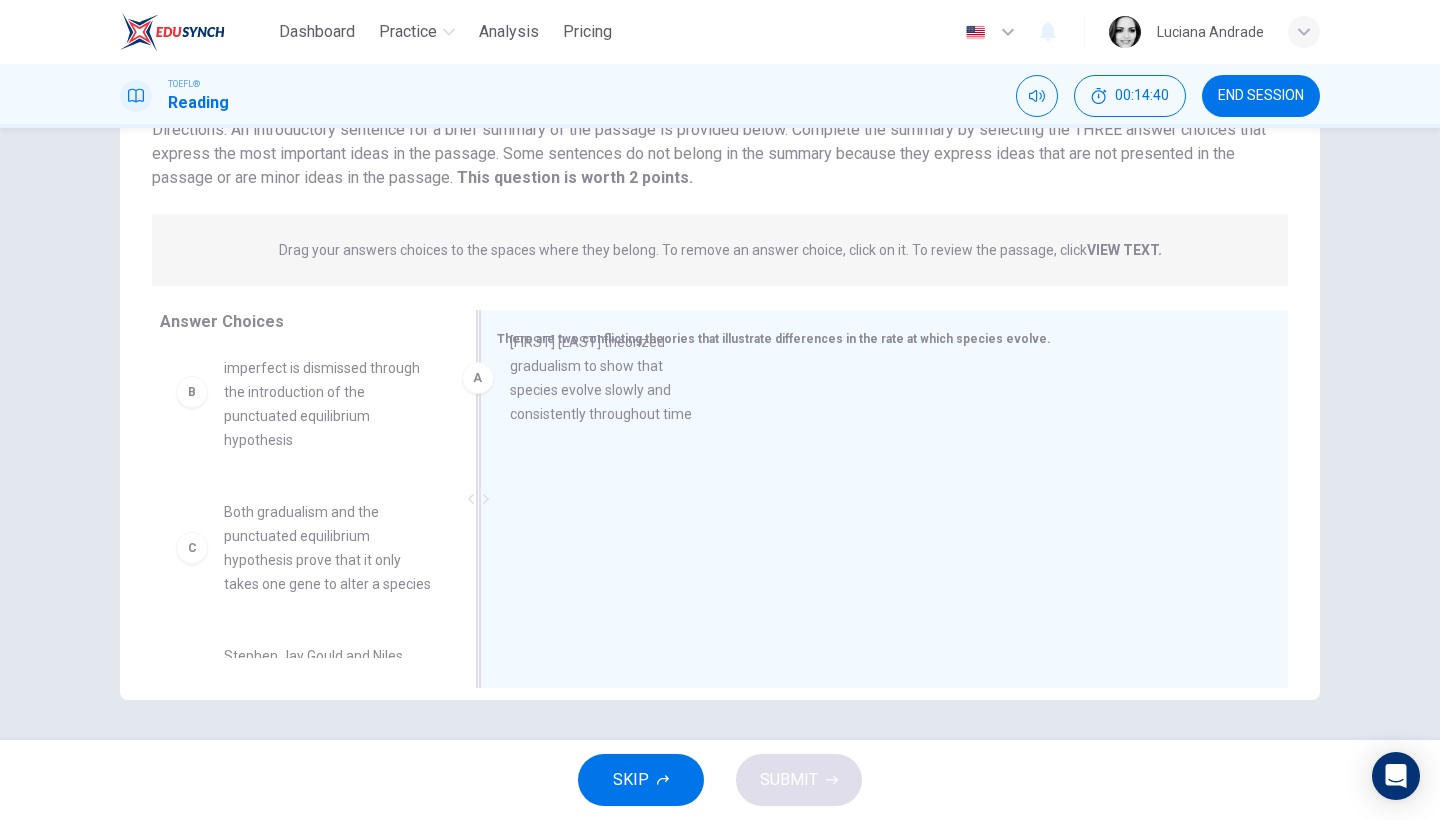 drag, startPoint x: 318, startPoint y: 403, endPoint x: 612, endPoint y: 407, distance: 294.02722 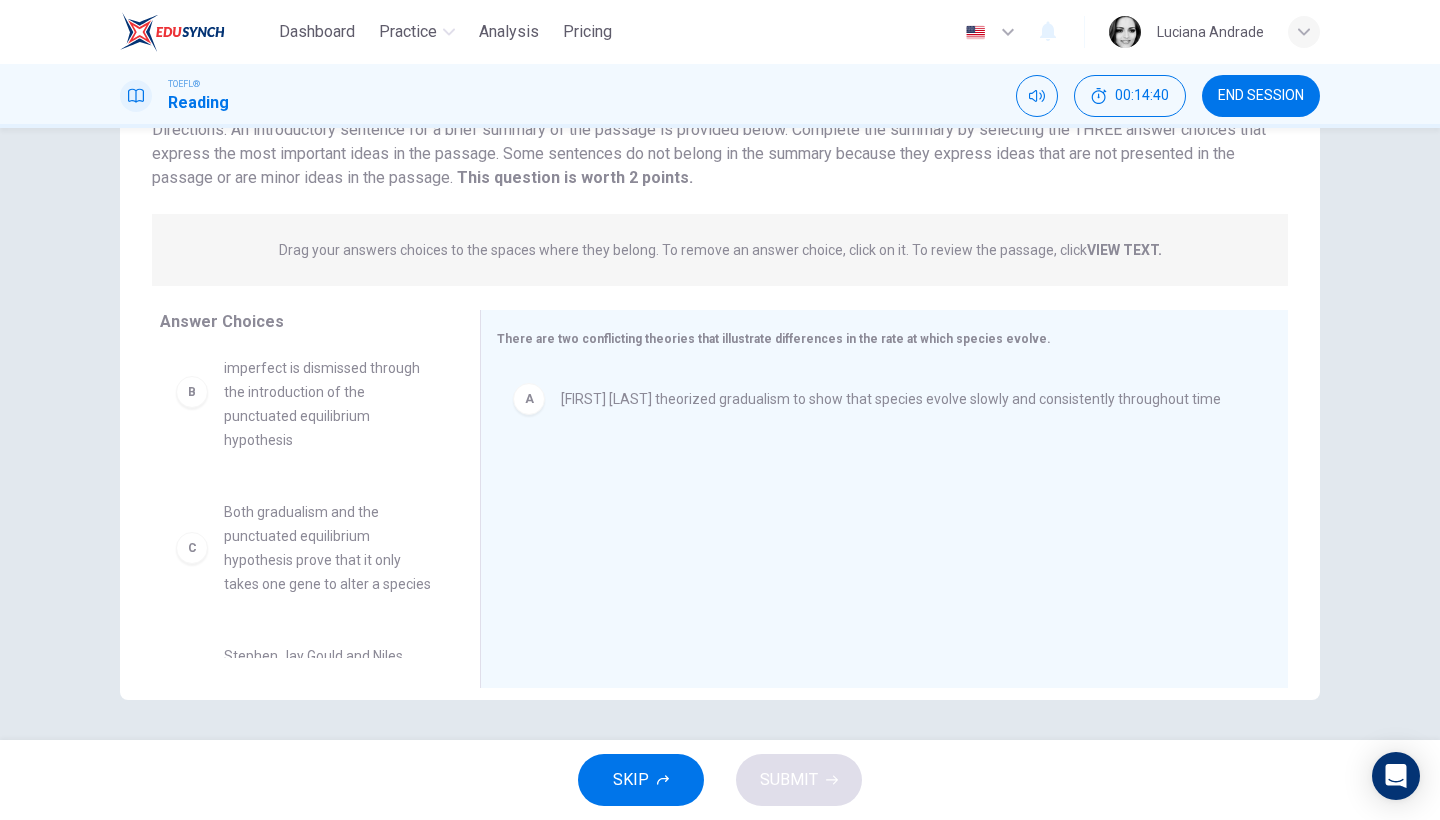 scroll, scrollTop: 0, scrollLeft: 0, axis: both 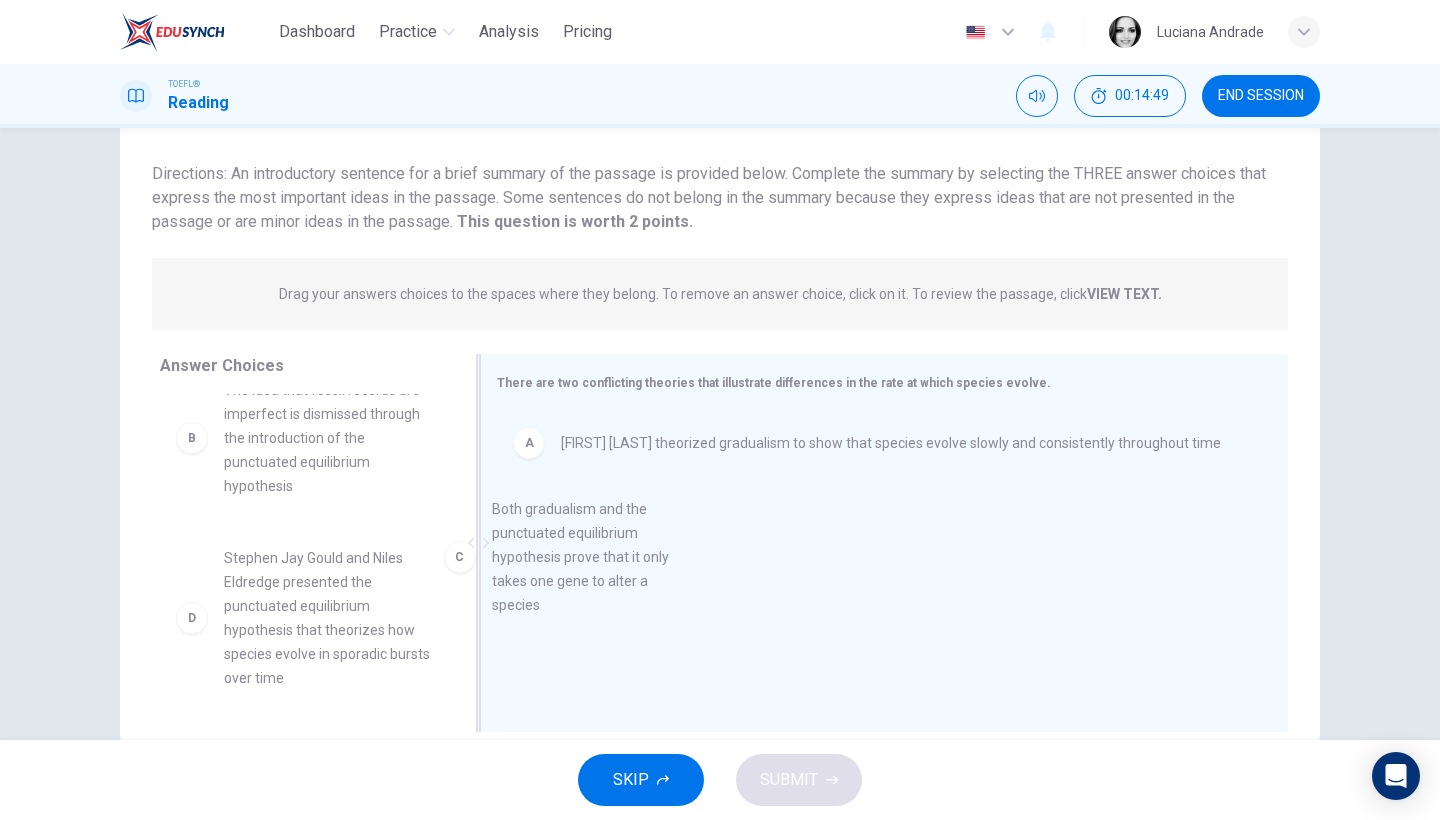 drag, startPoint x: 329, startPoint y: 600, endPoint x: 605, endPoint y: 551, distance: 280.3159 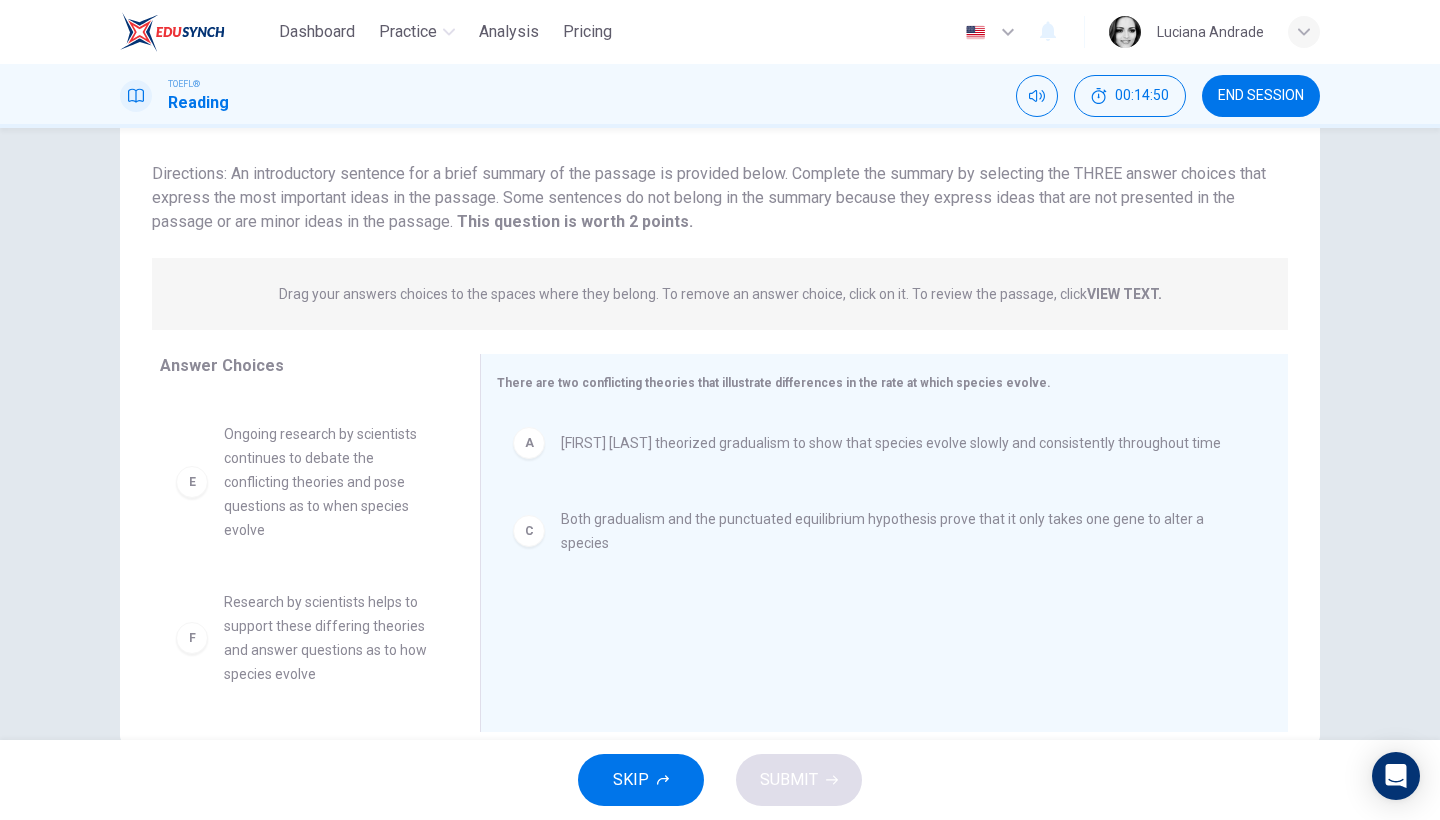scroll, scrollTop: 348, scrollLeft: 0, axis: vertical 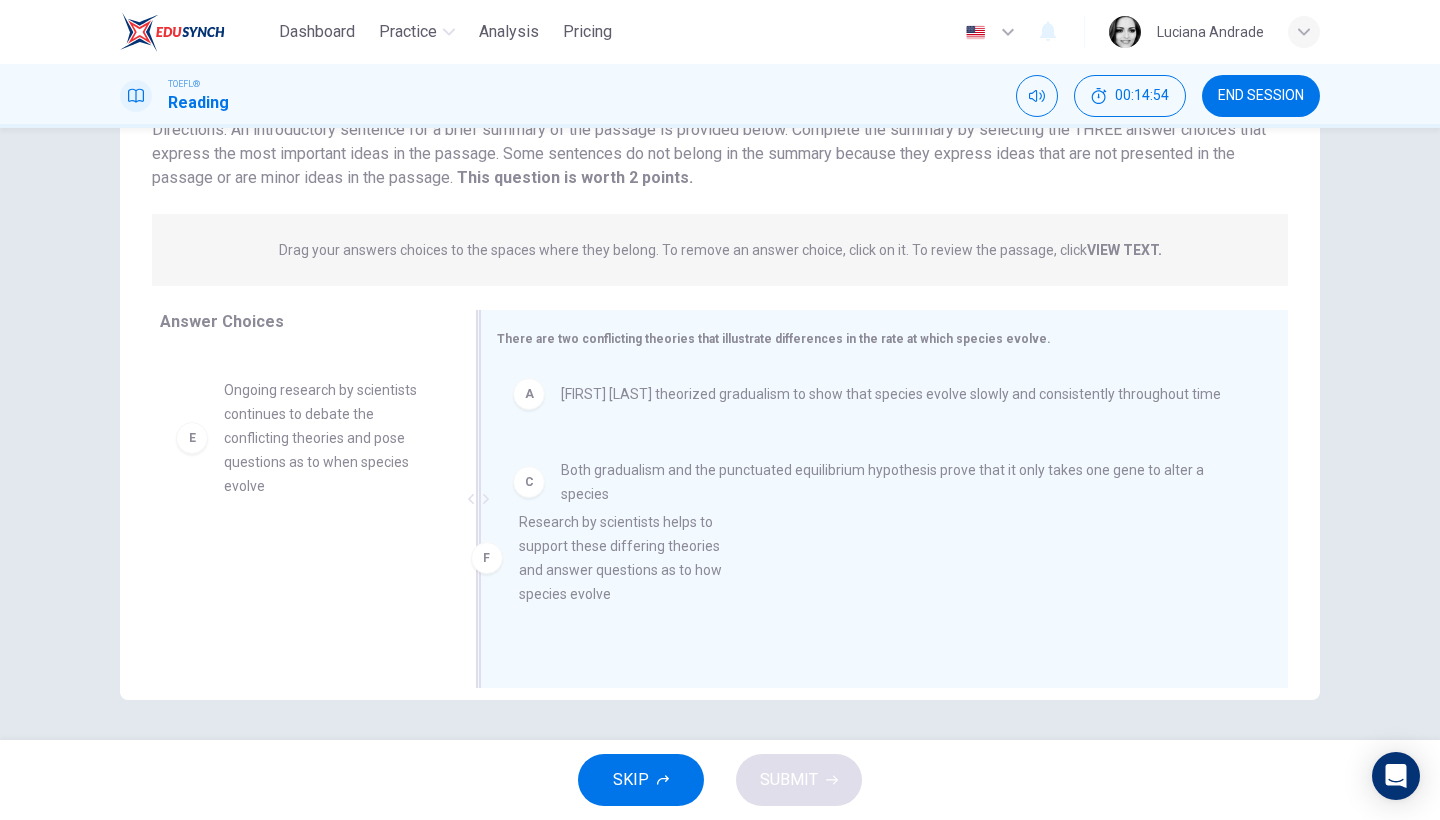drag, startPoint x: 330, startPoint y: 591, endPoint x: 636, endPoint y: 553, distance: 308.35046 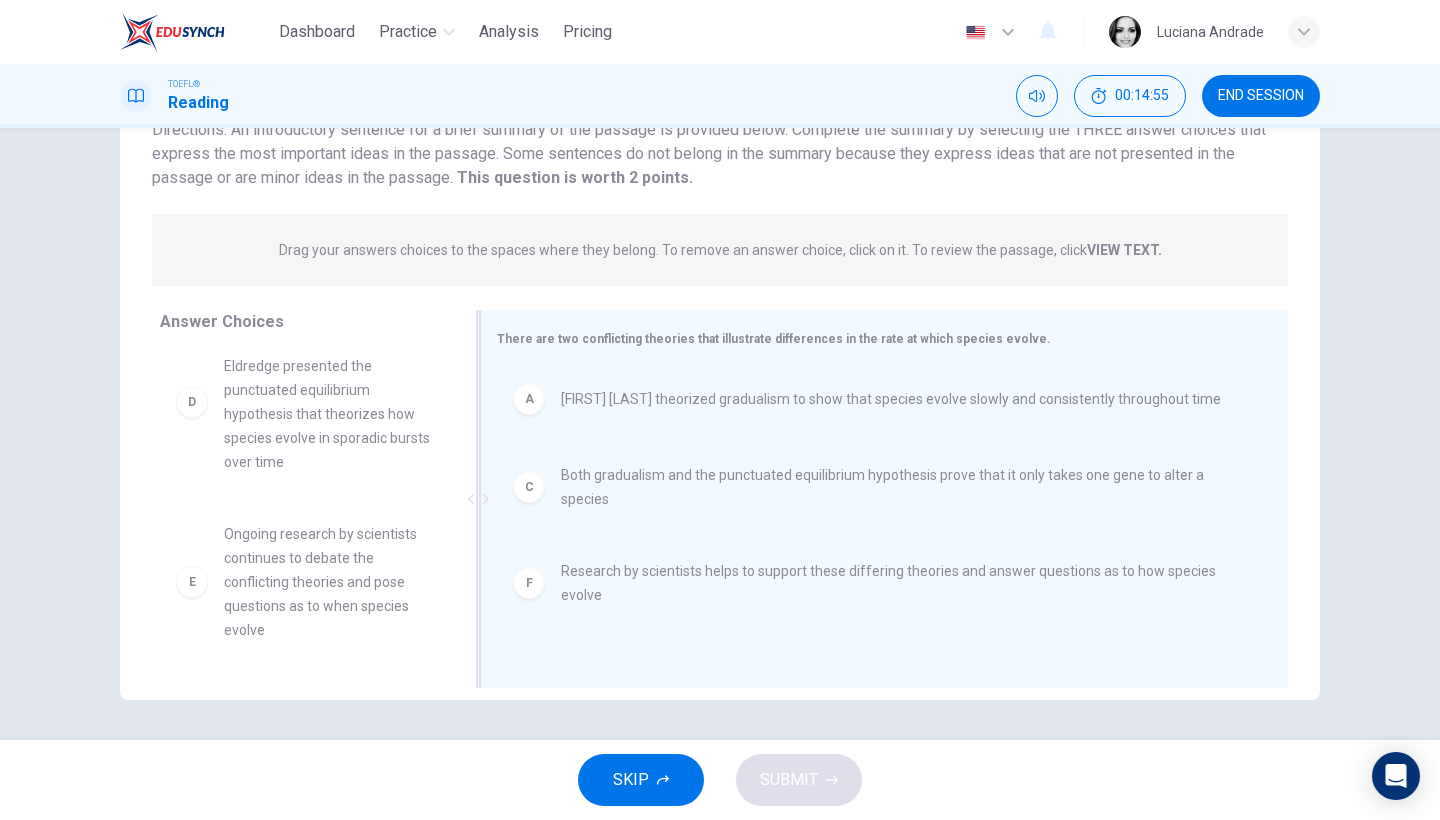 scroll, scrollTop: 0, scrollLeft: 0, axis: both 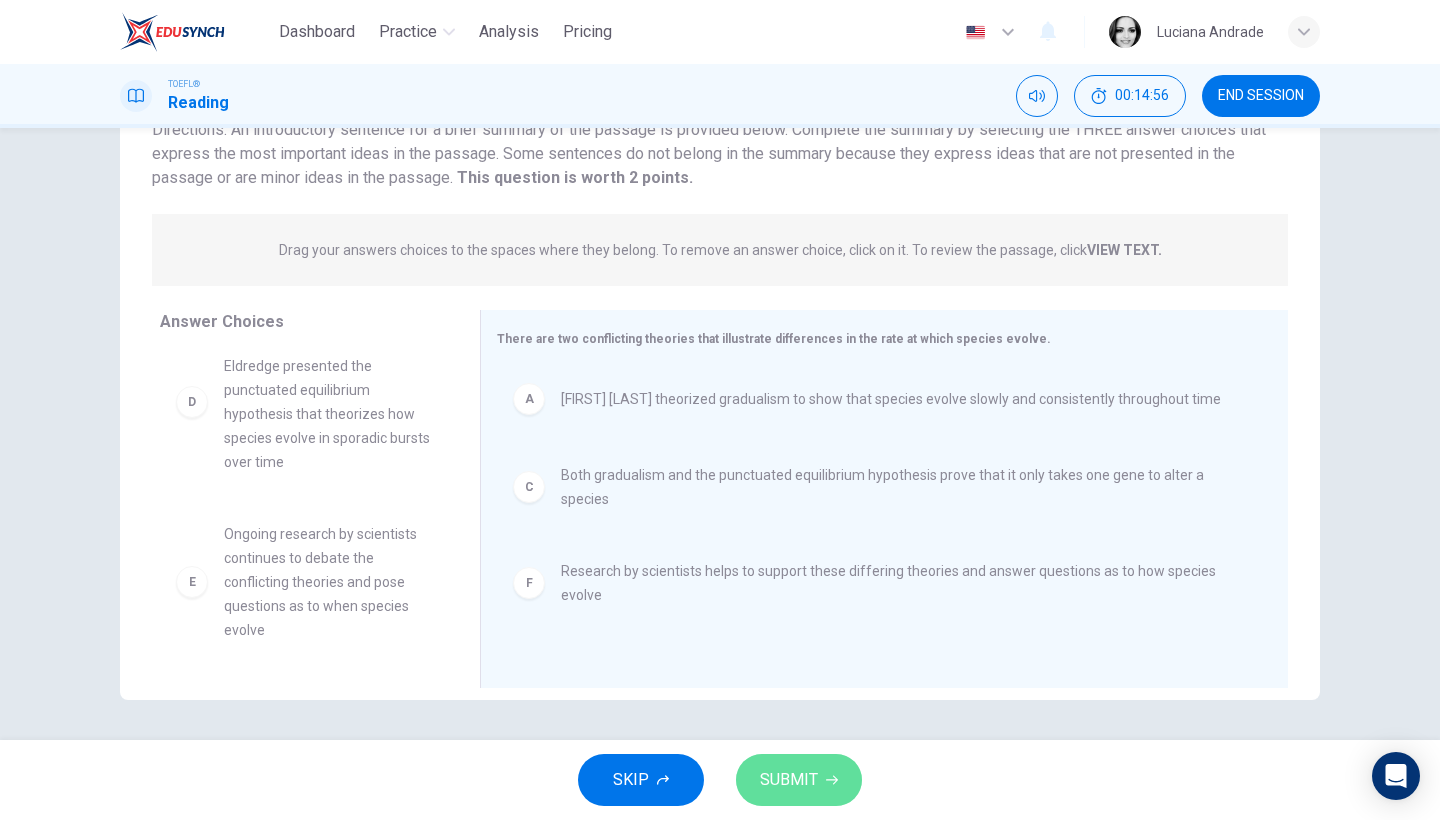 click on "SUBMIT" at bounding box center [799, 780] 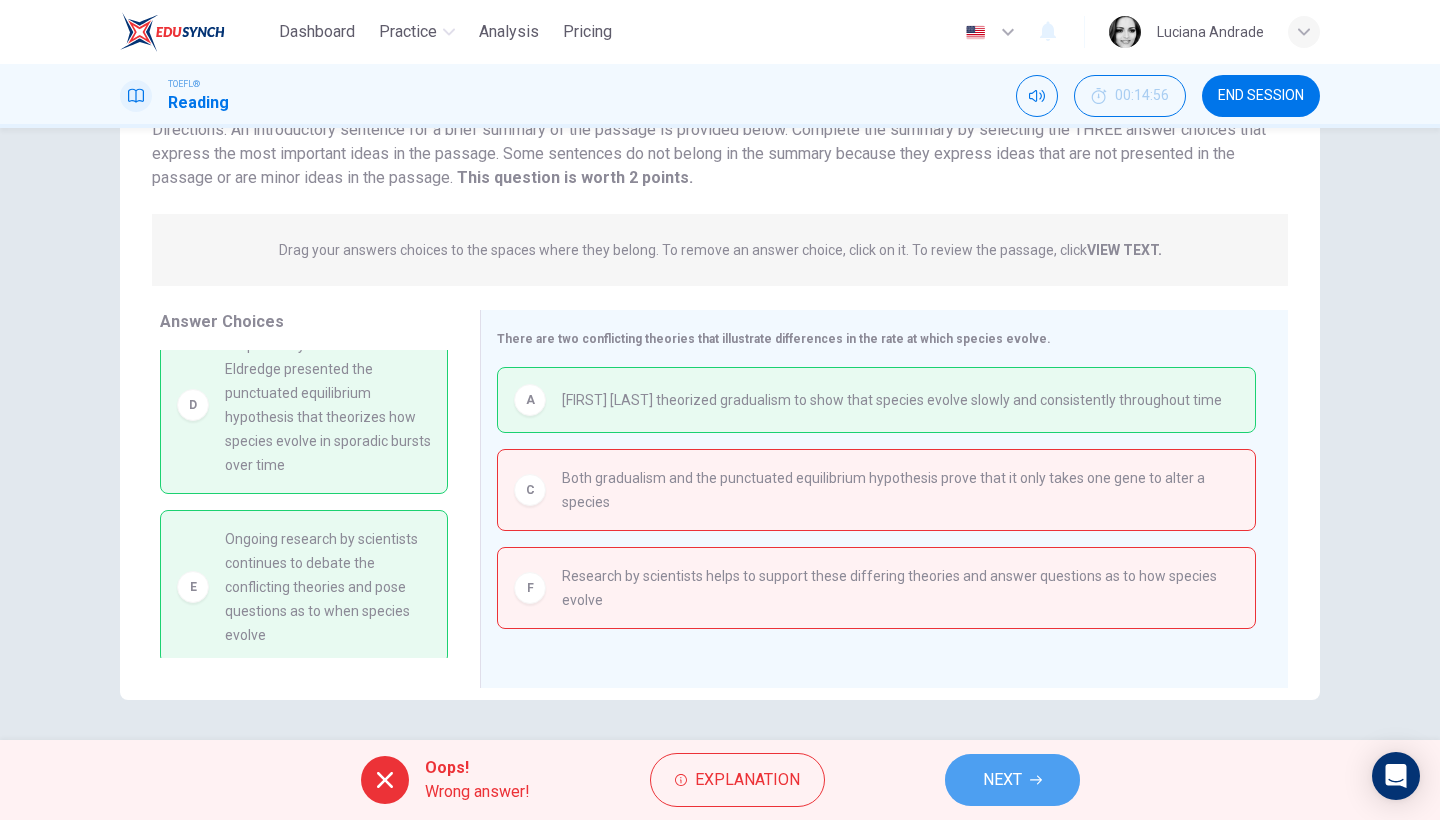 click on "NEXT" at bounding box center [1002, 780] 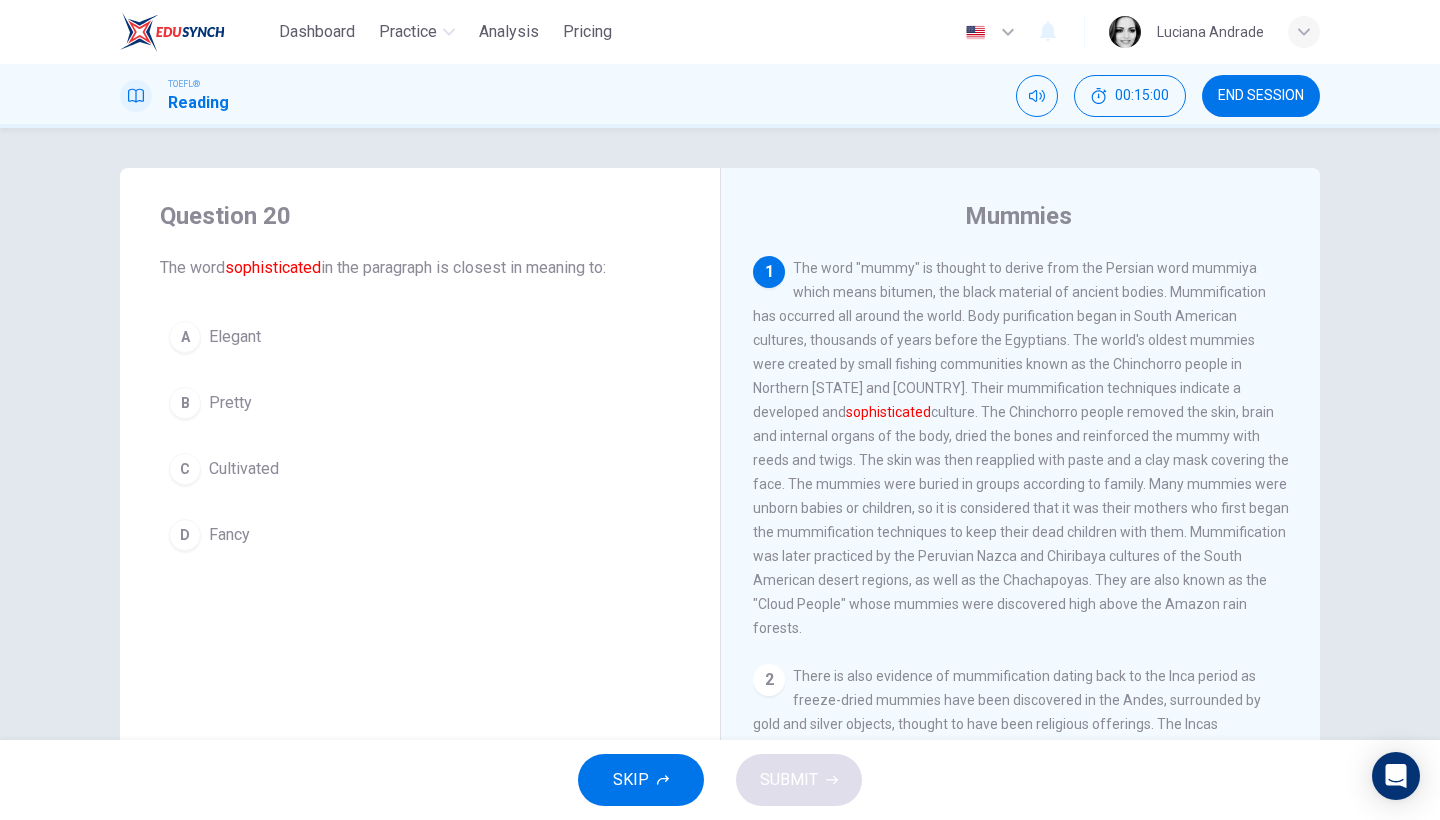 click on "A Elegant" at bounding box center (420, 337) 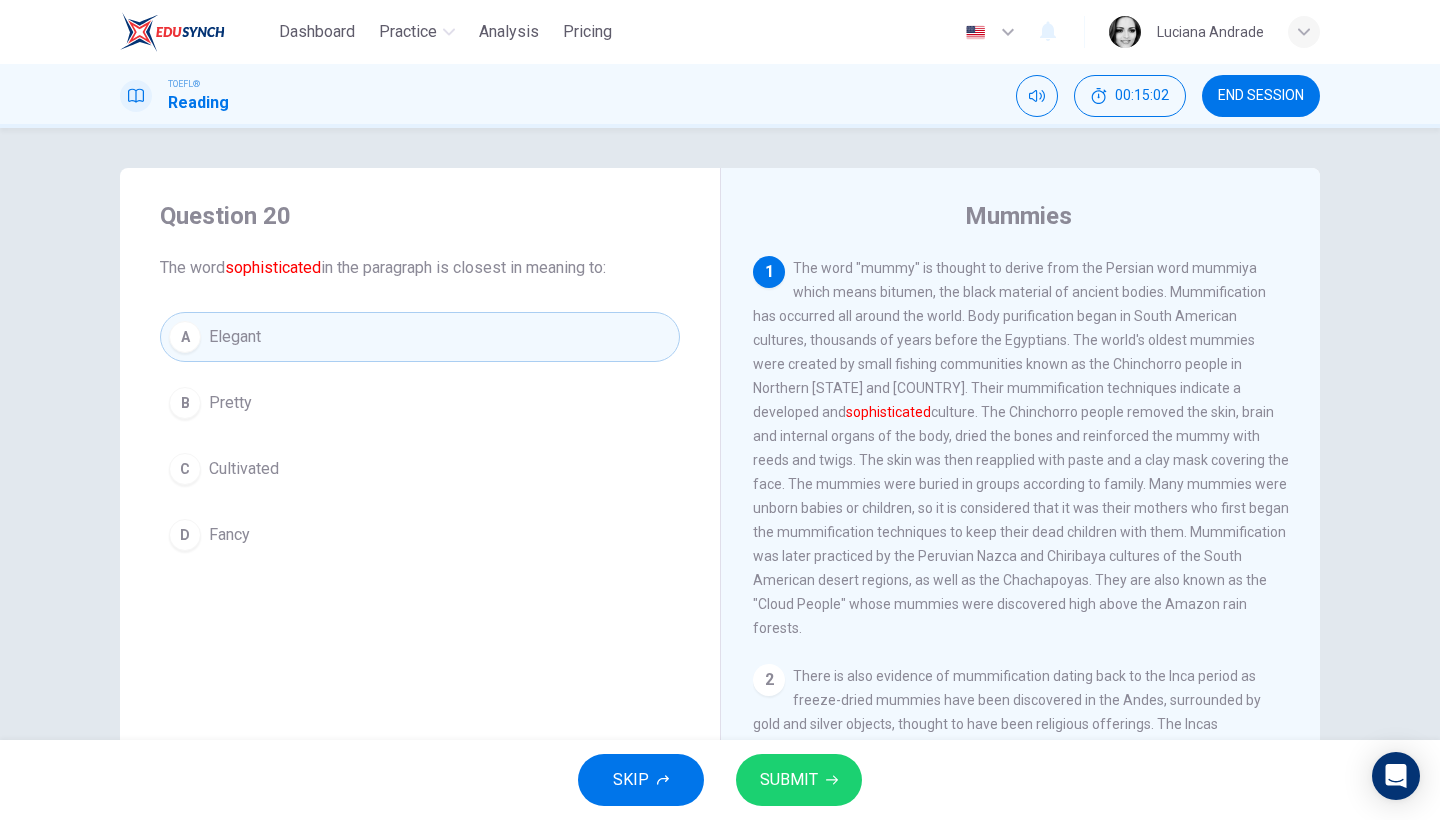 click on "SUBMIT" at bounding box center (789, 780) 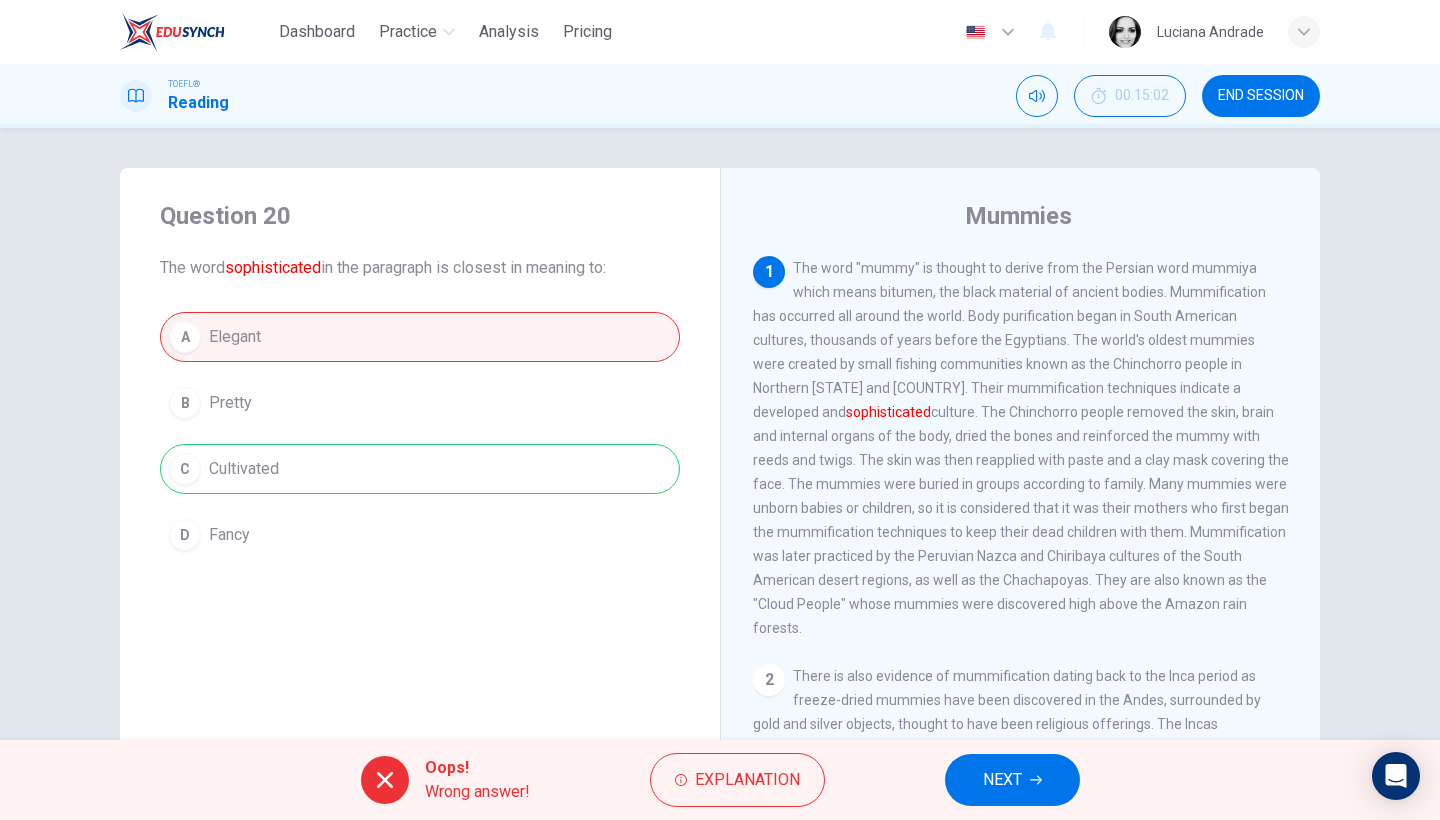 click on "NEXT" at bounding box center [1002, 780] 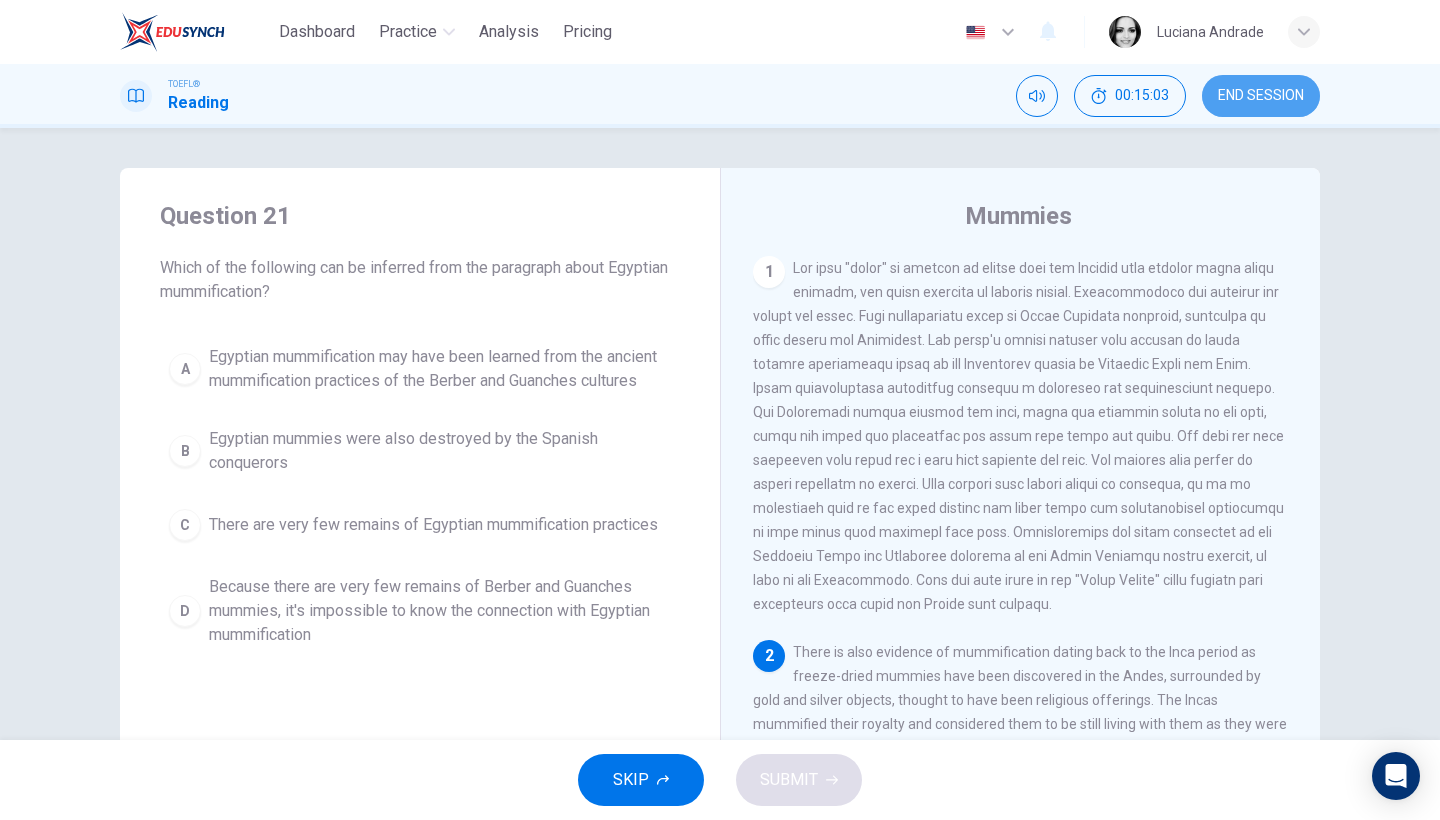 click on "END SESSION" at bounding box center (1261, 96) 